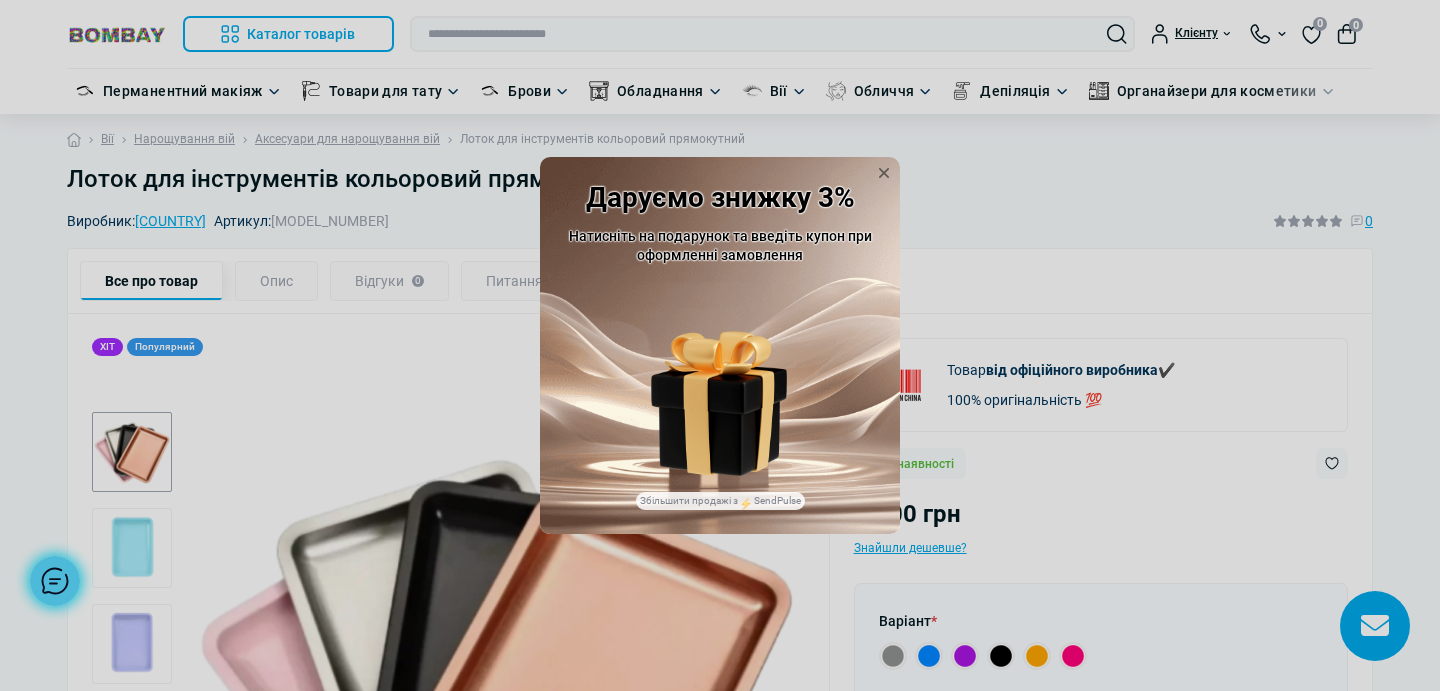 scroll, scrollTop: 0, scrollLeft: 0, axis: both 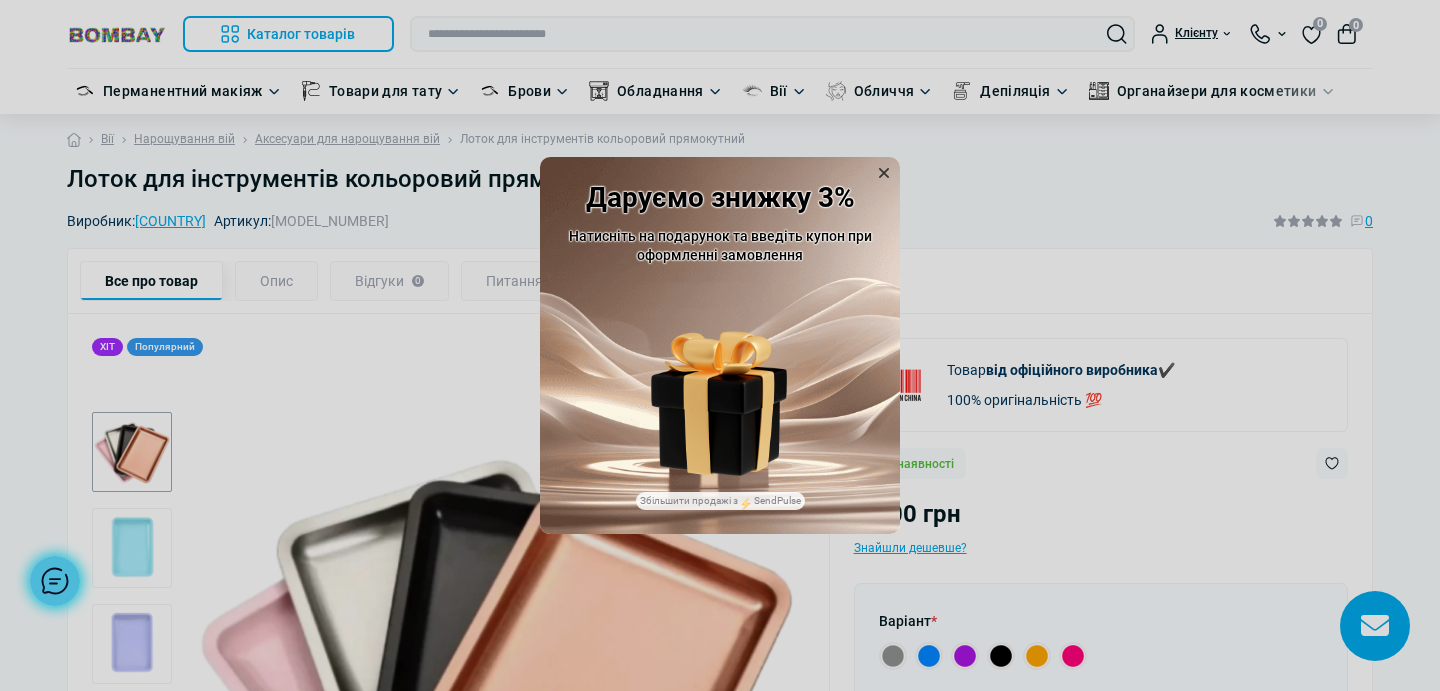 click 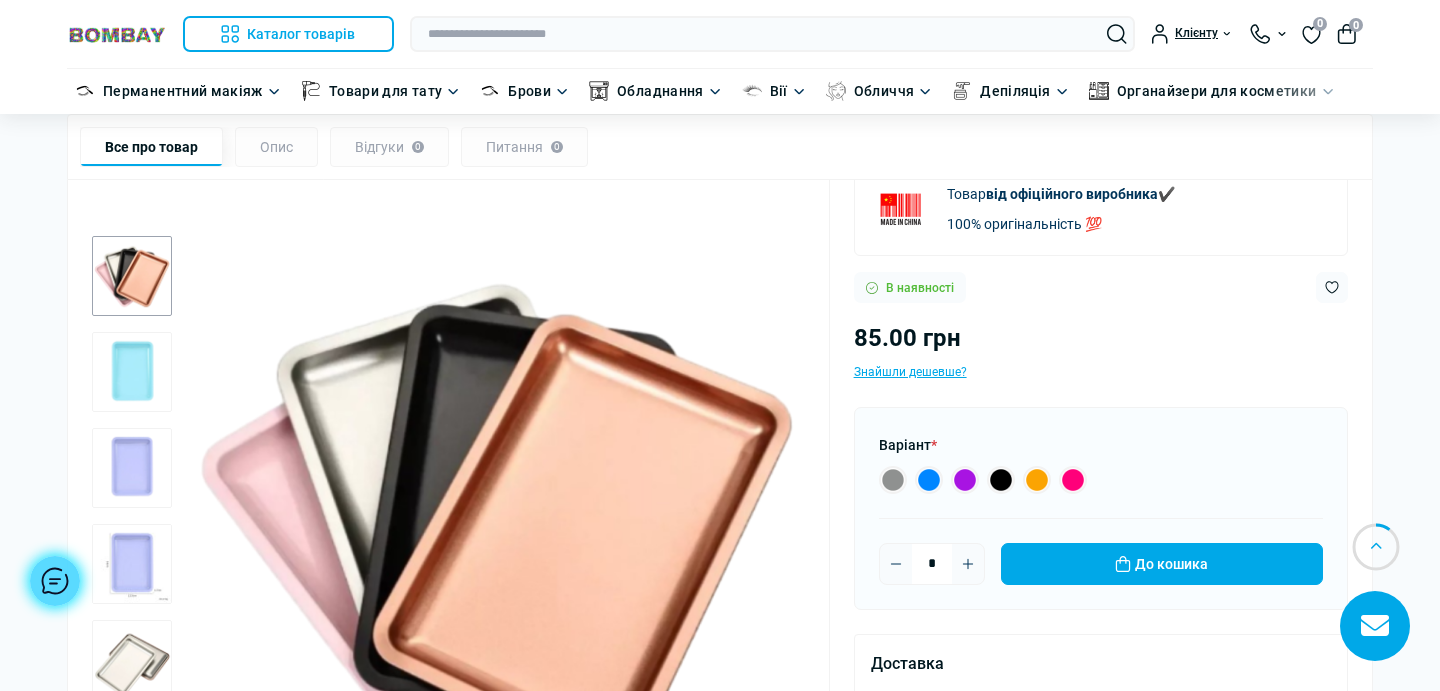 scroll, scrollTop: 255, scrollLeft: 0, axis: vertical 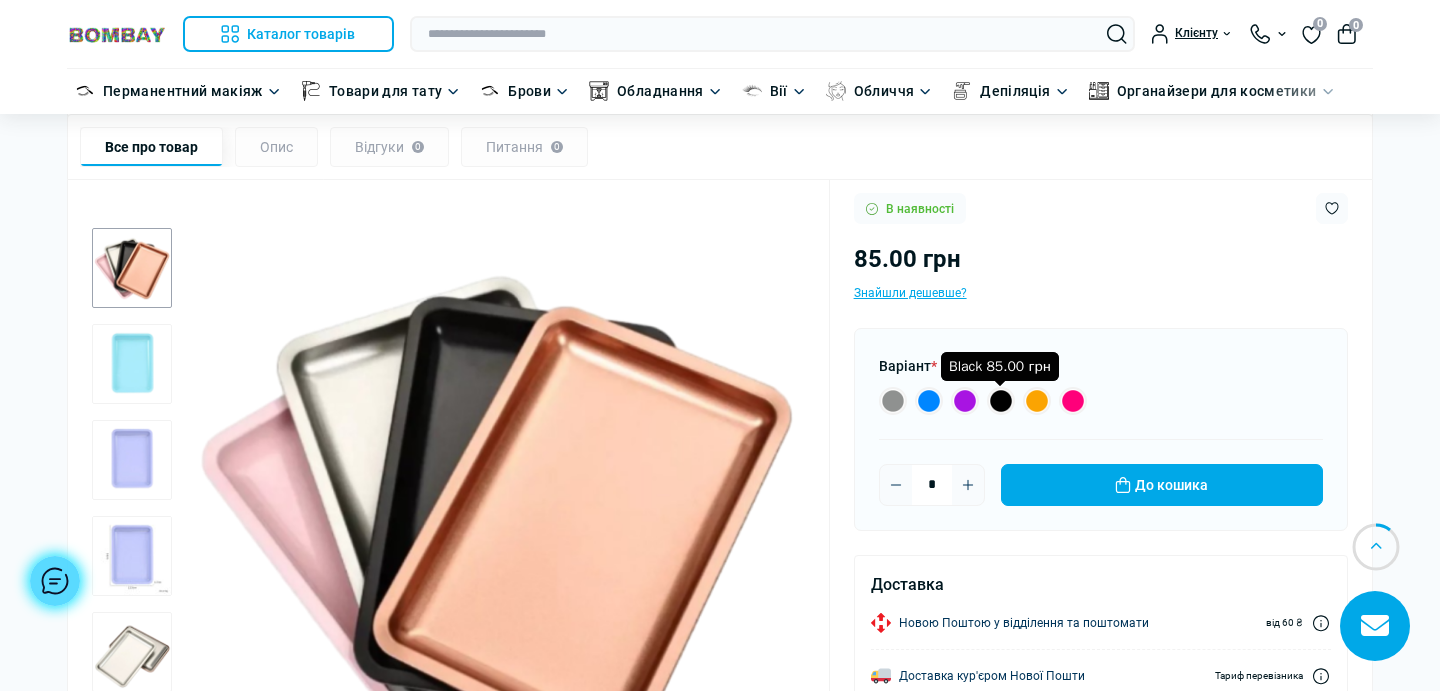 click at bounding box center (1001, 401) 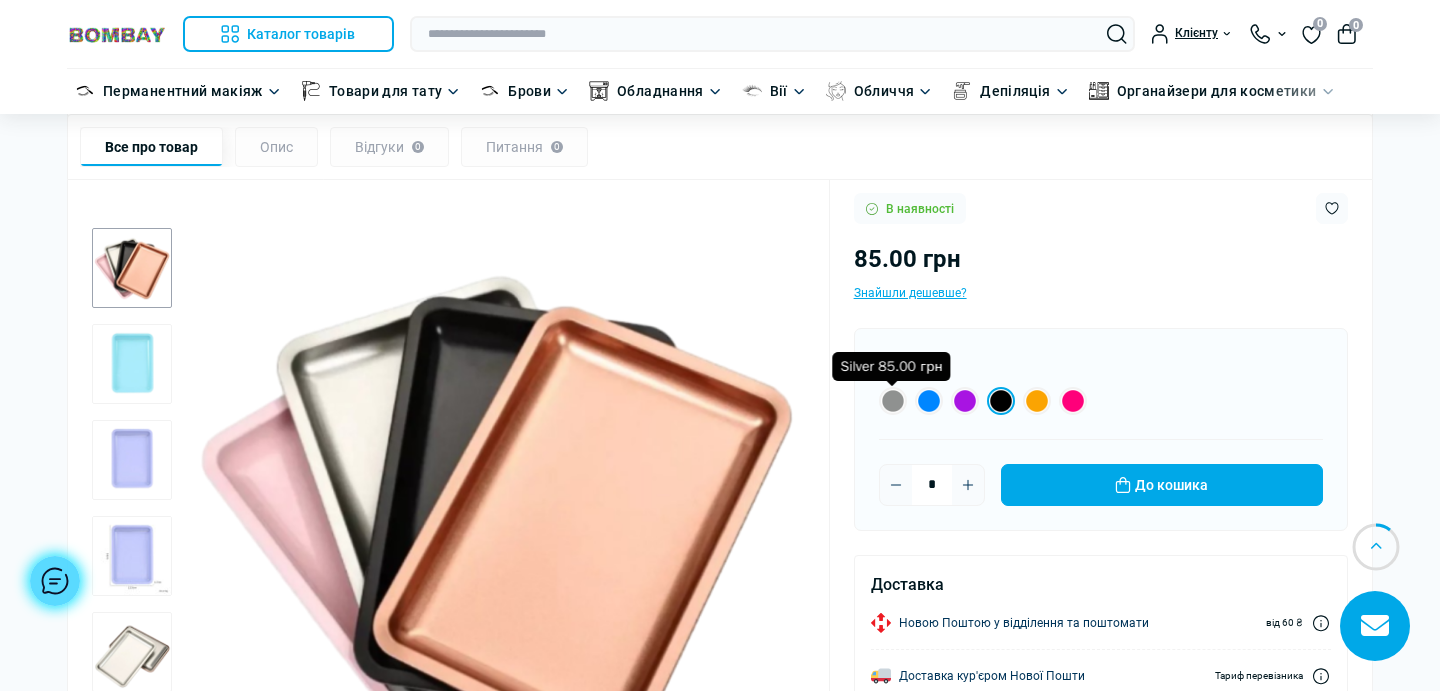 click at bounding box center (893, 401) 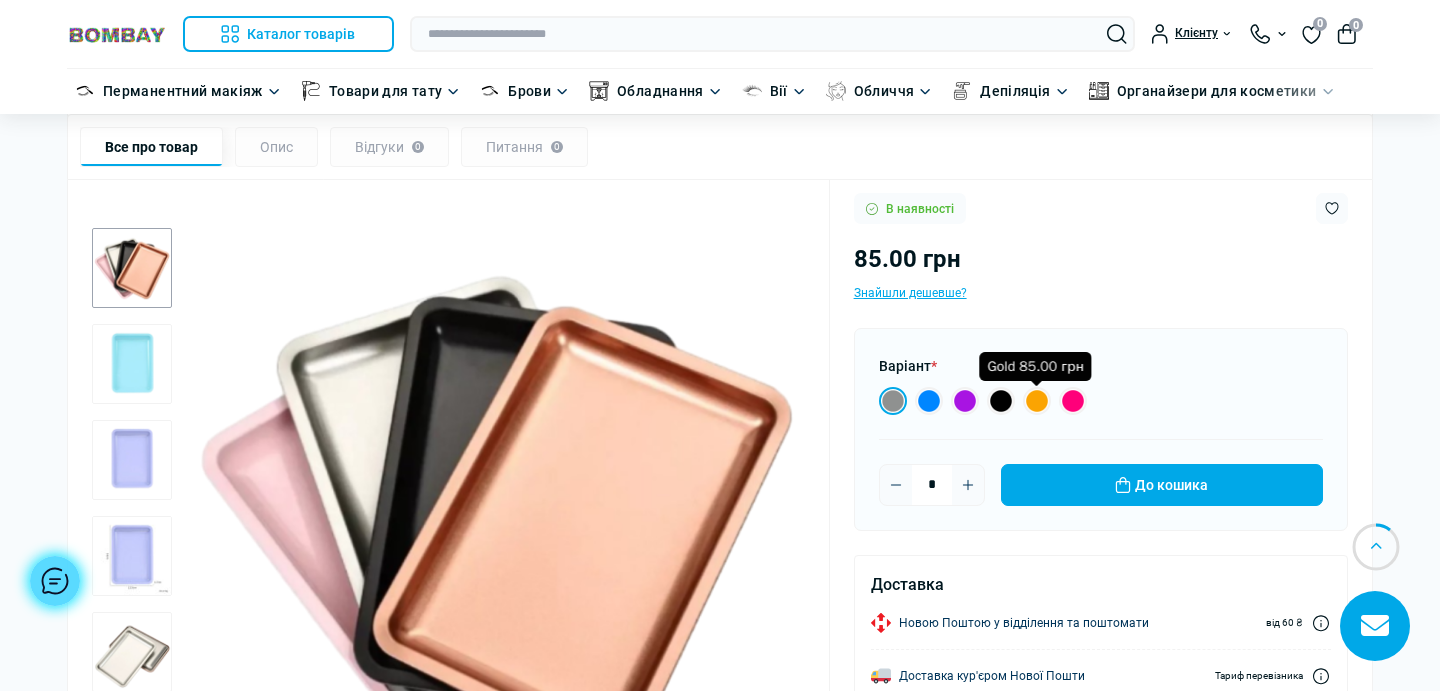 click at bounding box center [1037, 401] 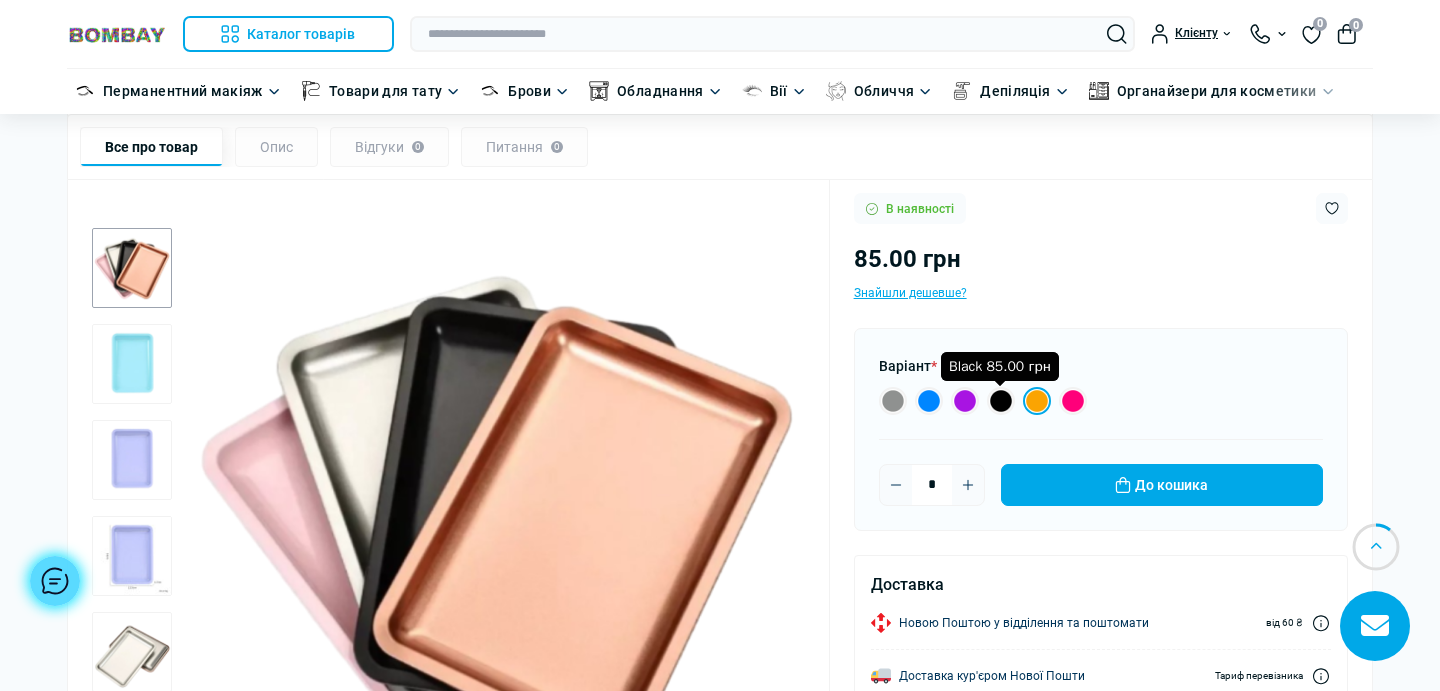 click at bounding box center (1001, 401) 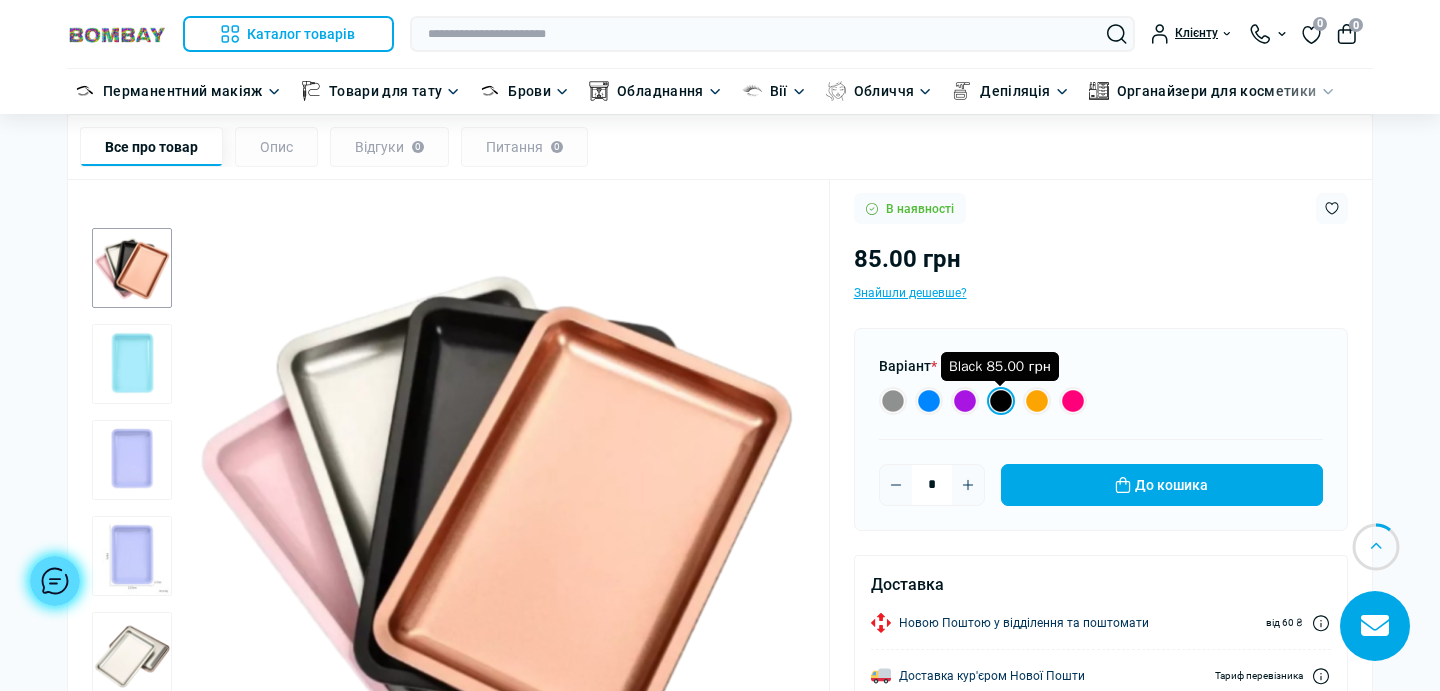 click at bounding box center (1001, 401) 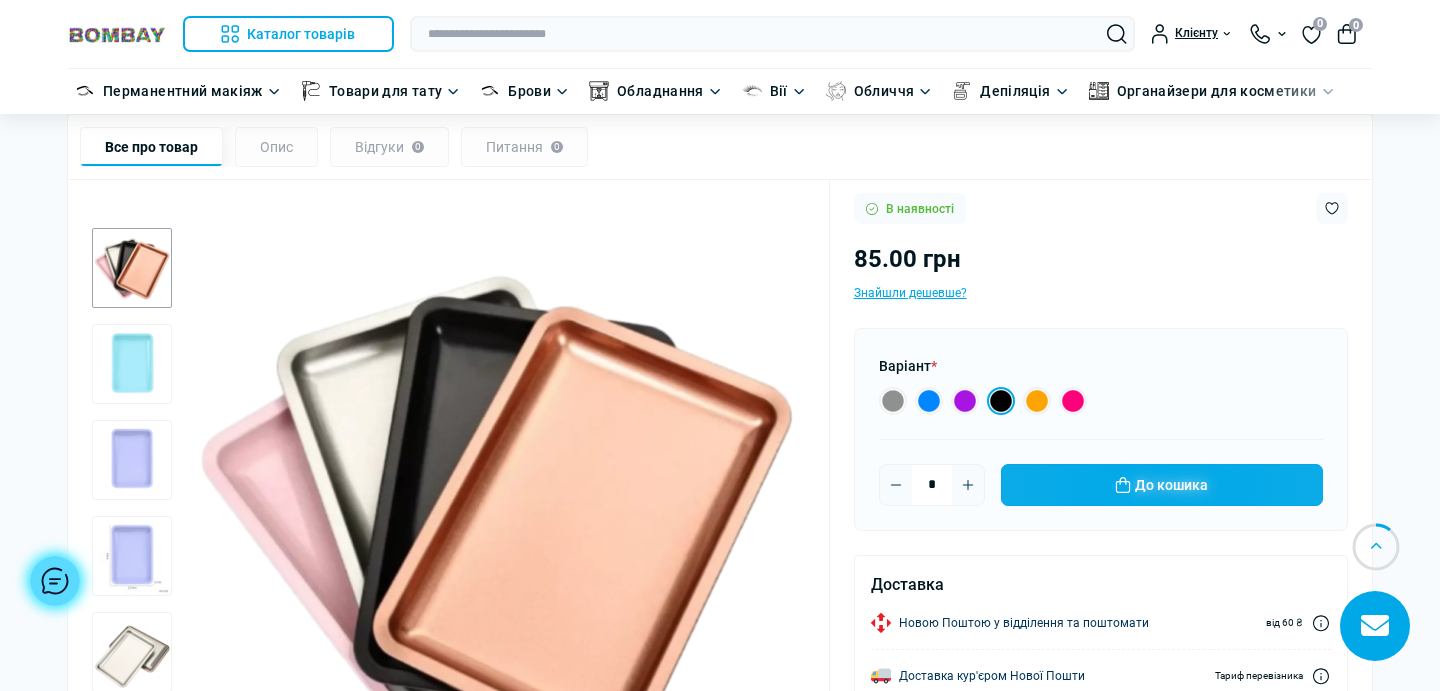 click on "До кошика" at bounding box center [1162, 485] 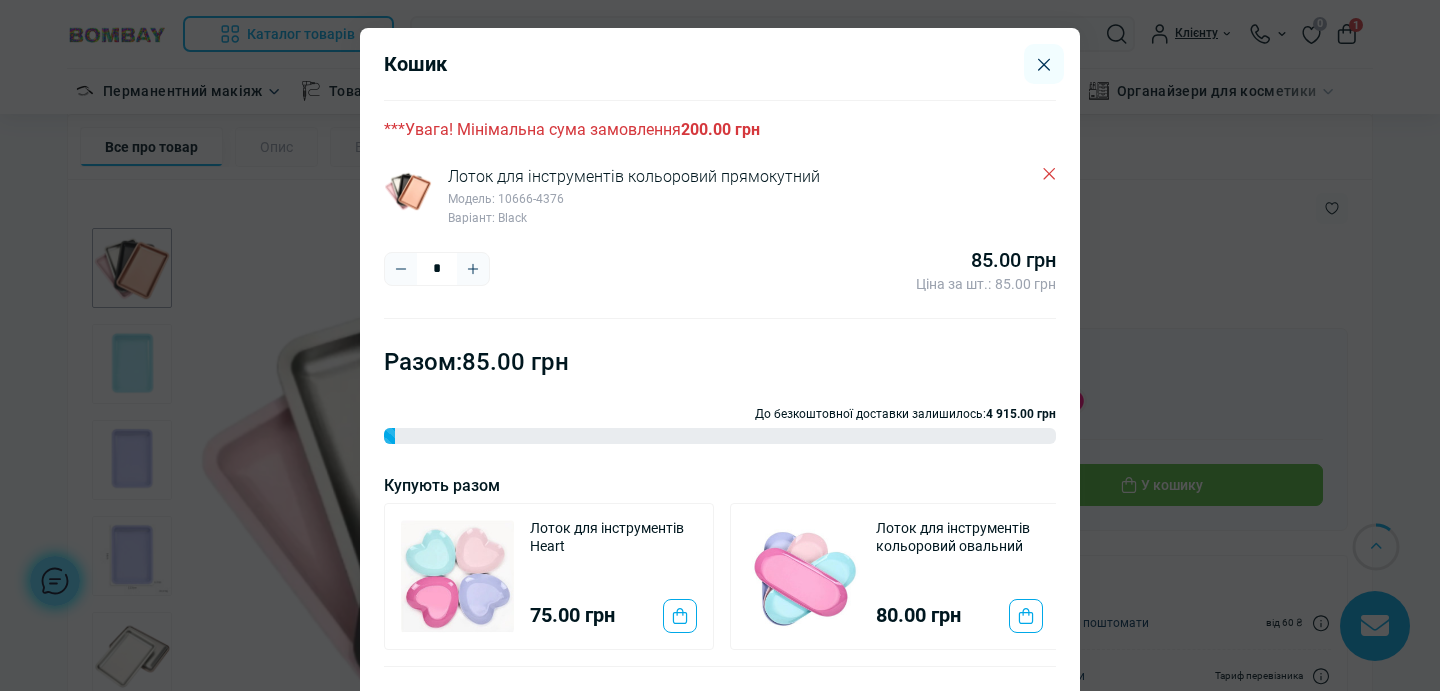 click 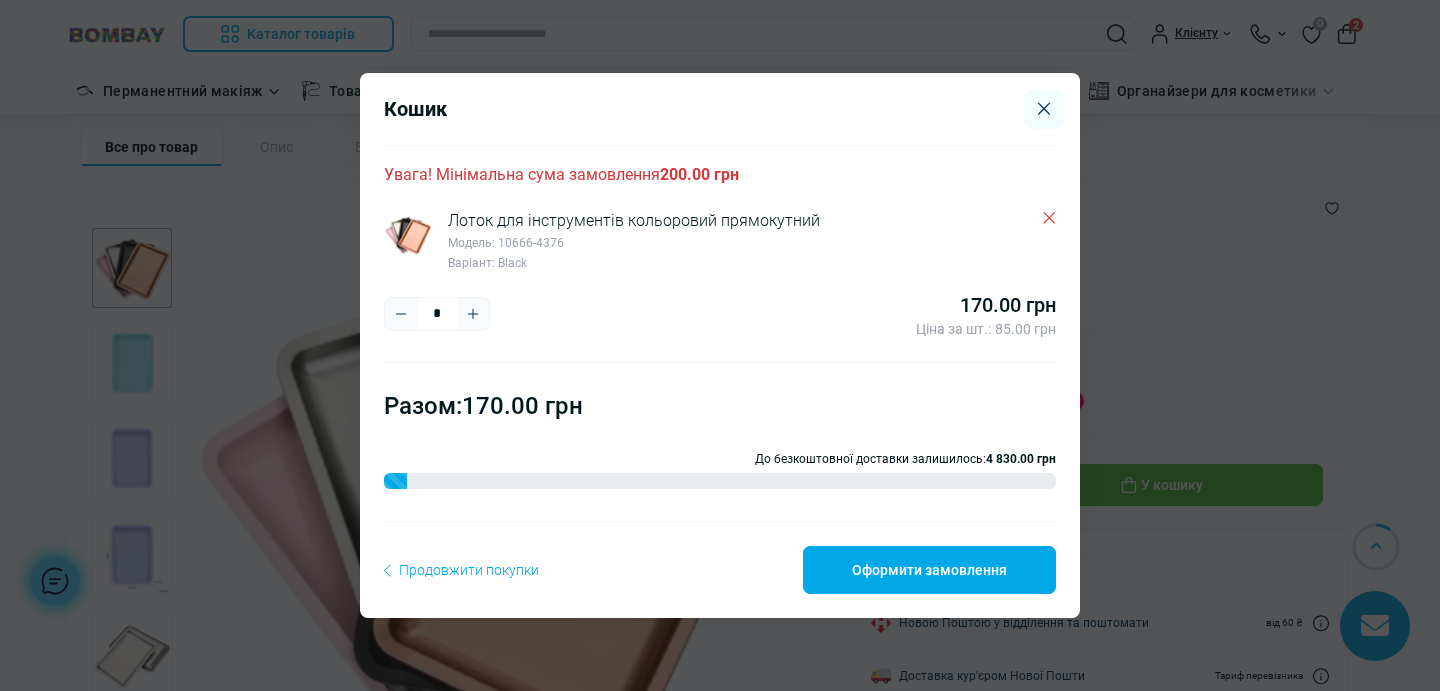 click 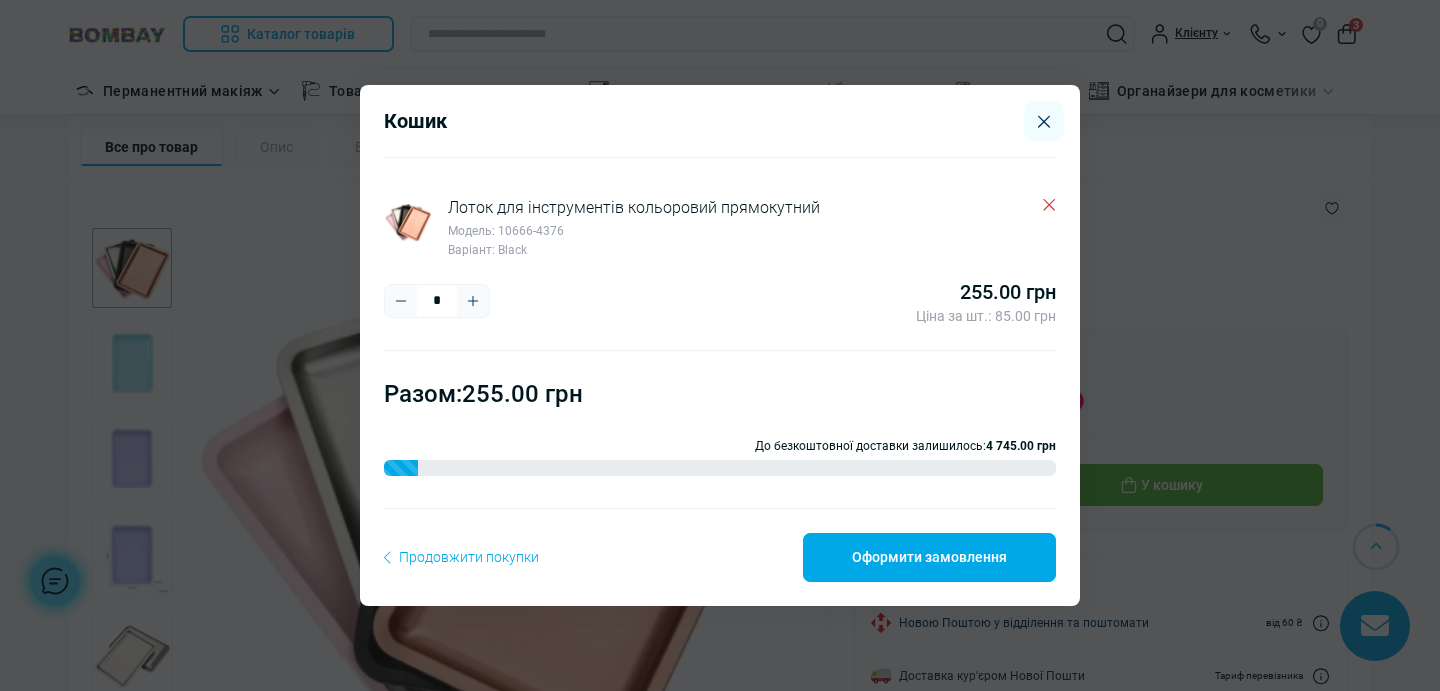 click 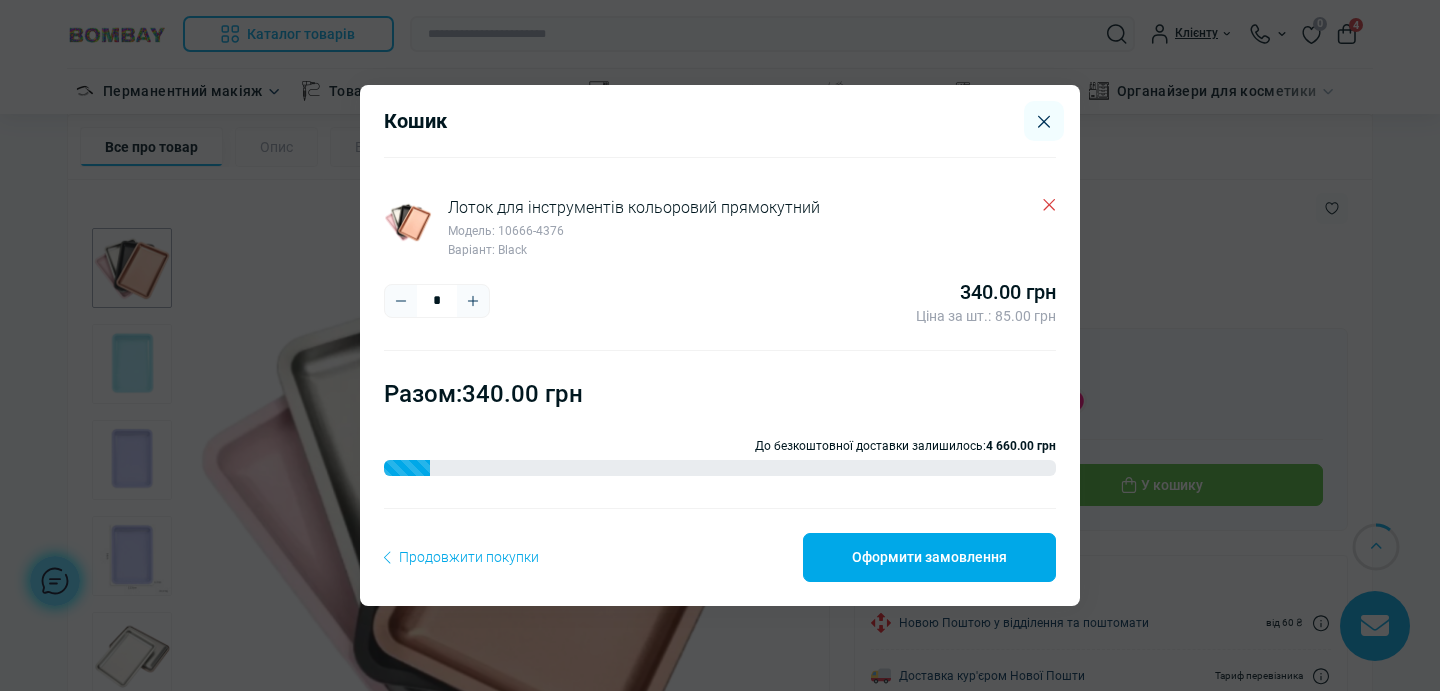 click at bounding box center (473, 301) 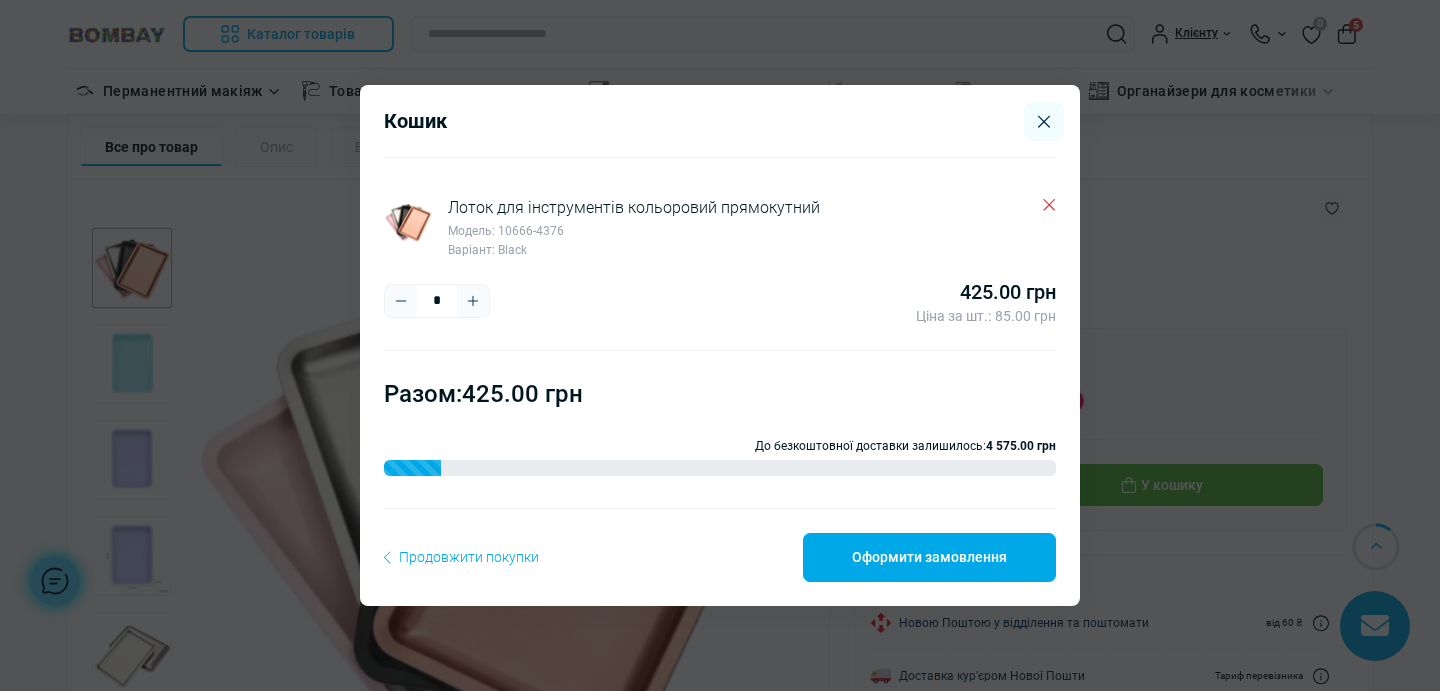 click 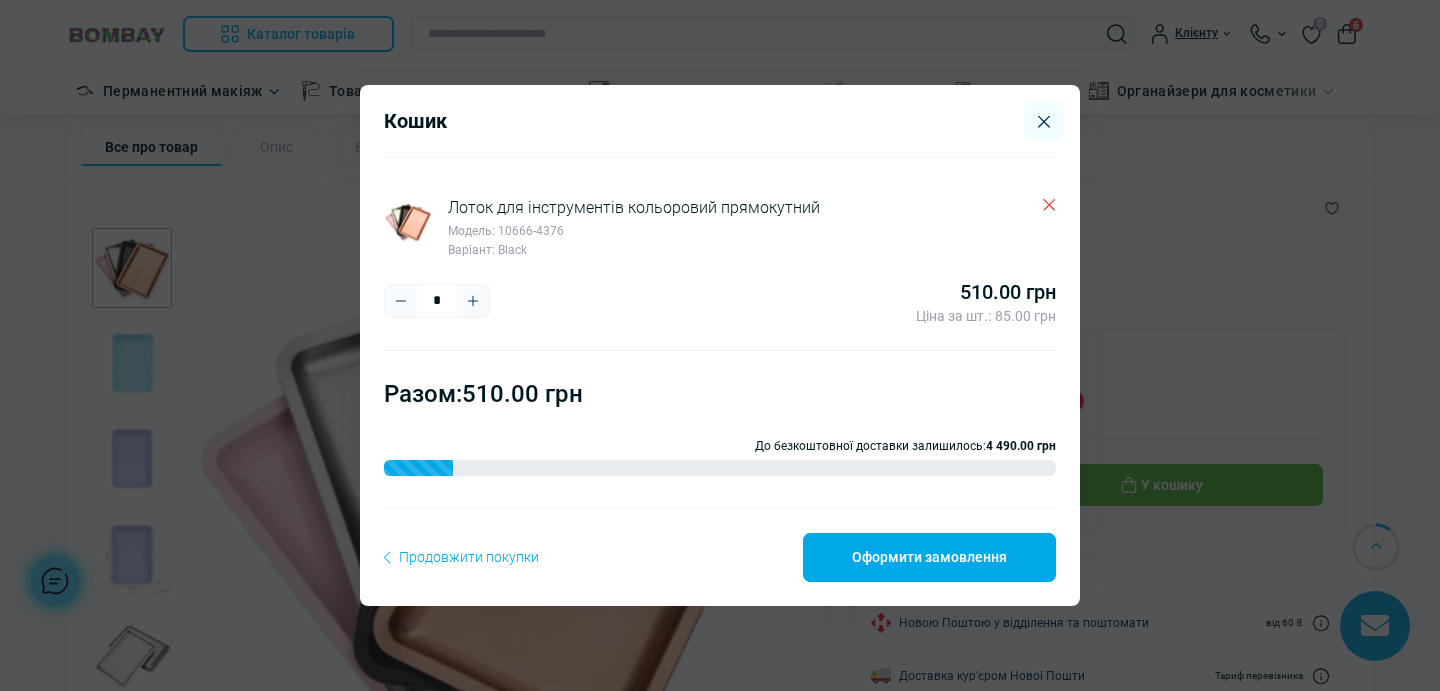 click on "Продовжити покупки" at bounding box center (461, 557) 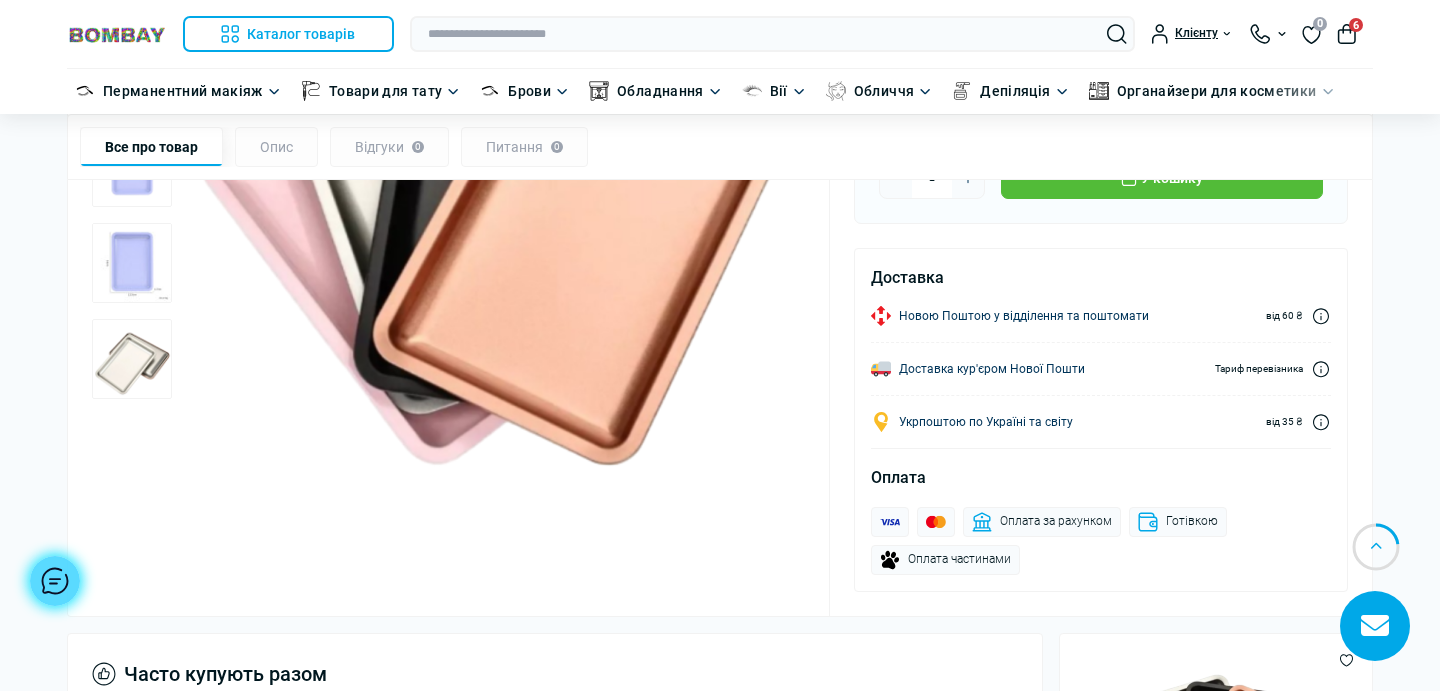 scroll, scrollTop: 587, scrollLeft: 0, axis: vertical 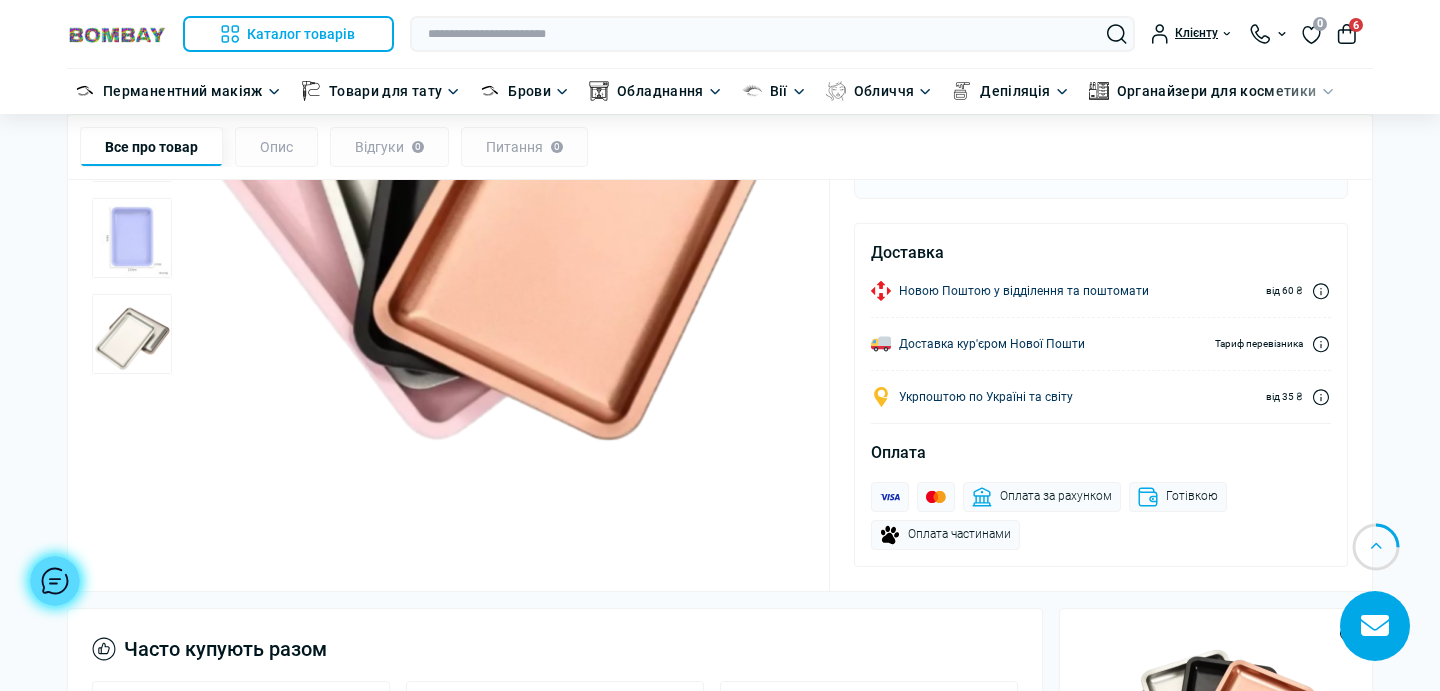 click at bounding box center [132, 335] 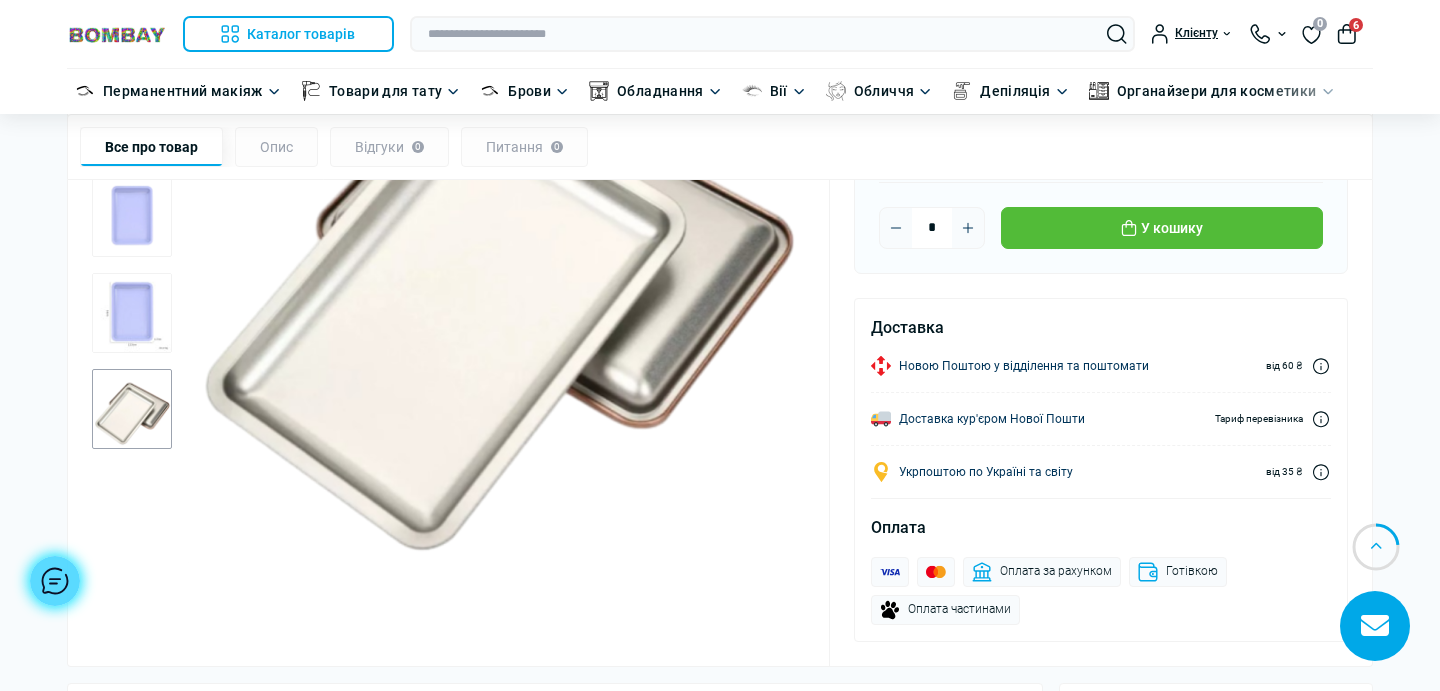 scroll, scrollTop: 377, scrollLeft: 0, axis: vertical 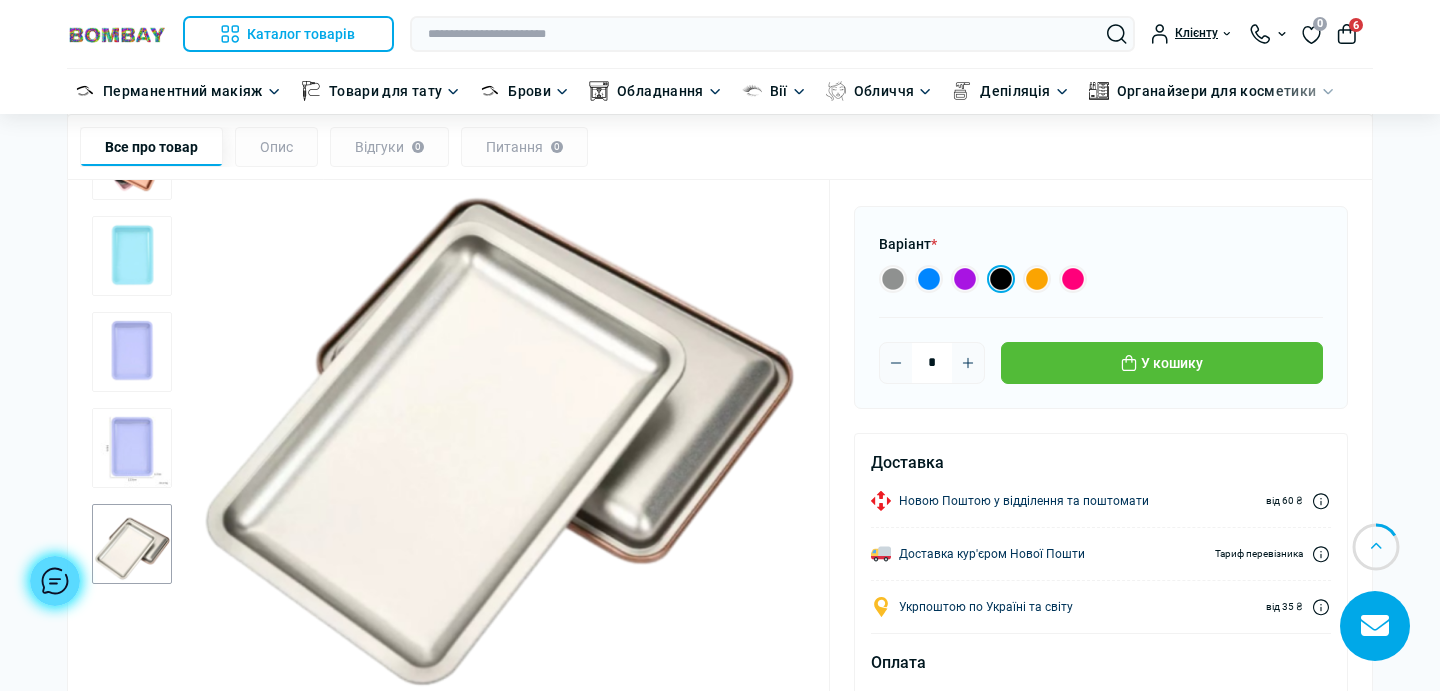 click at bounding box center (132, 449) 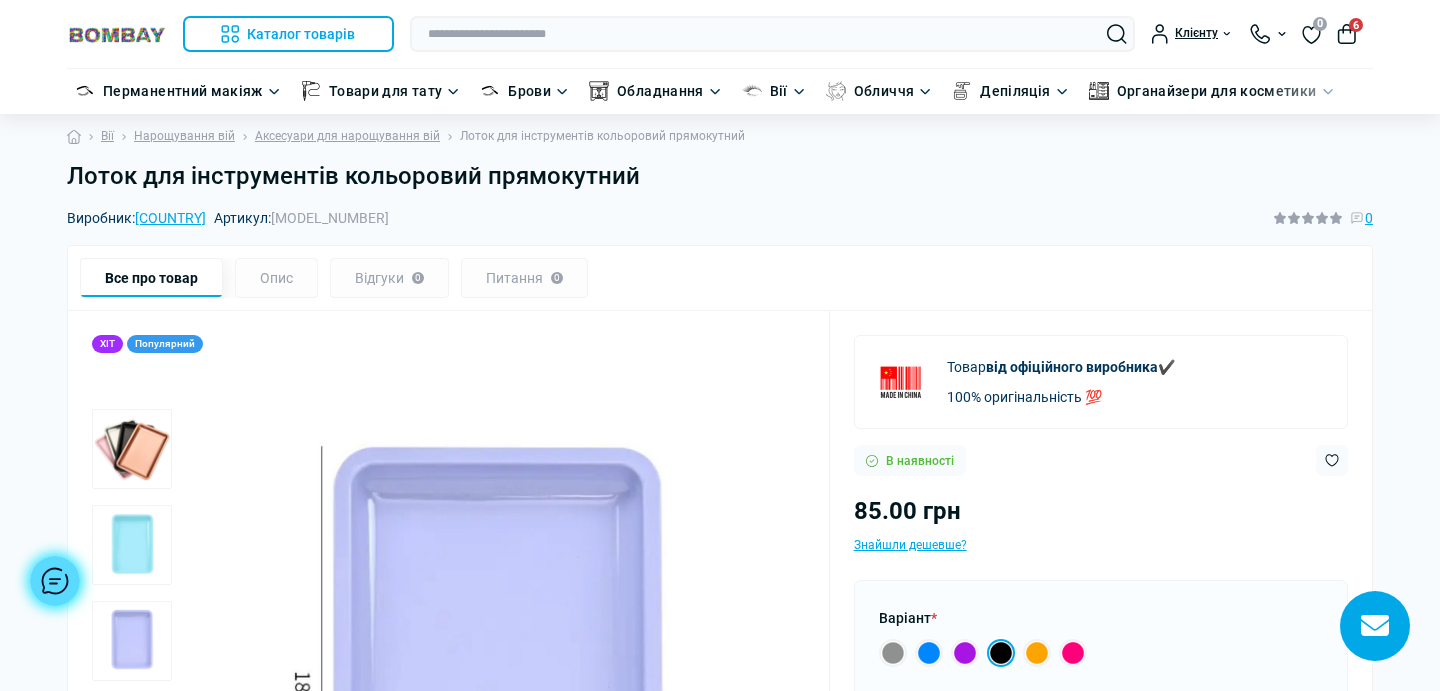 scroll, scrollTop: 0, scrollLeft: 0, axis: both 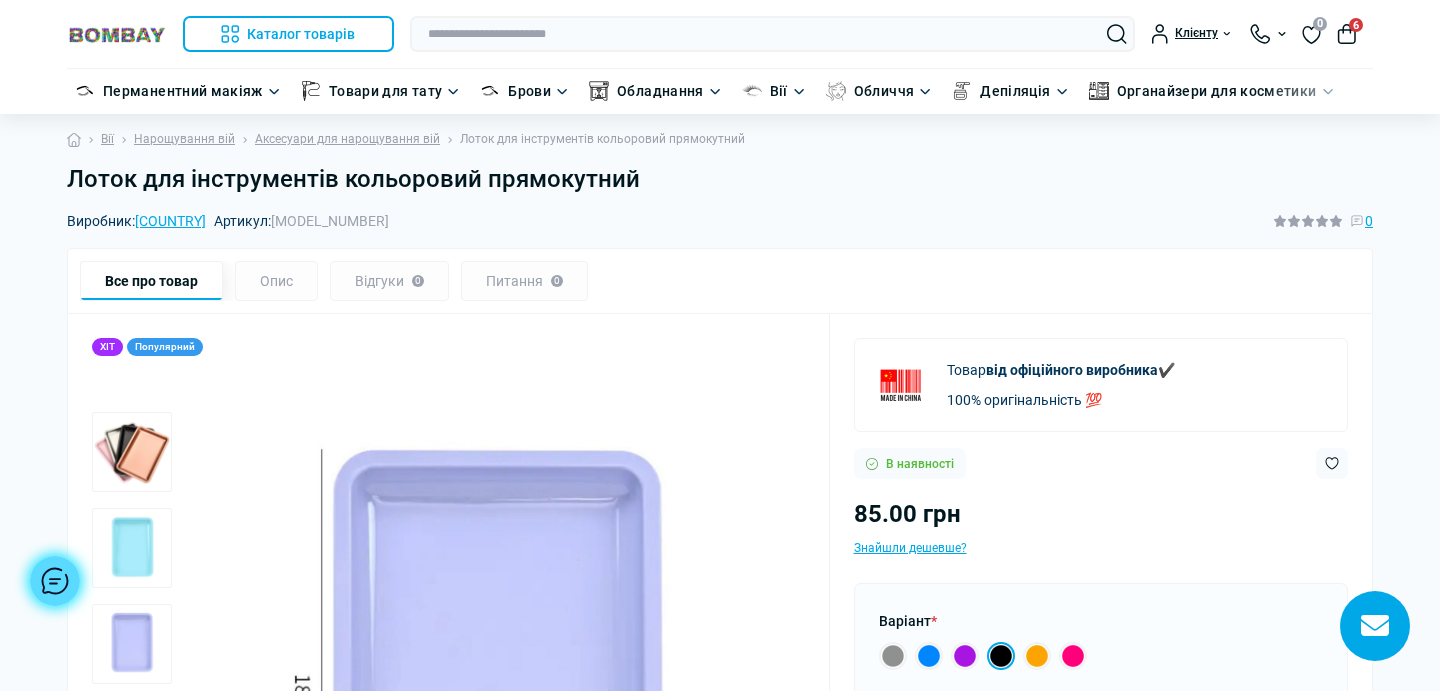 click at bounding box center (132, 452) 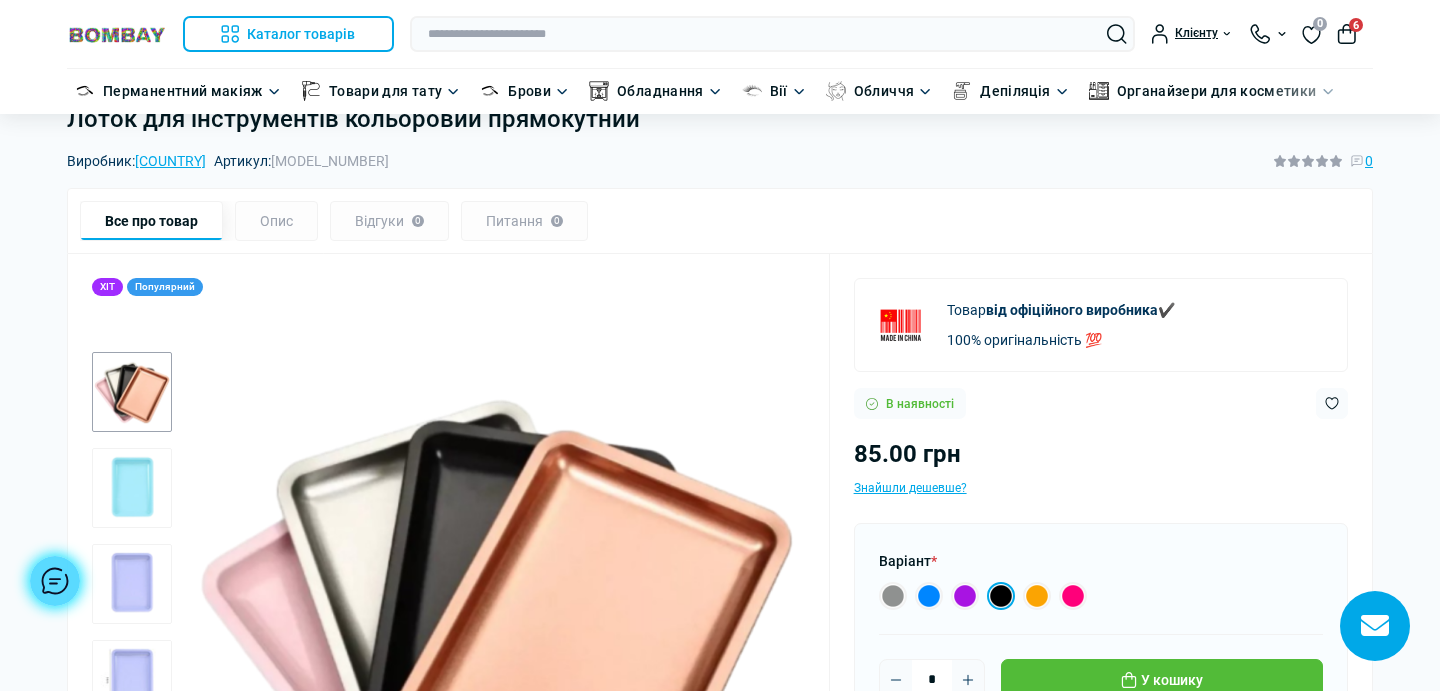 scroll, scrollTop: 0, scrollLeft: 0, axis: both 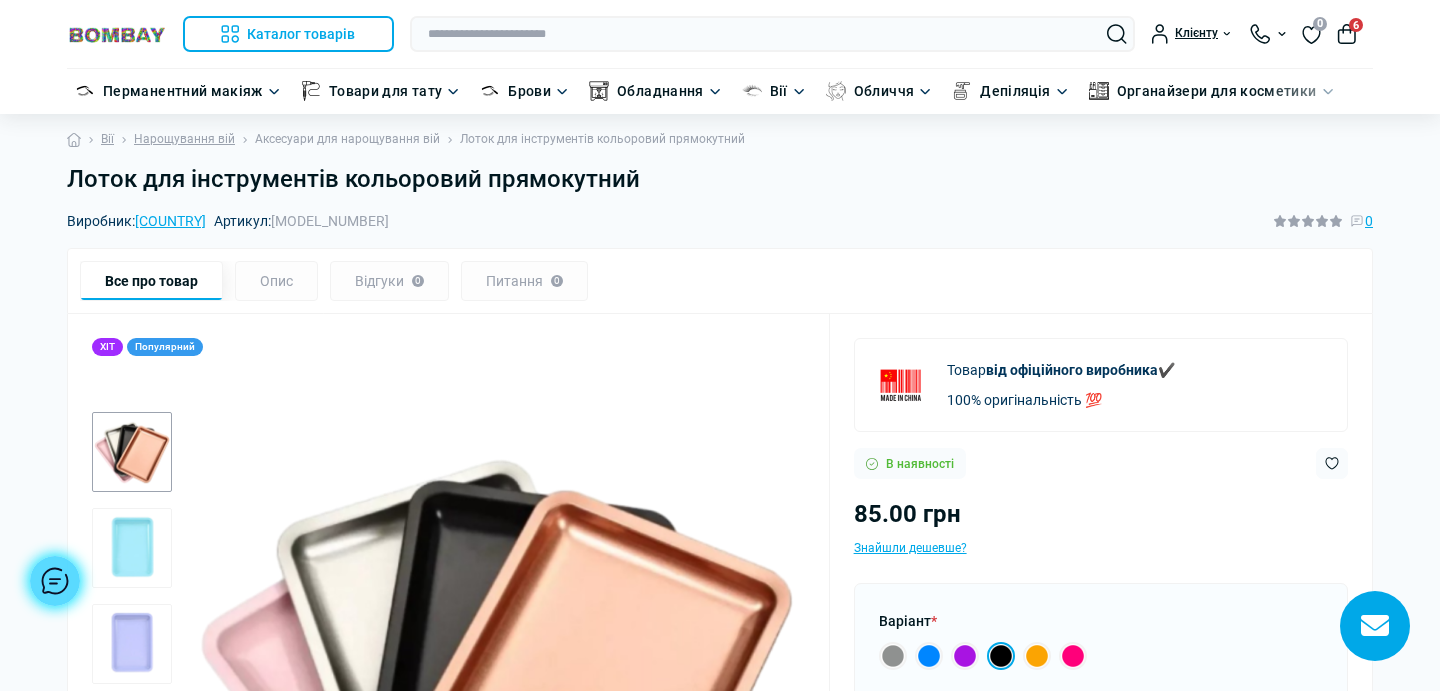 click on "Аксесуари для нарощування вій" at bounding box center (347, 139) 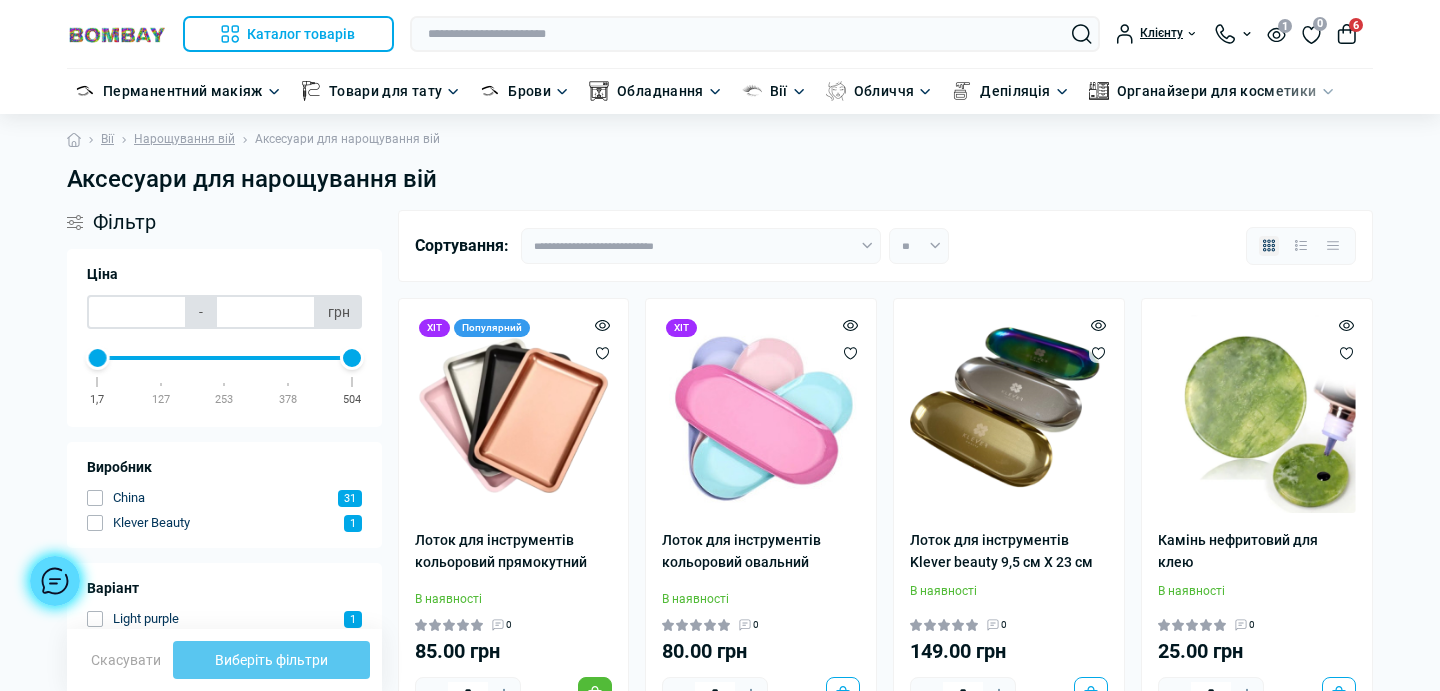 scroll, scrollTop: 0, scrollLeft: 0, axis: both 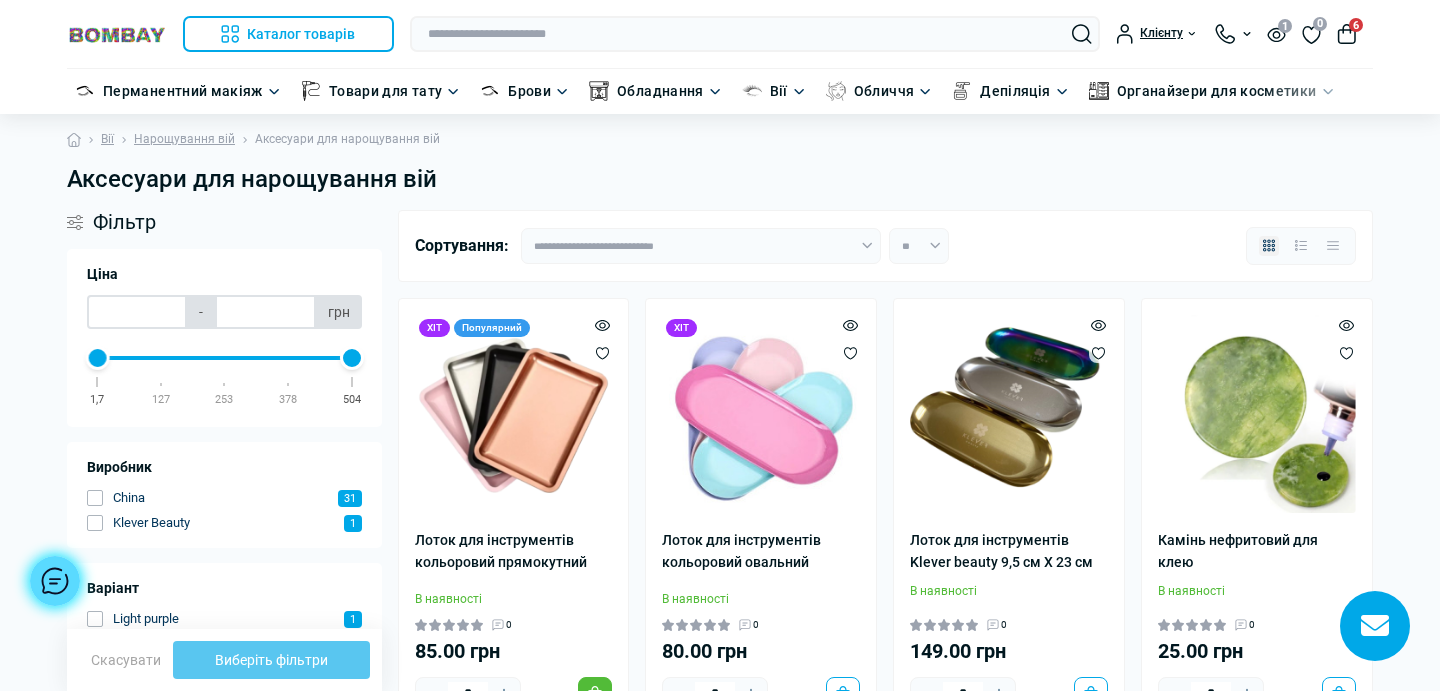 click on "Вії
Нарощування вій
Аксесуари для нарощування вій" at bounding box center (720, 139) 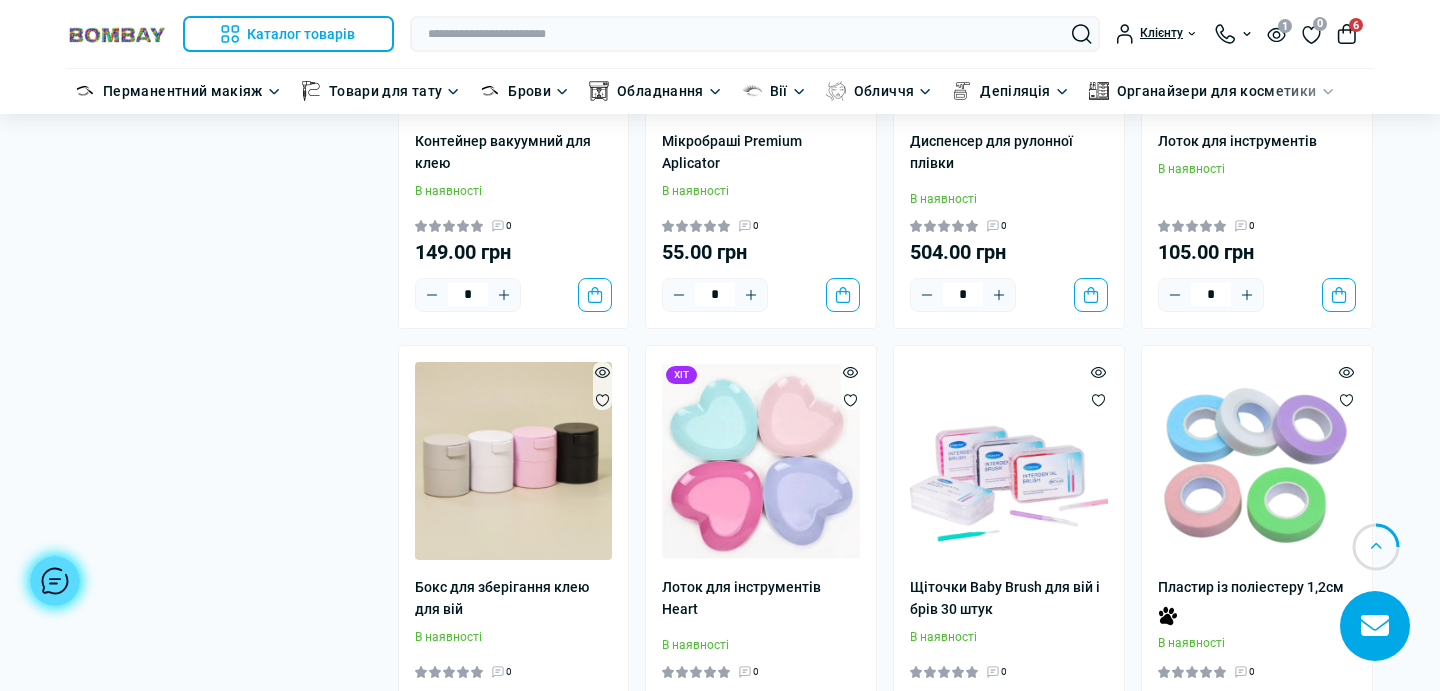 scroll, scrollTop: 1009, scrollLeft: 0, axis: vertical 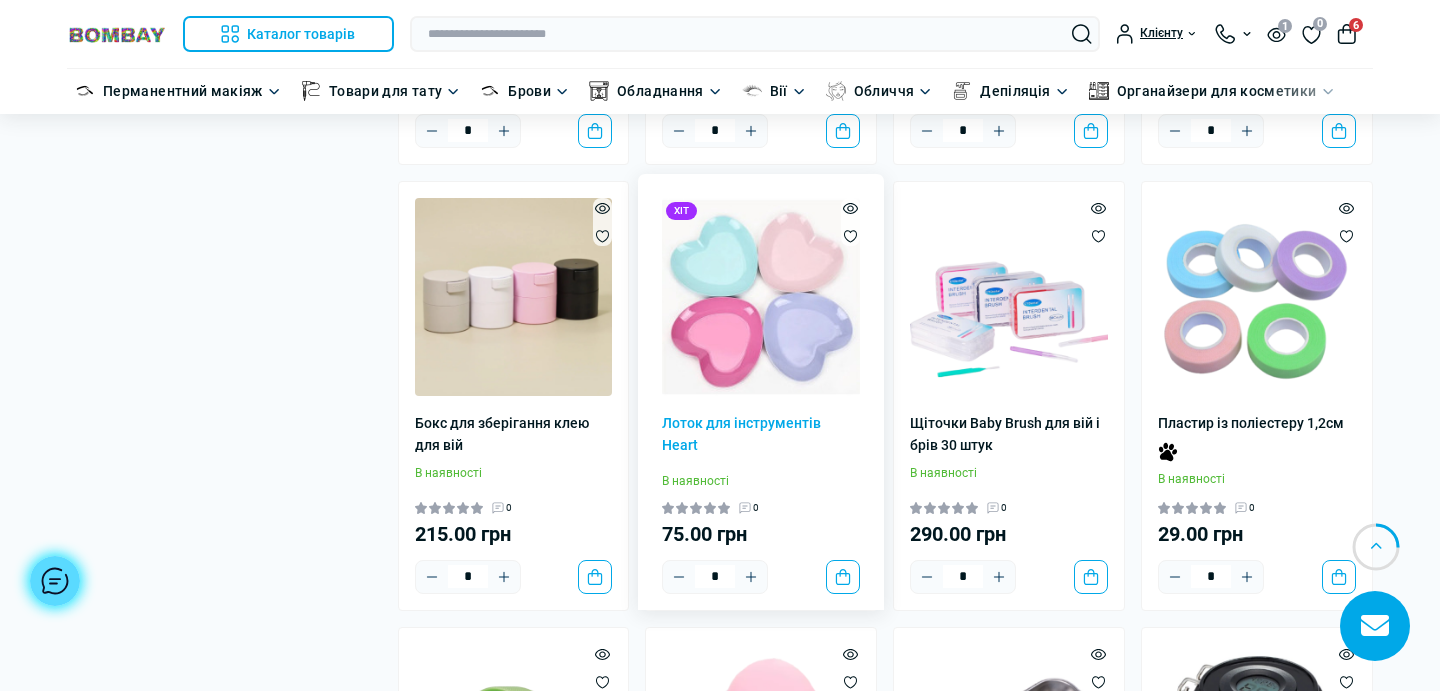 click at bounding box center (761, 297) 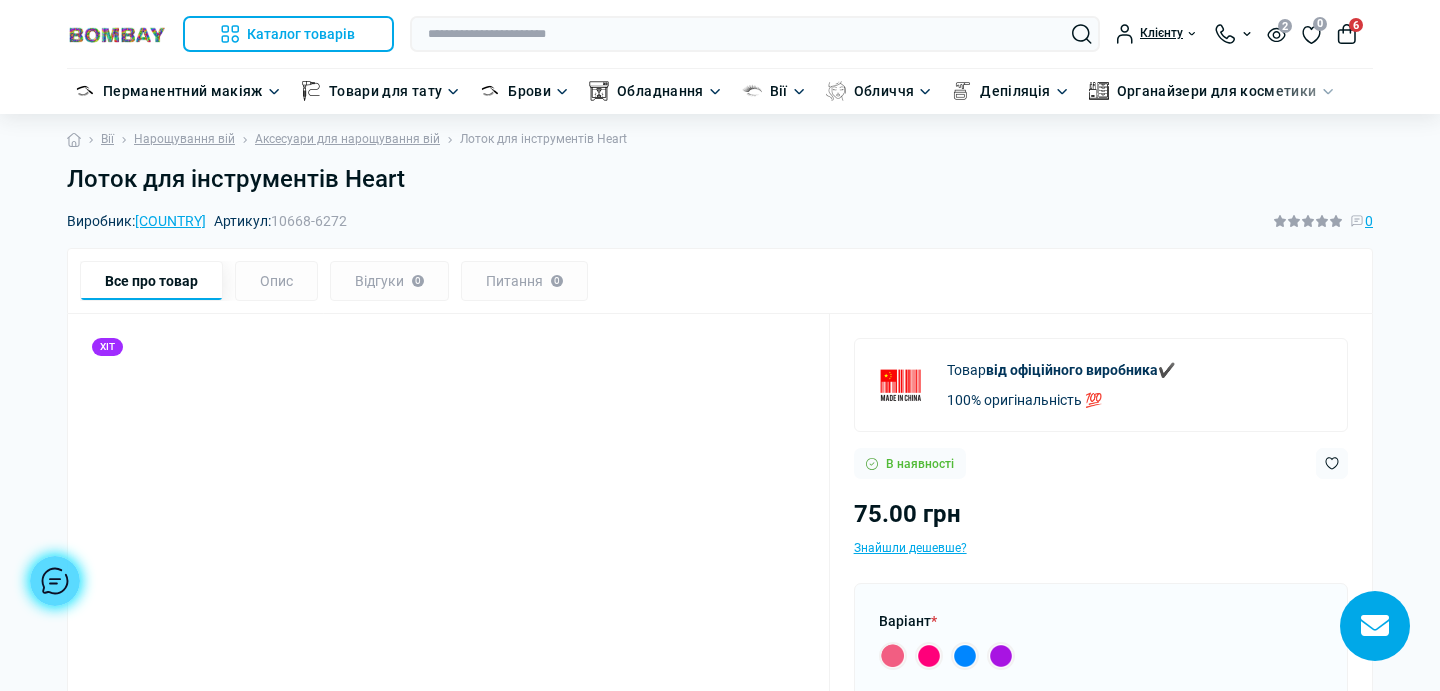 scroll, scrollTop: 0, scrollLeft: 0, axis: both 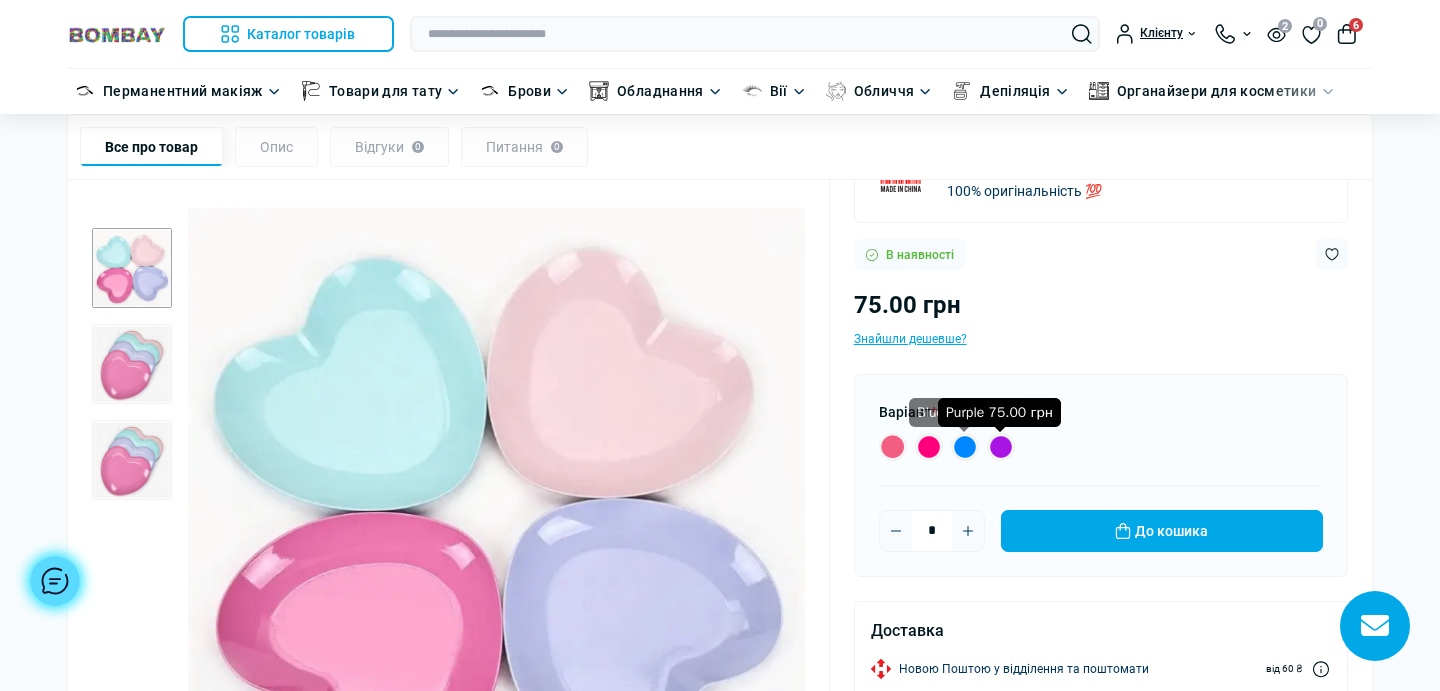 click at bounding box center (1001, 447) 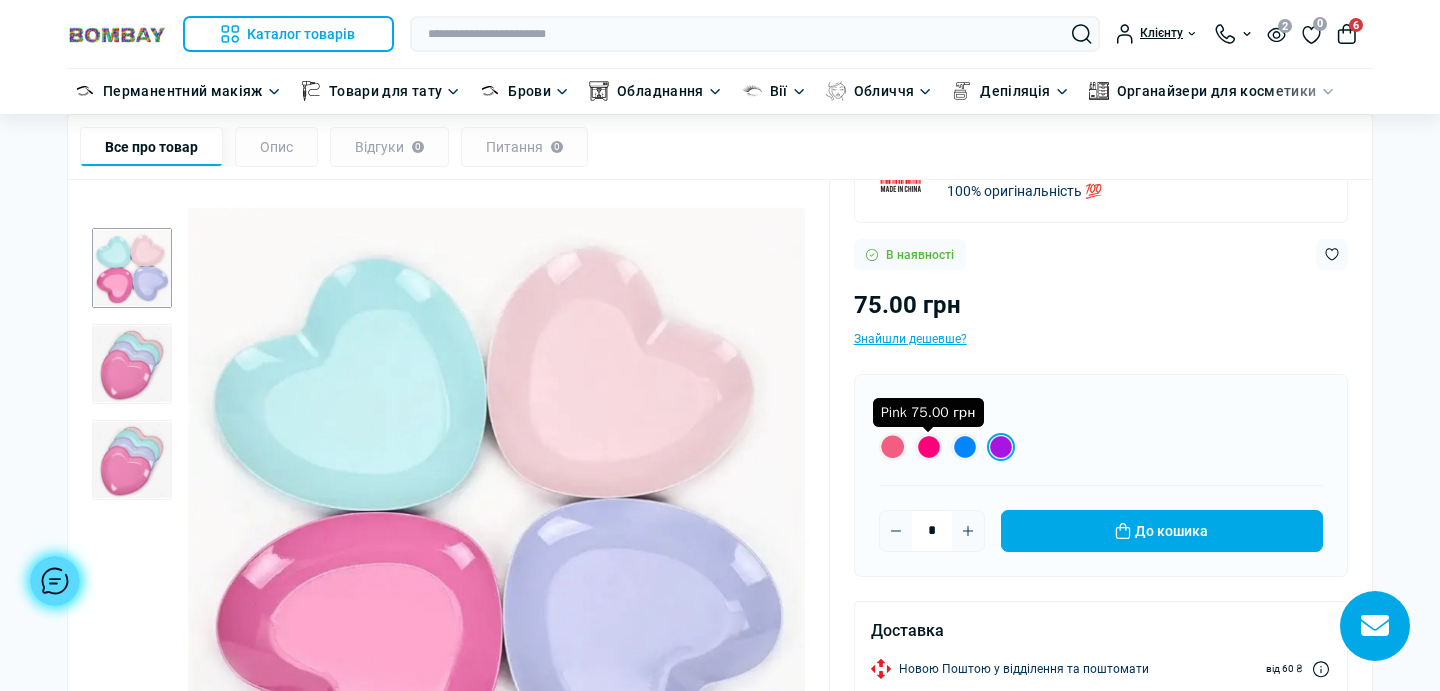 click at bounding box center (929, 447) 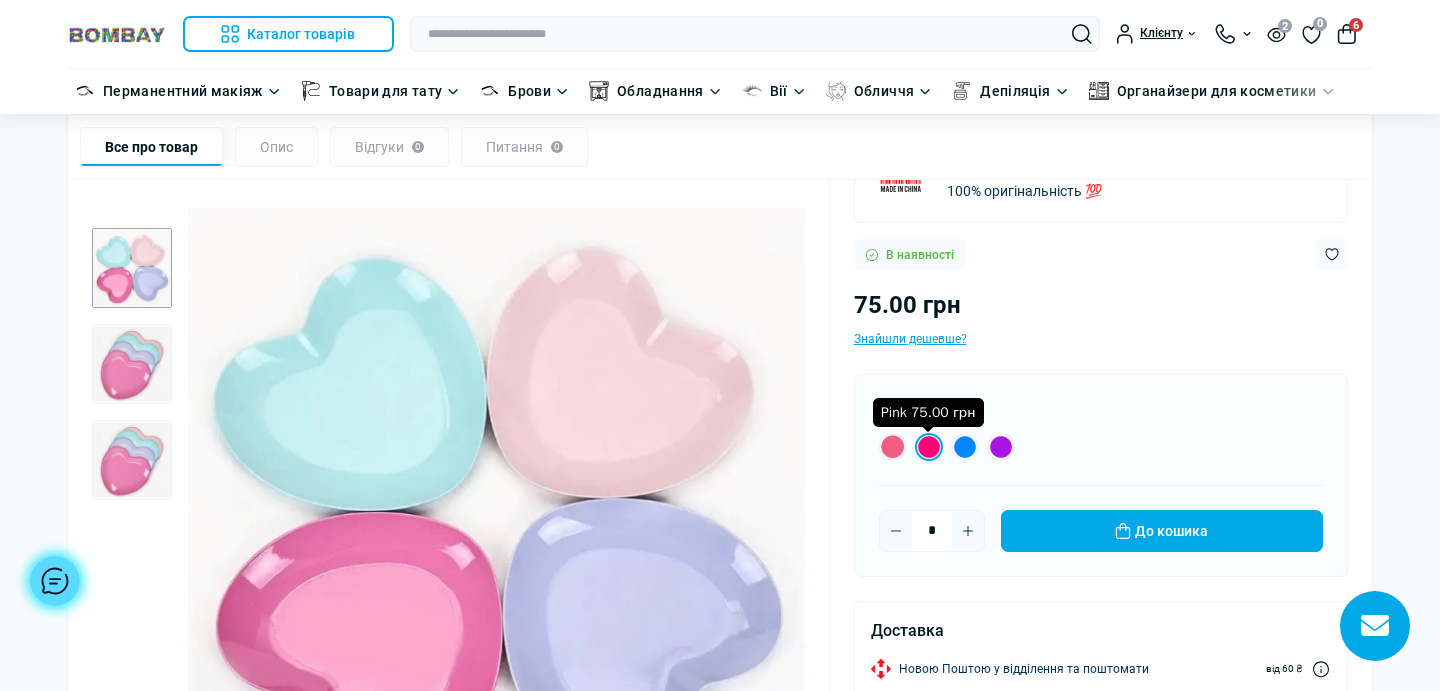 click at bounding box center (929, 447) 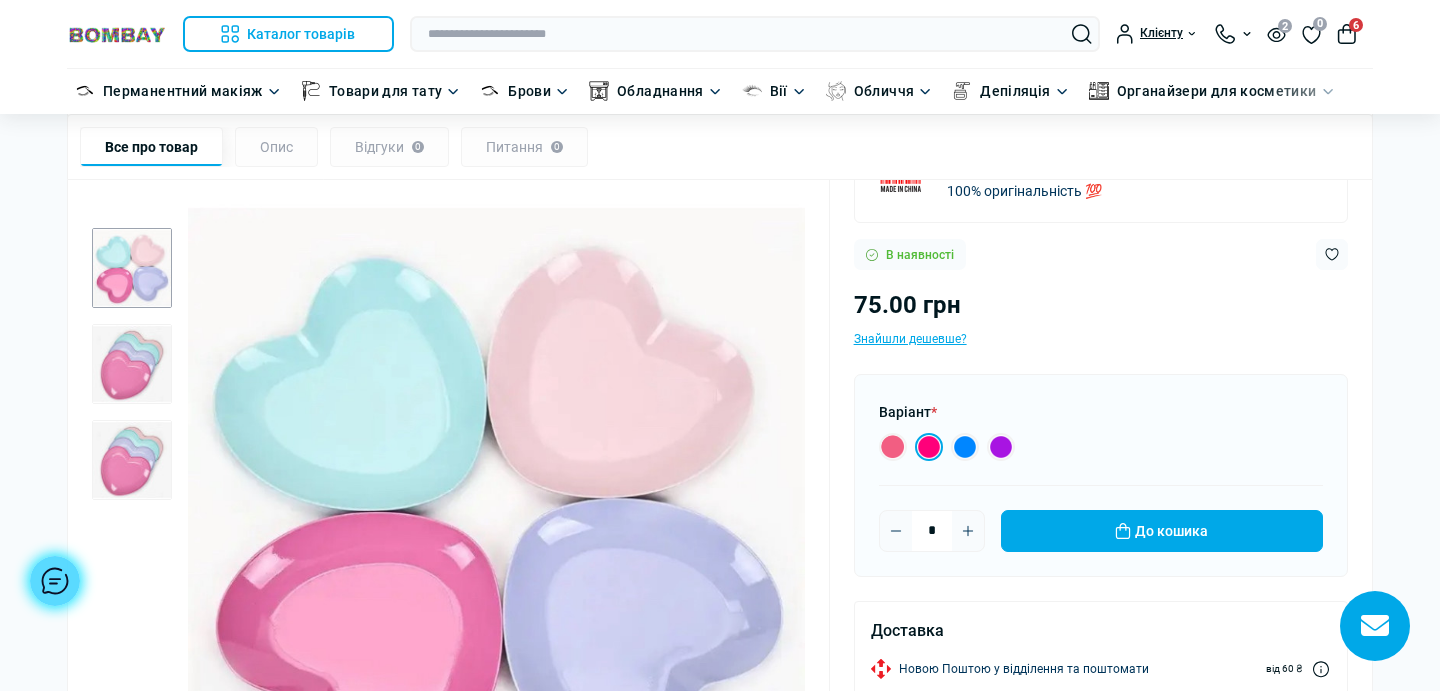 click 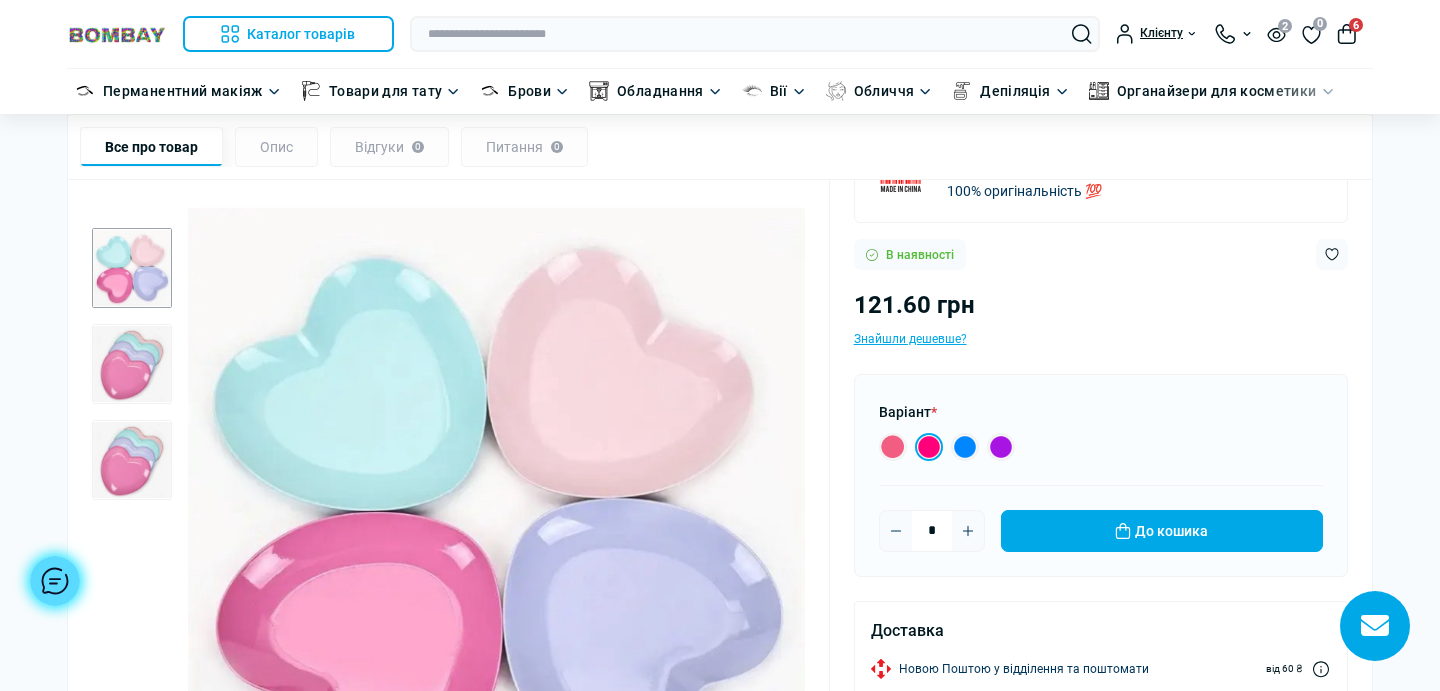 click 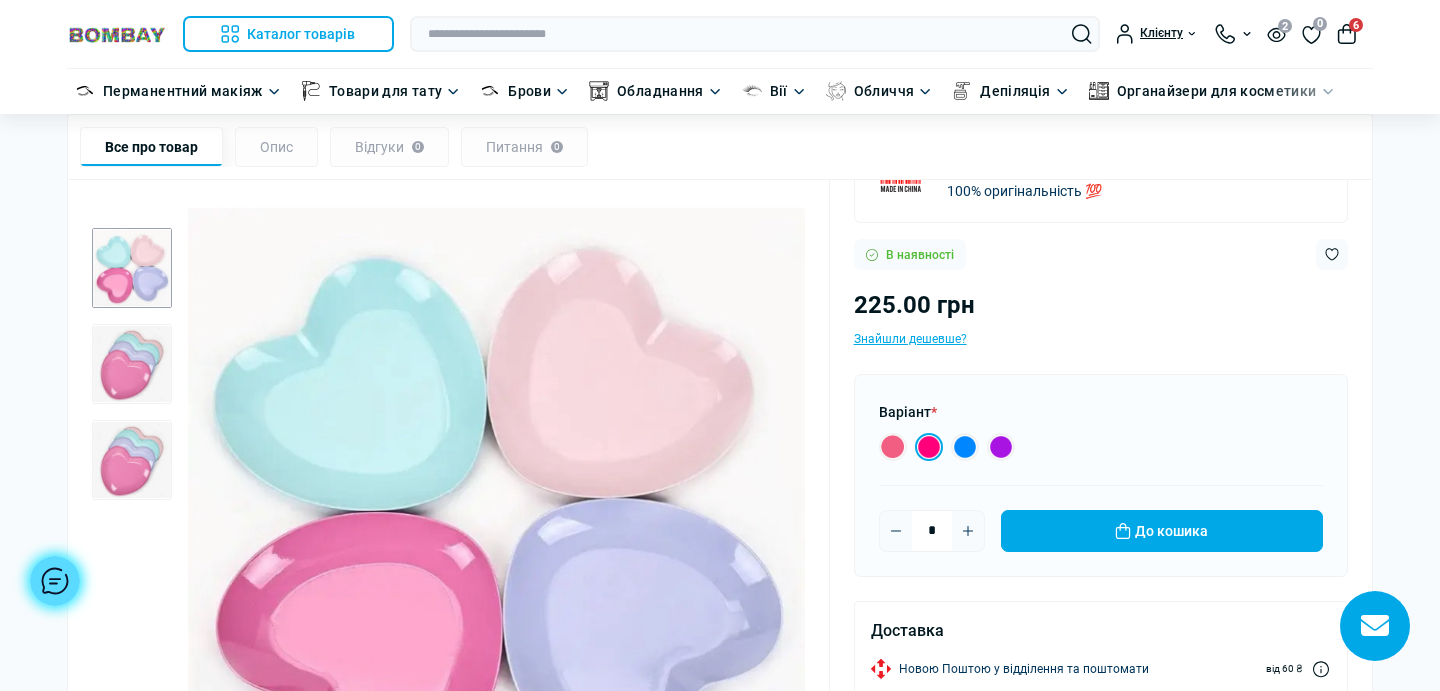 click 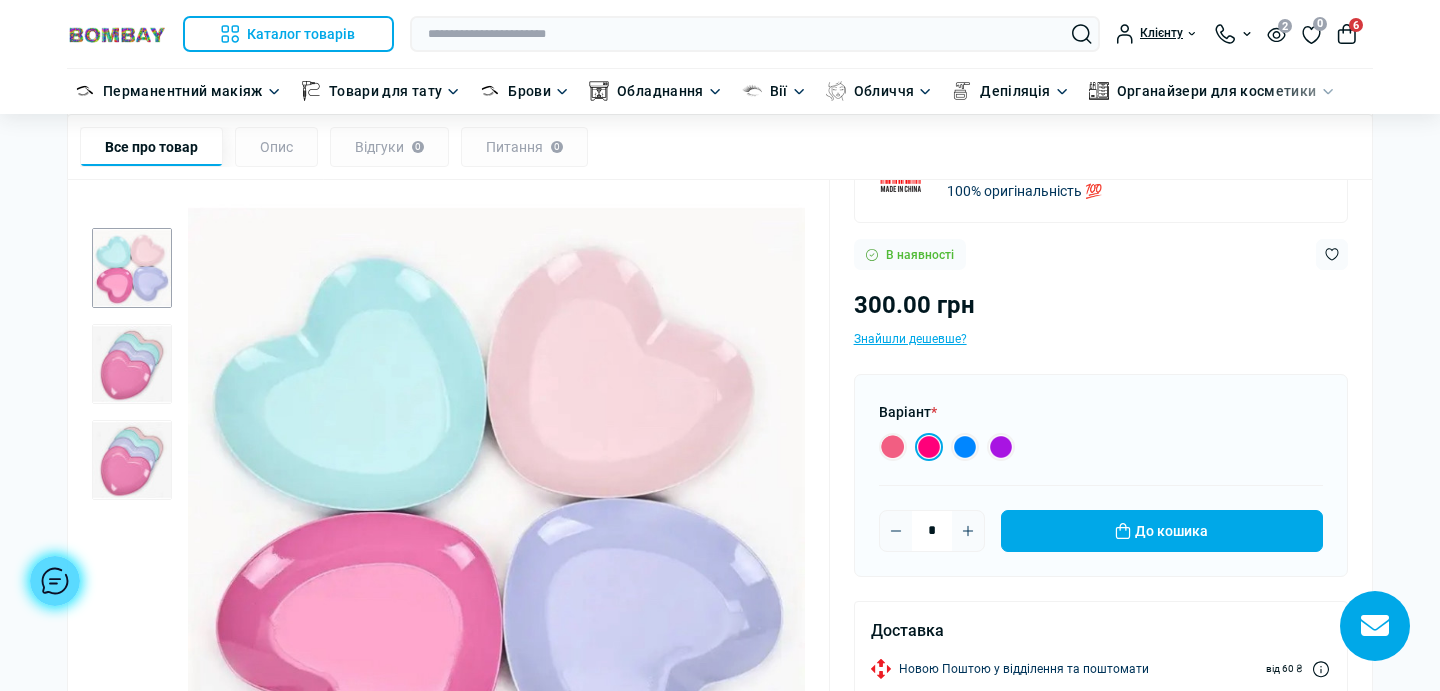 click 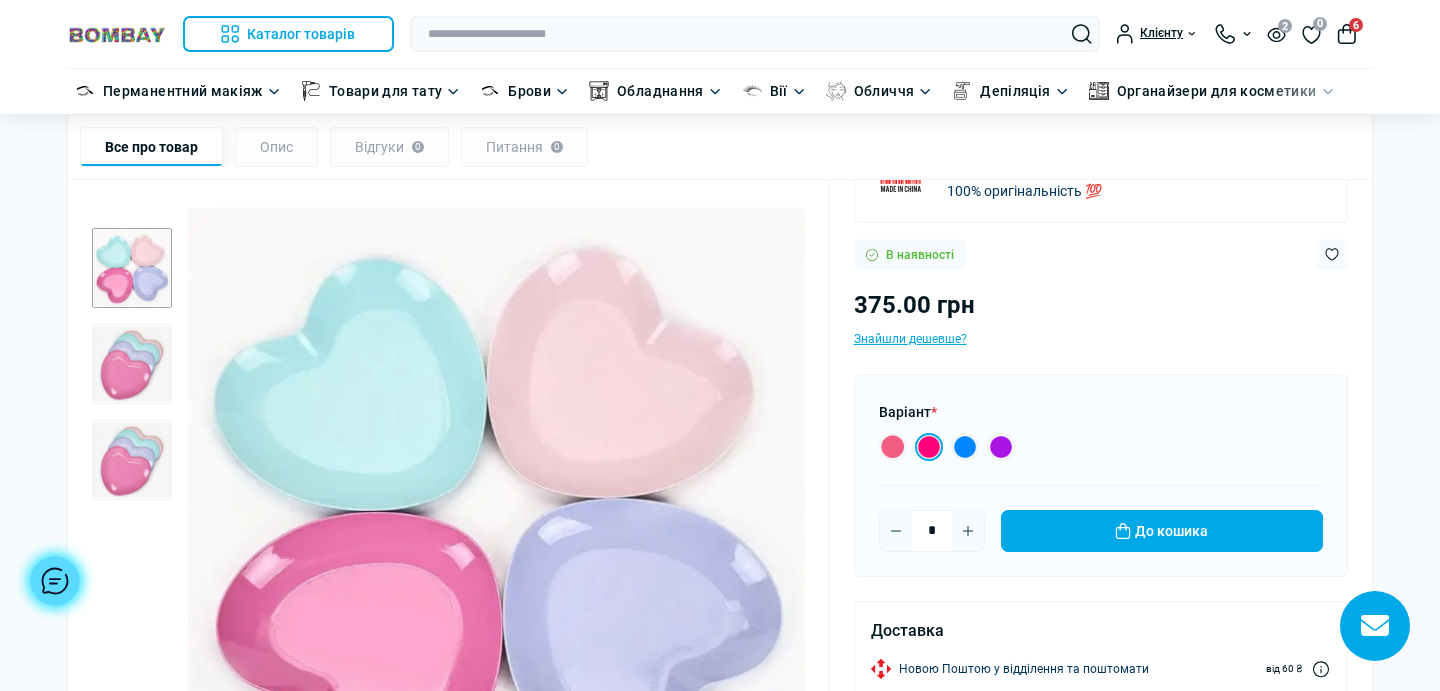 click 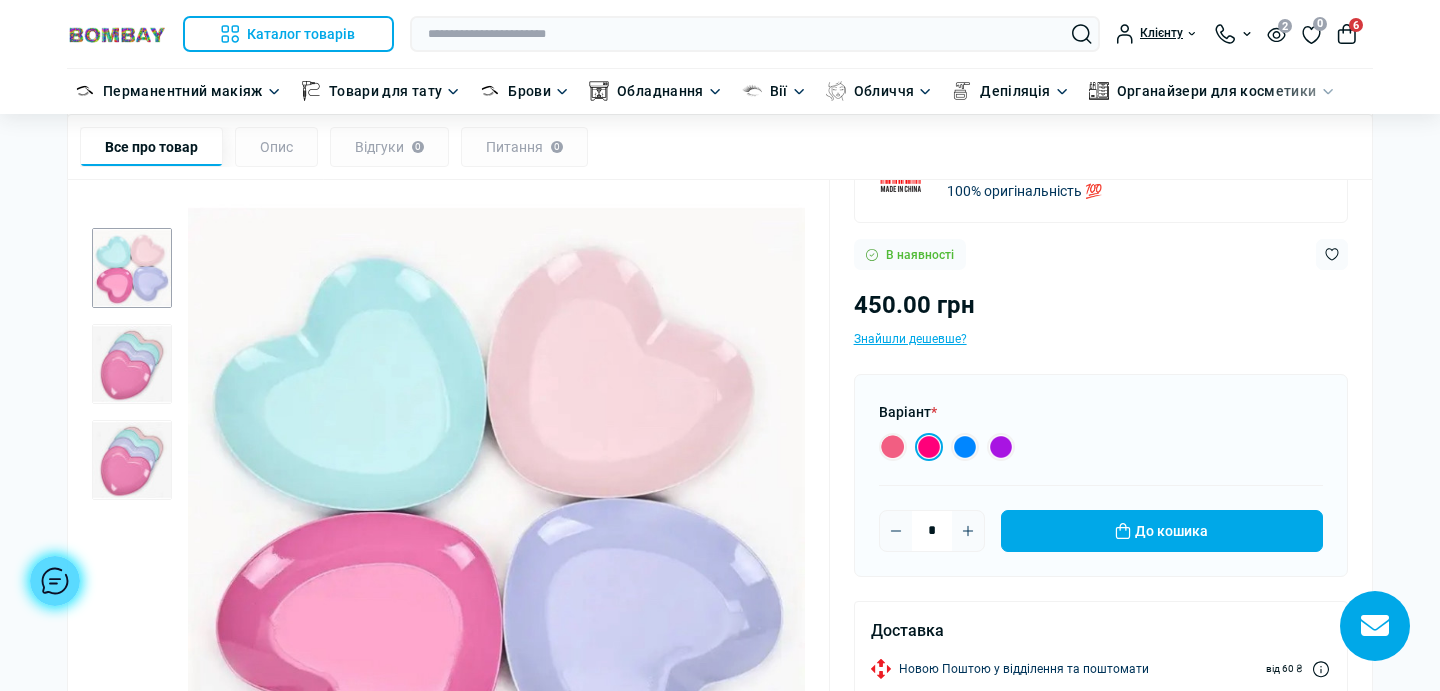 click 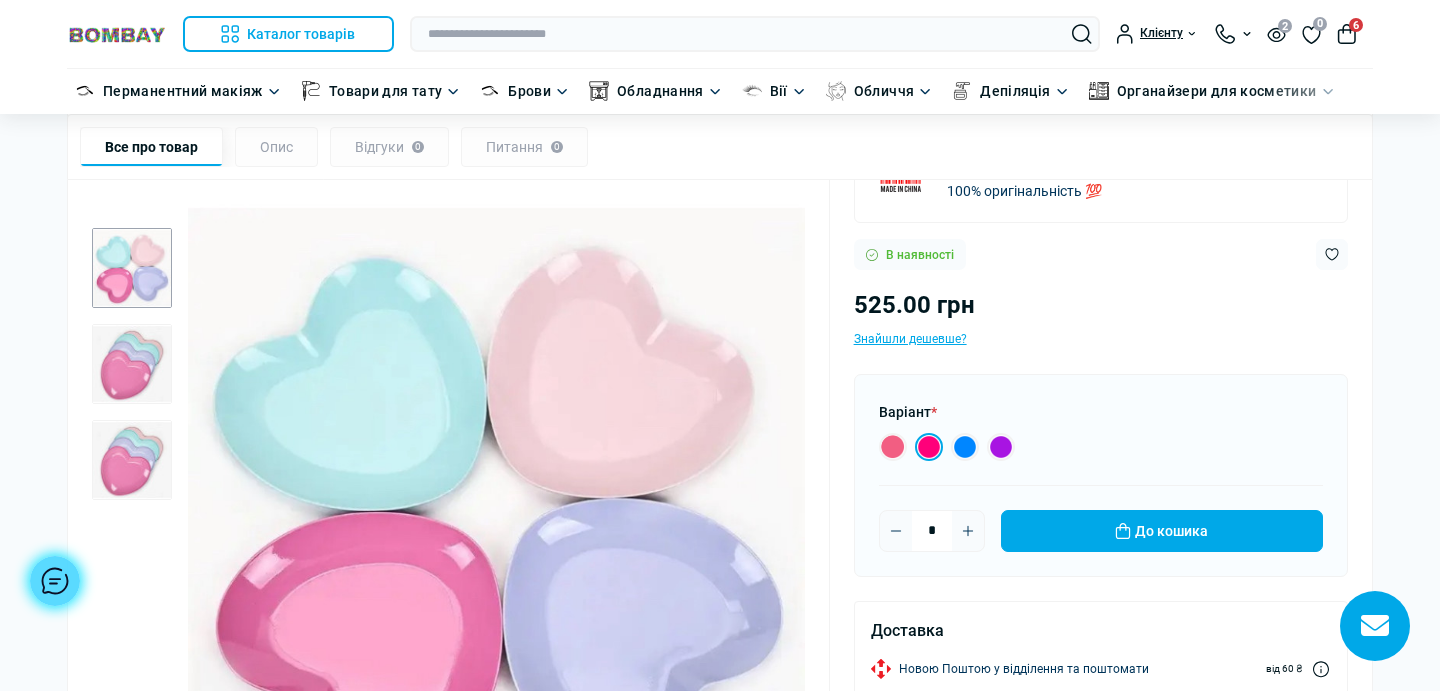 click 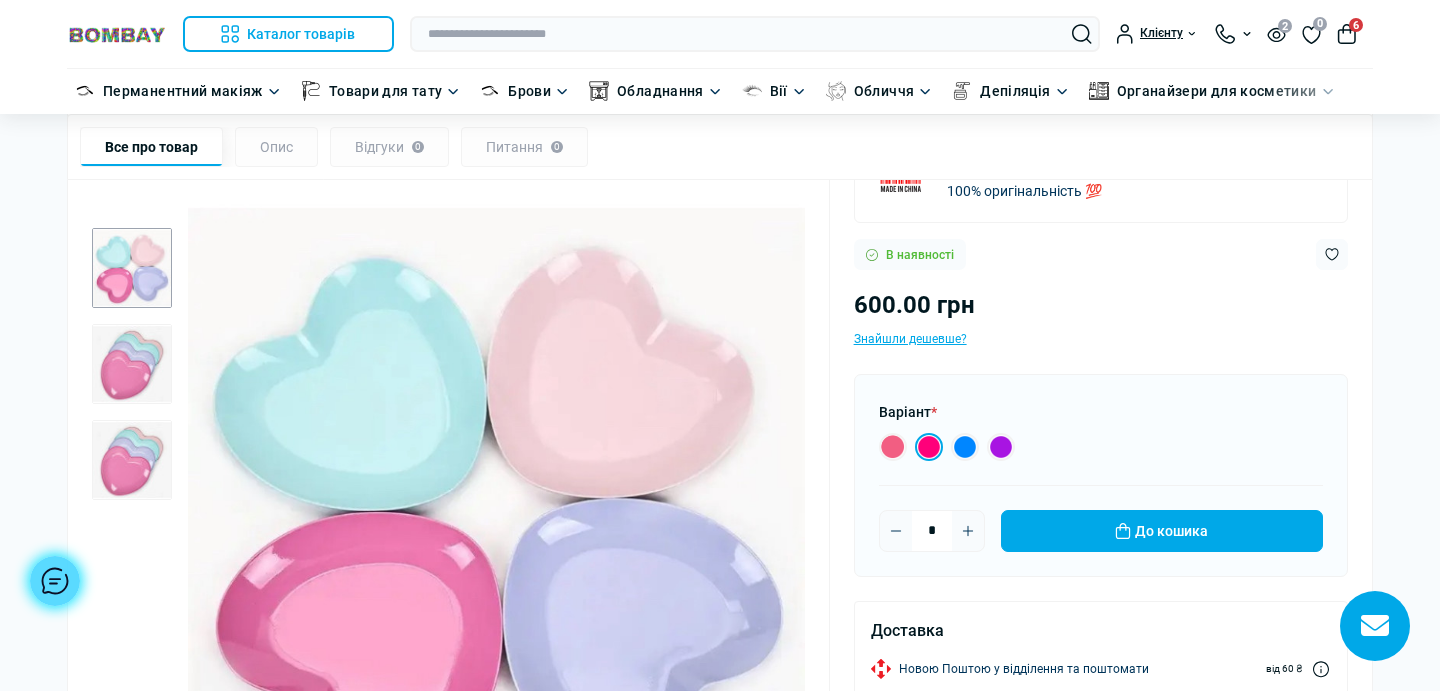 click 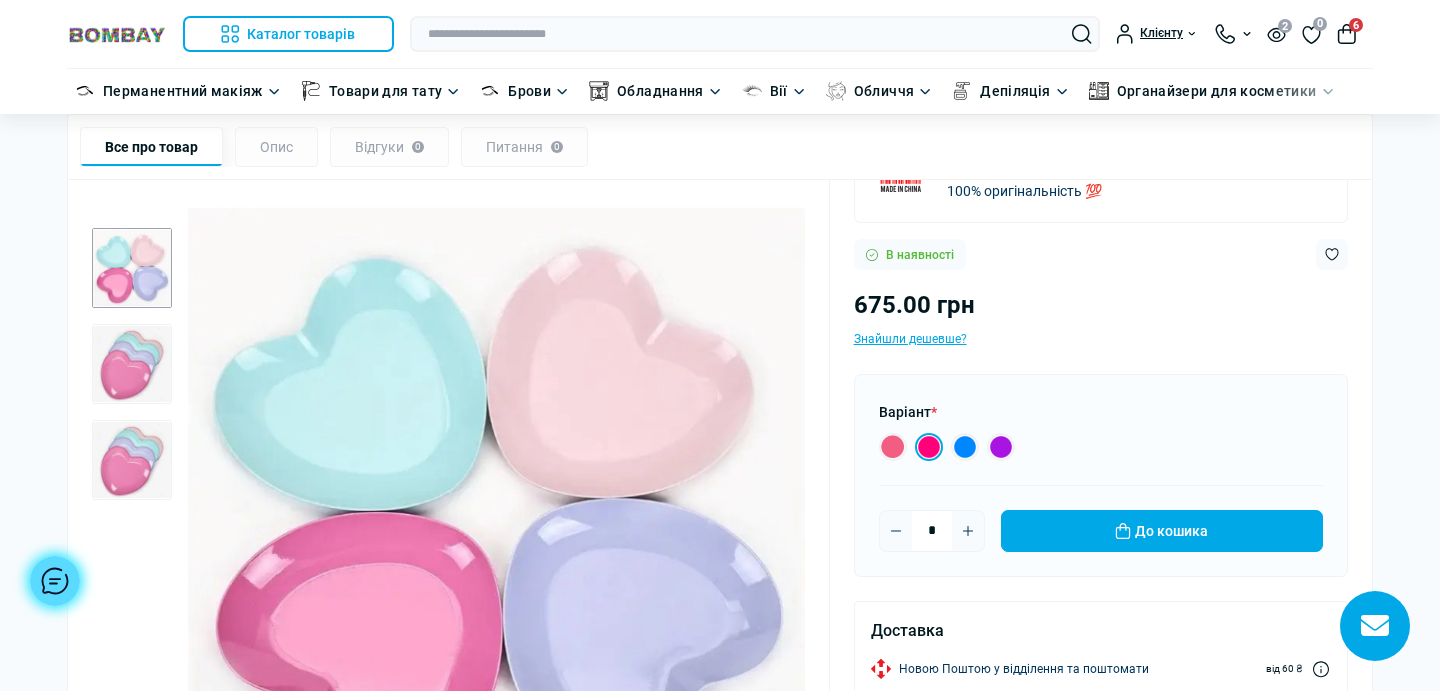 click 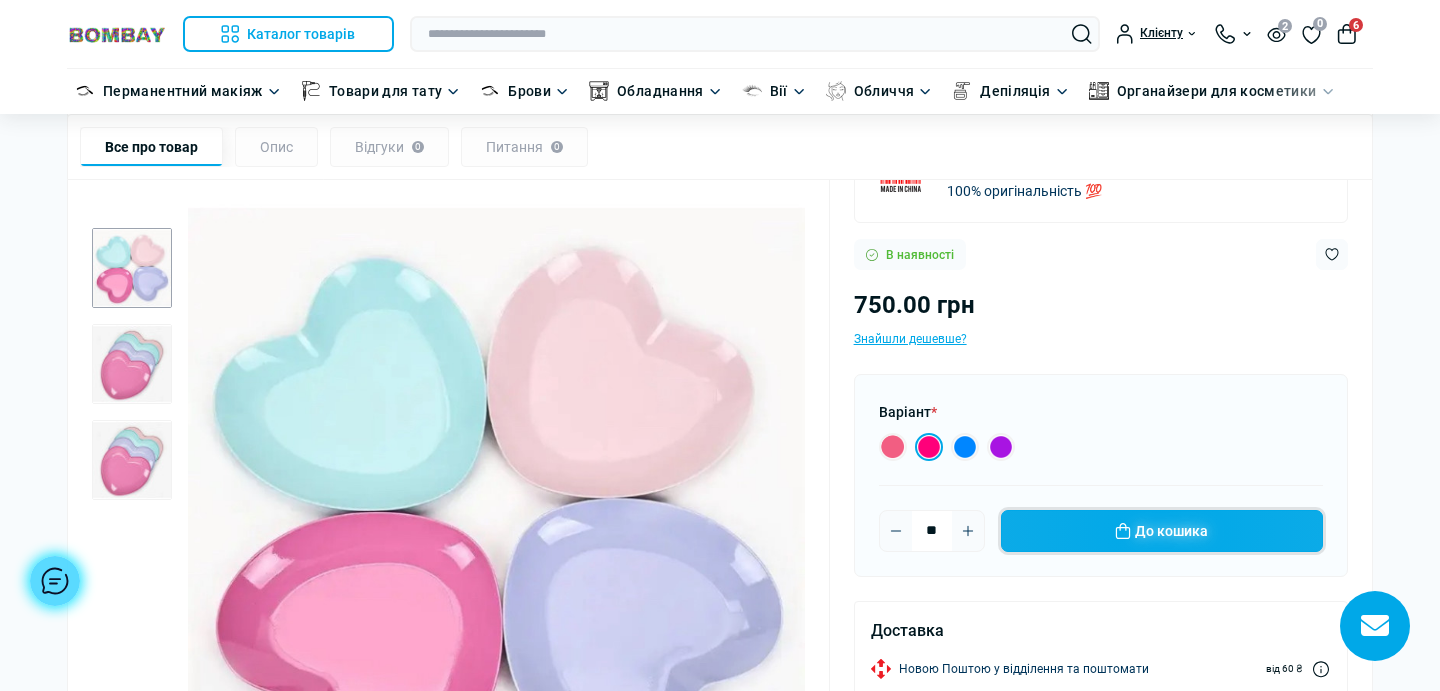 click on "До кошика" at bounding box center (1162, 531) 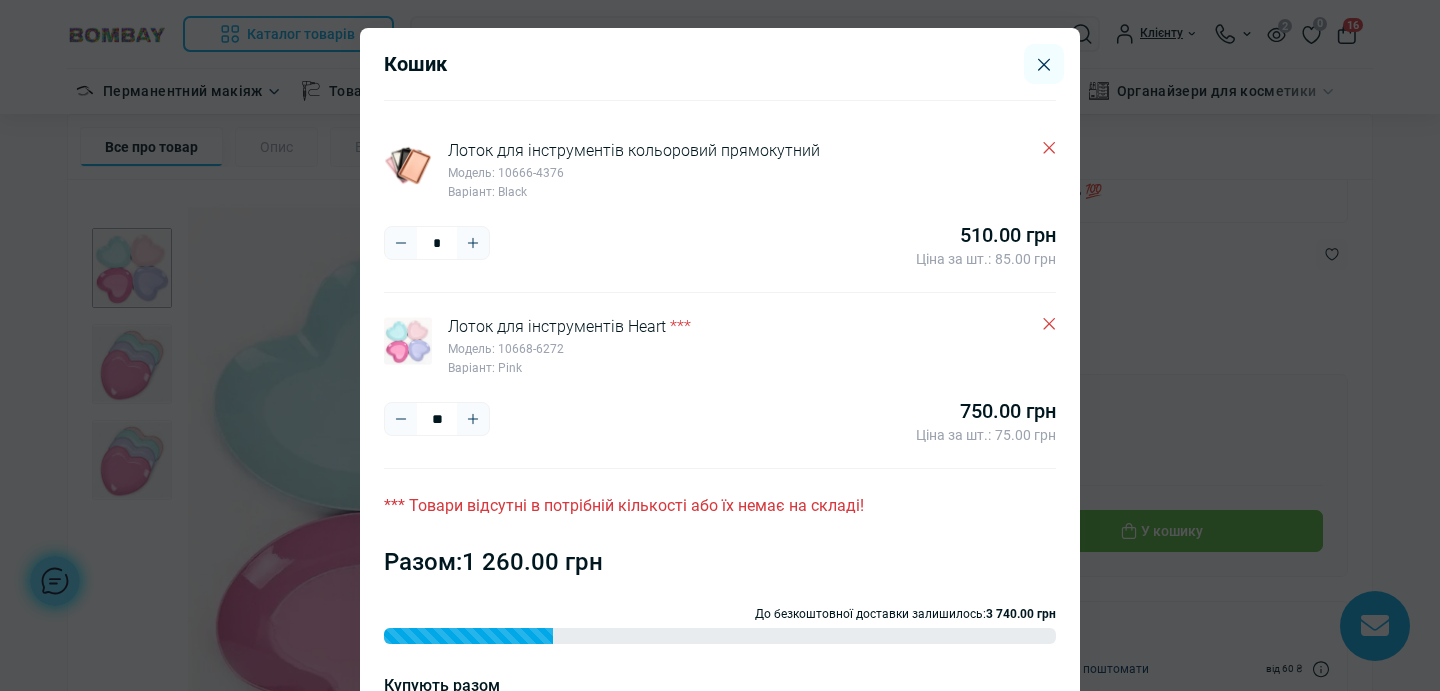 click 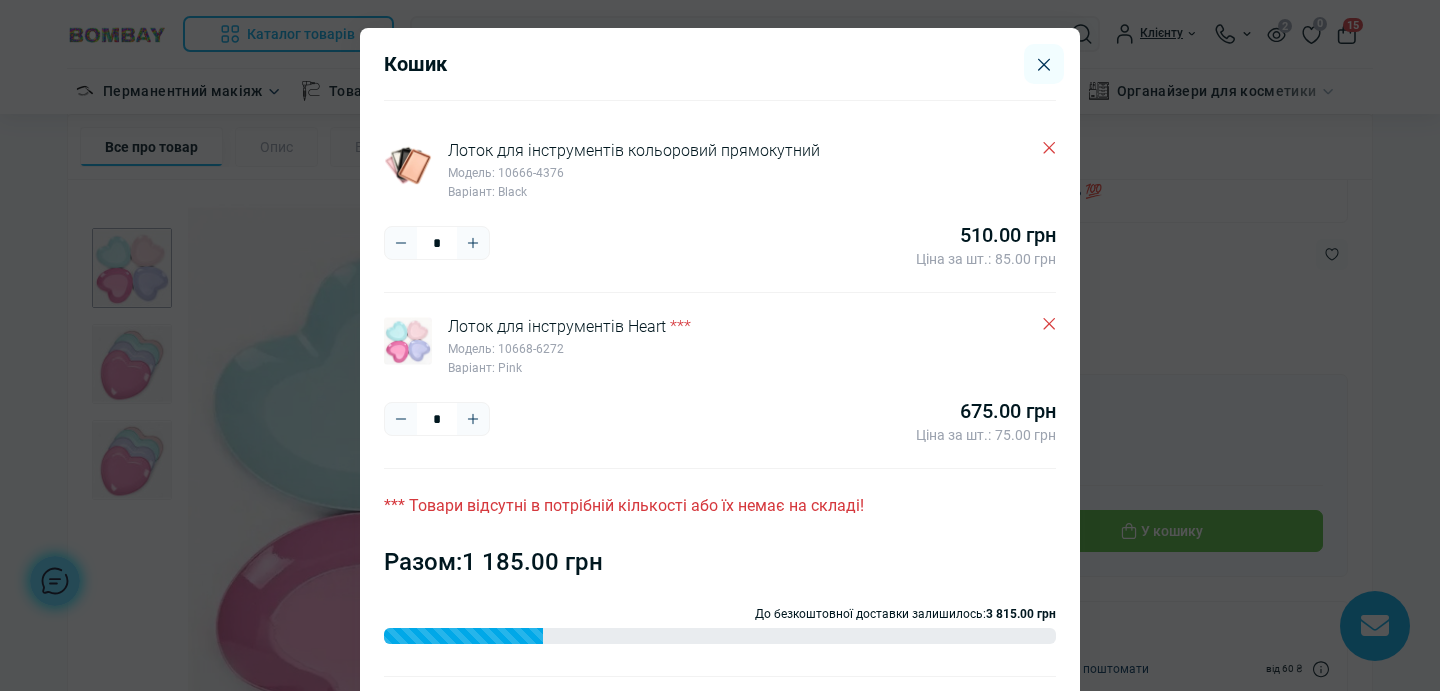 click at bounding box center (401, 419) 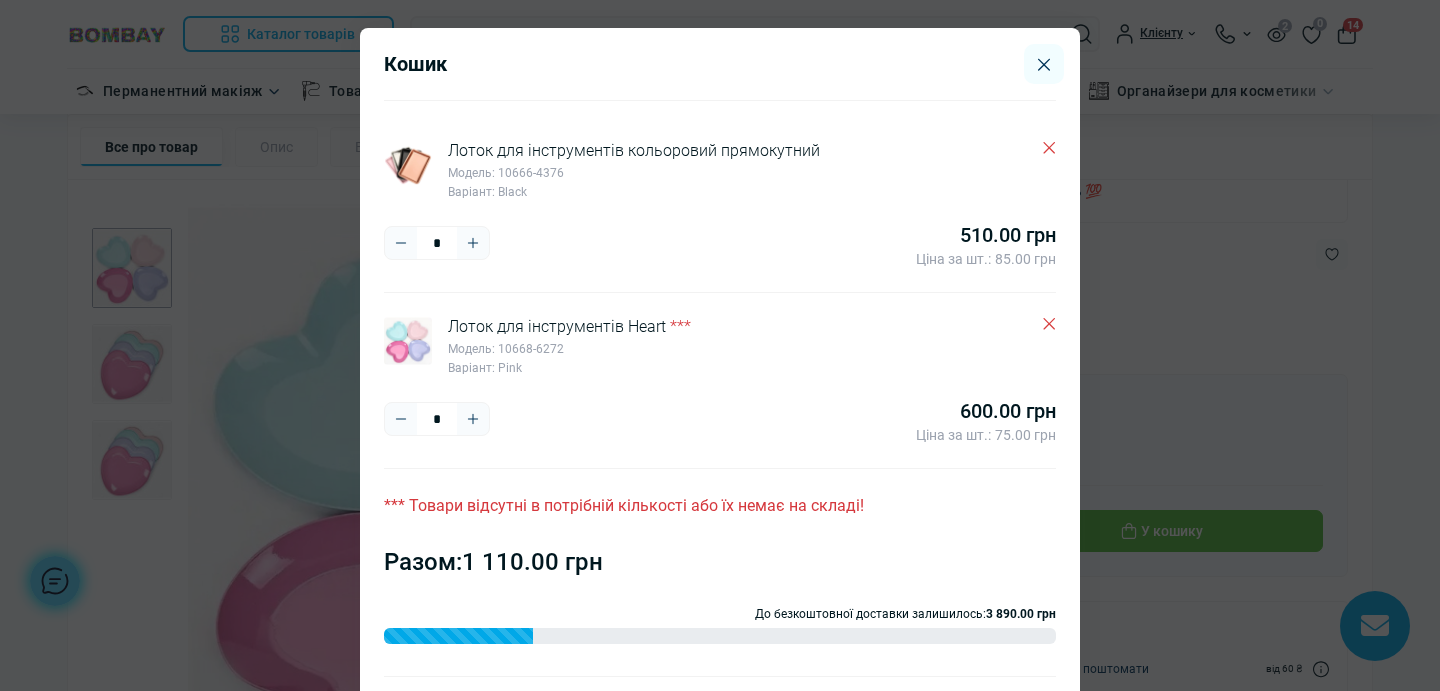 click at bounding box center (401, 419) 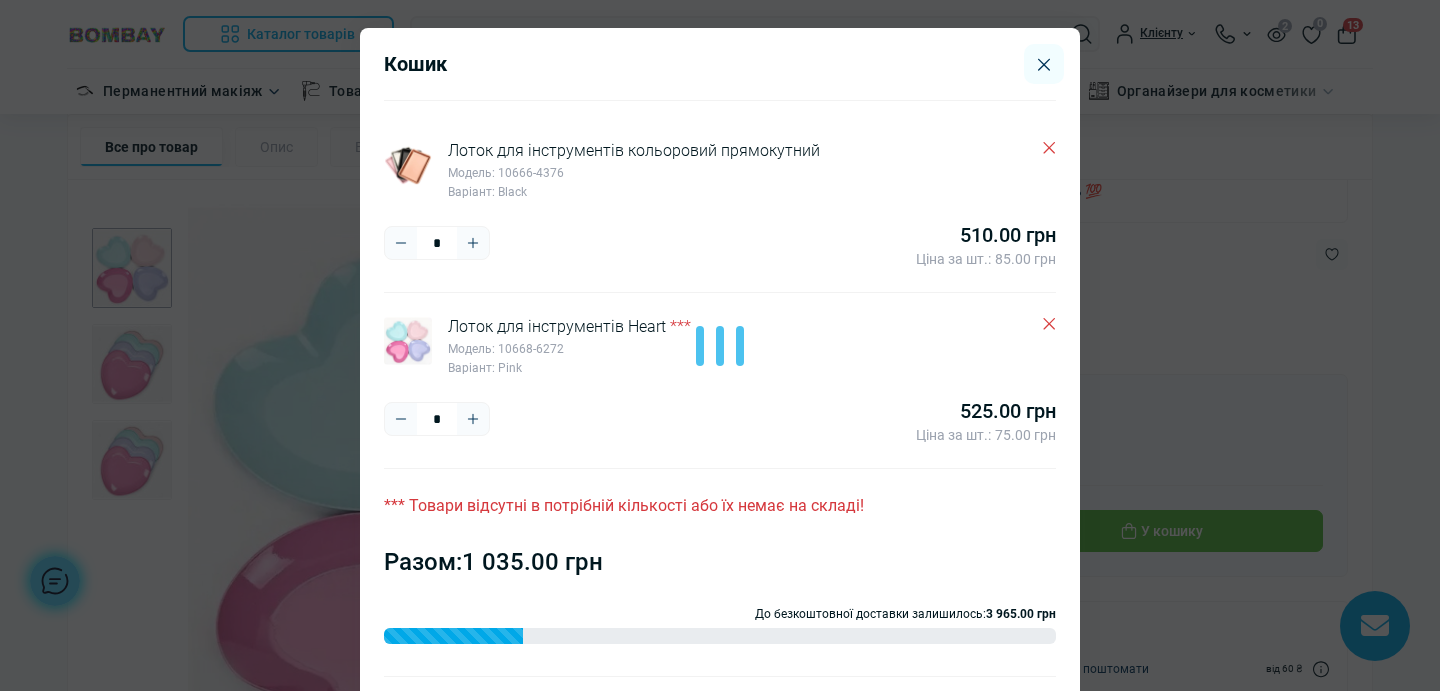 click at bounding box center [720, 345] 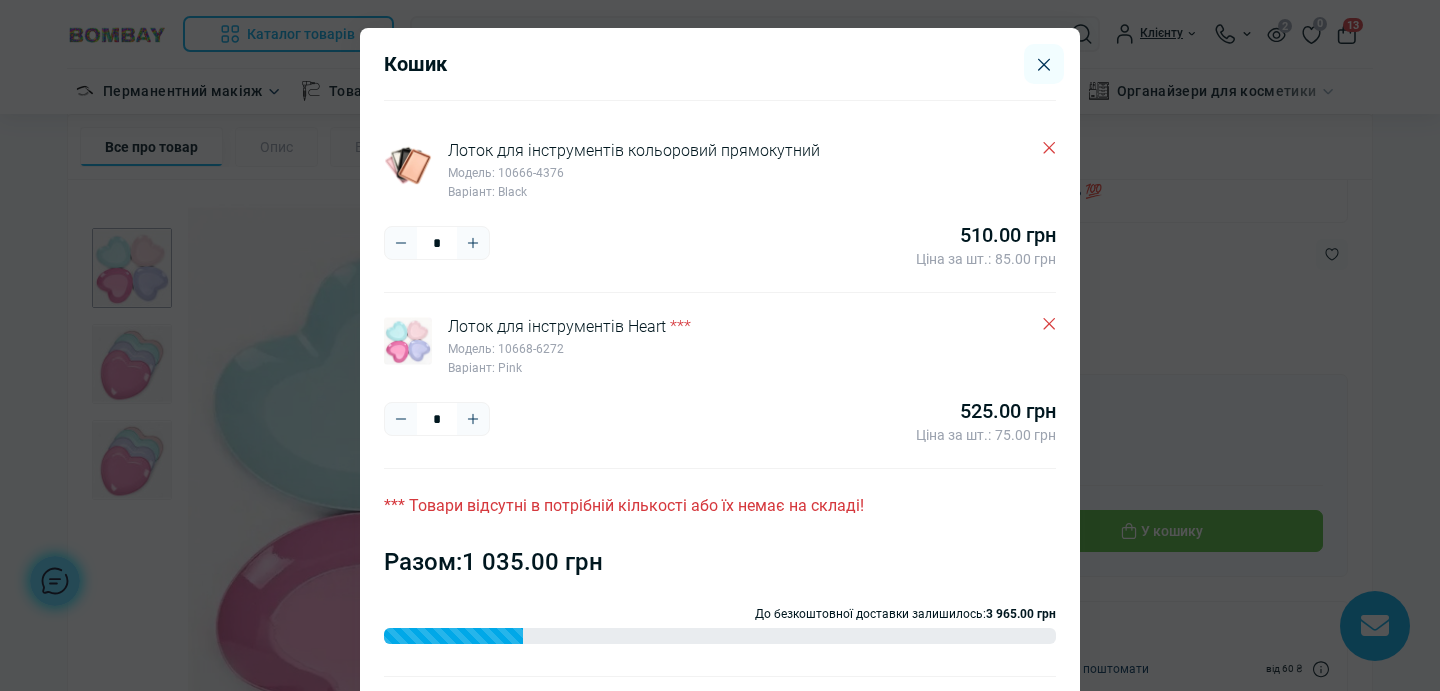 click at bounding box center [401, 419] 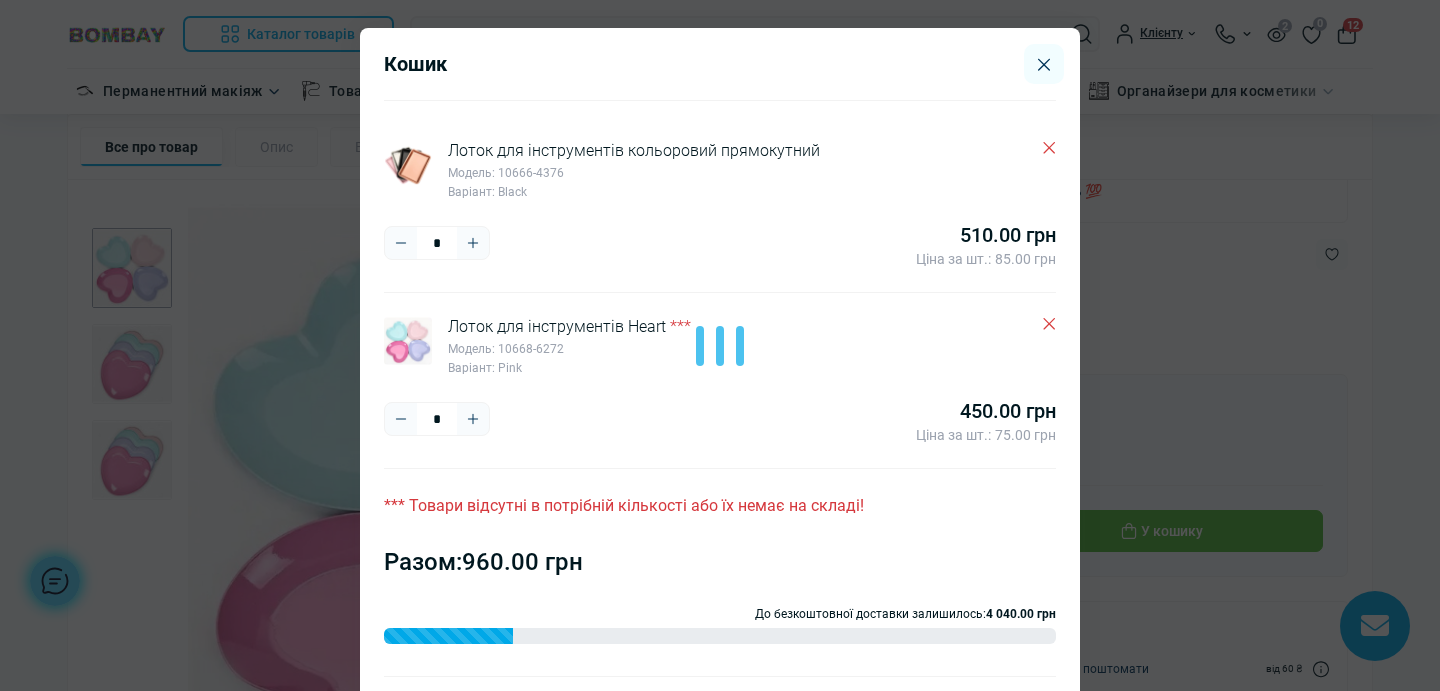 click at bounding box center [401, 419] 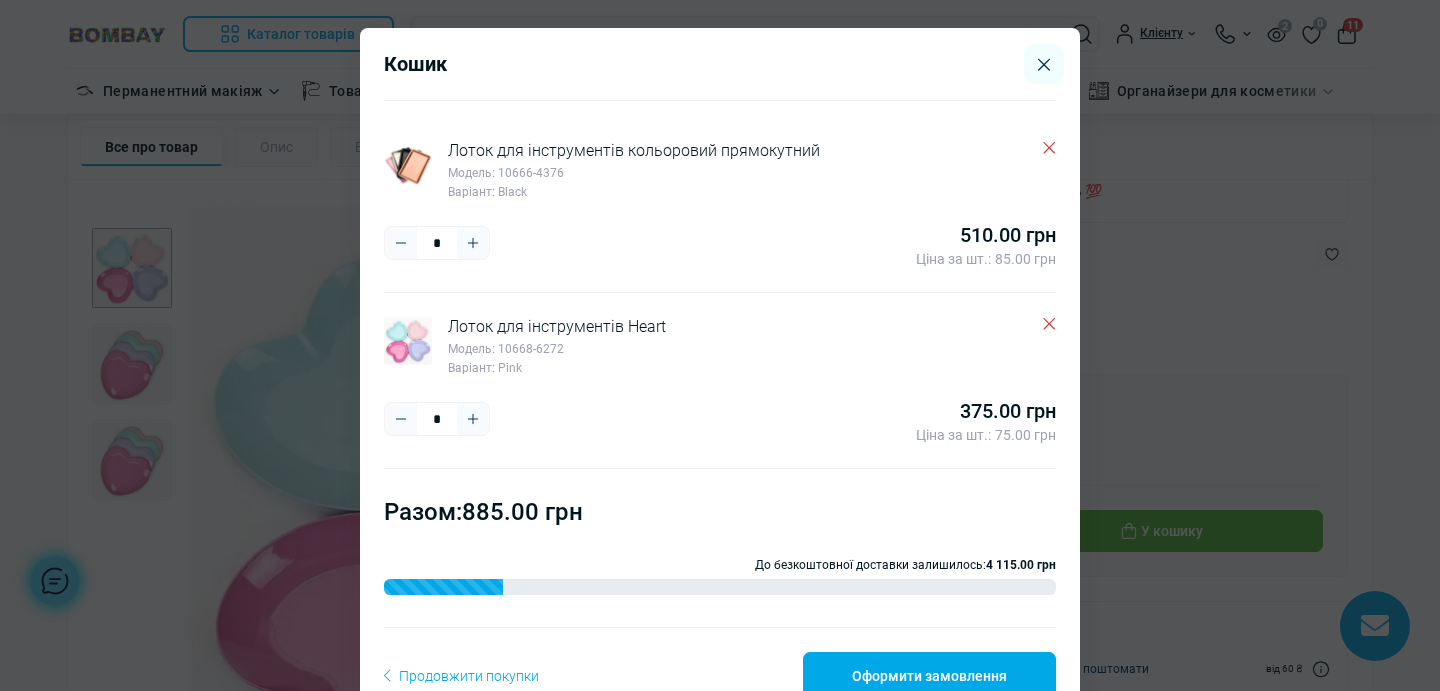 scroll, scrollTop: 61, scrollLeft: 0, axis: vertical 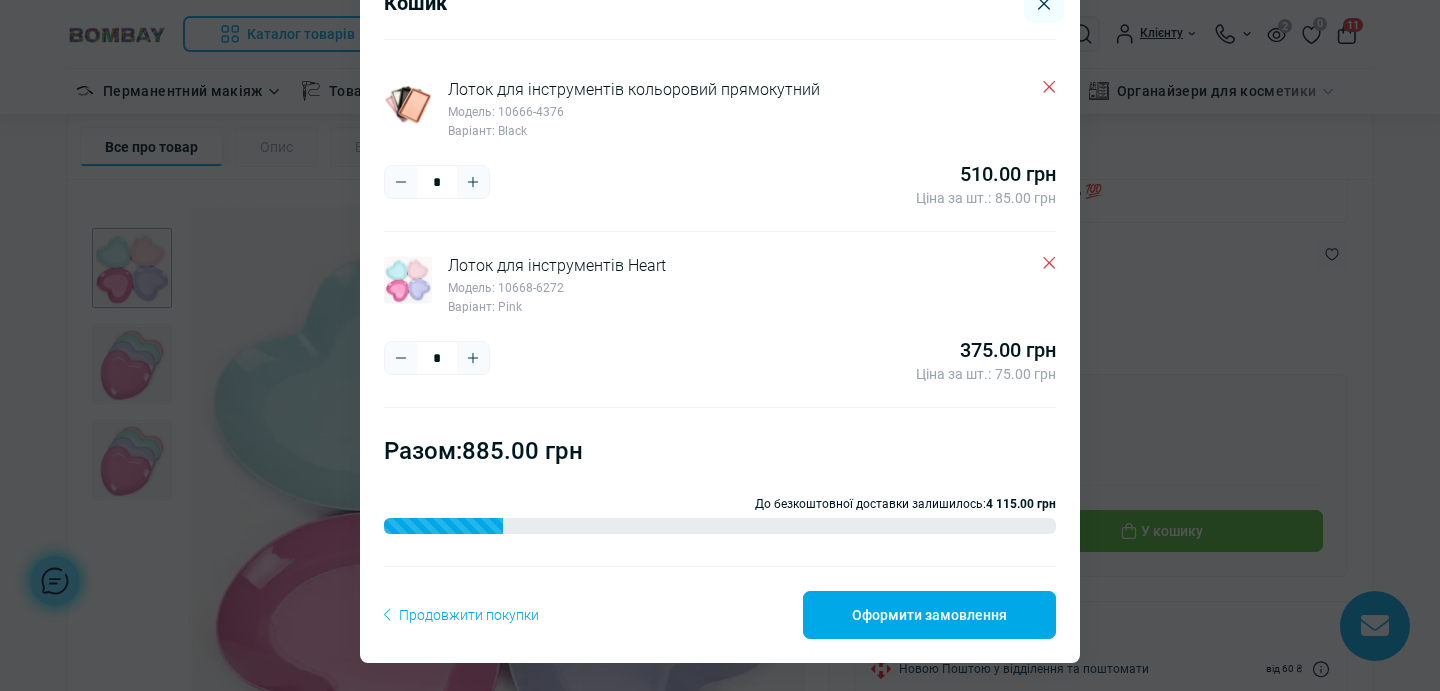 click on "Продовжити покупки" at bounding box center [461, 615] 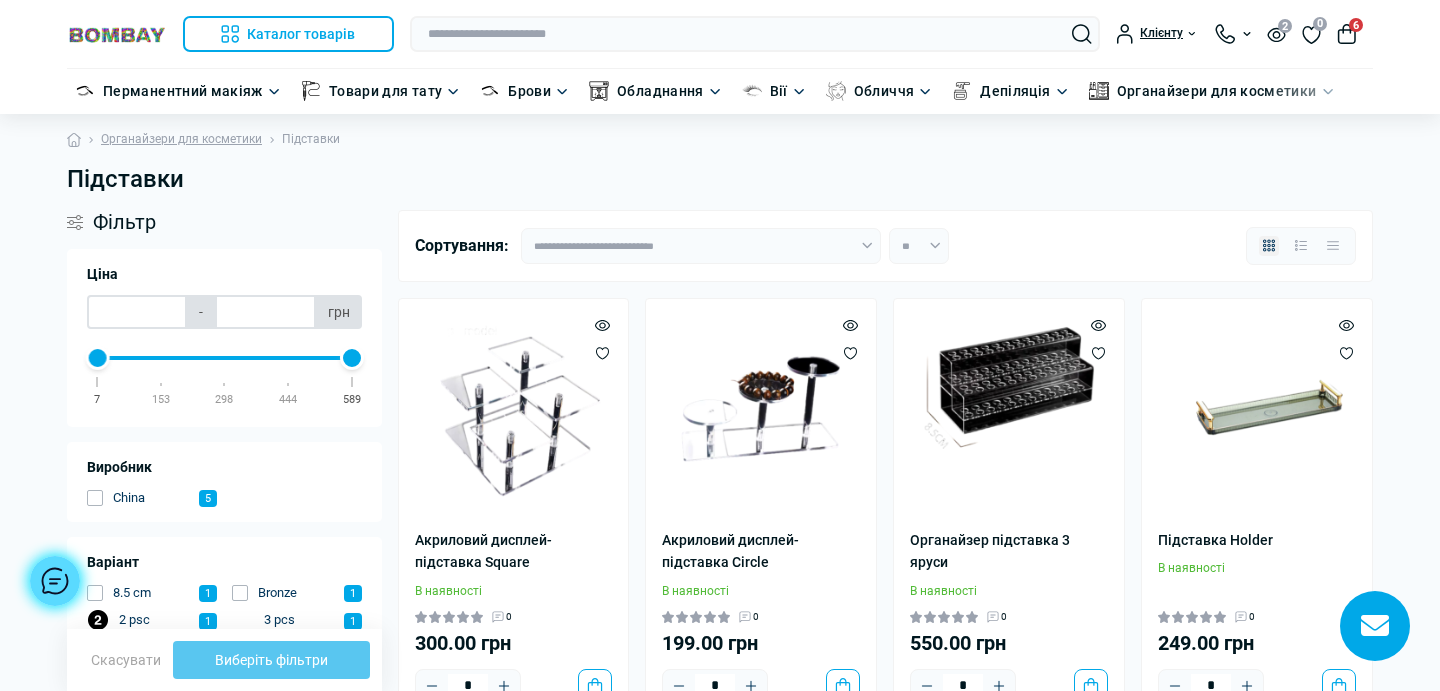 scroll, scrollTop: 0, scrollLeft: 0, axis: both 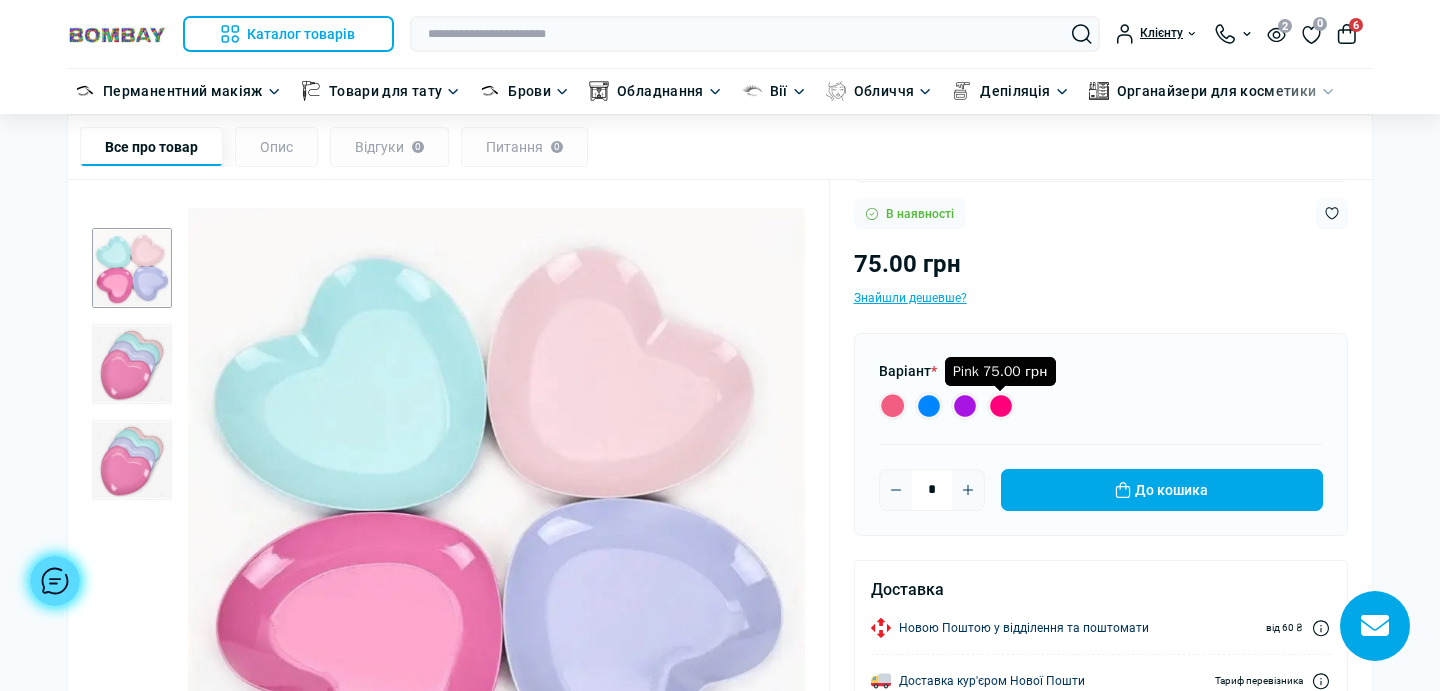 click at bounding box center [1001, 406] 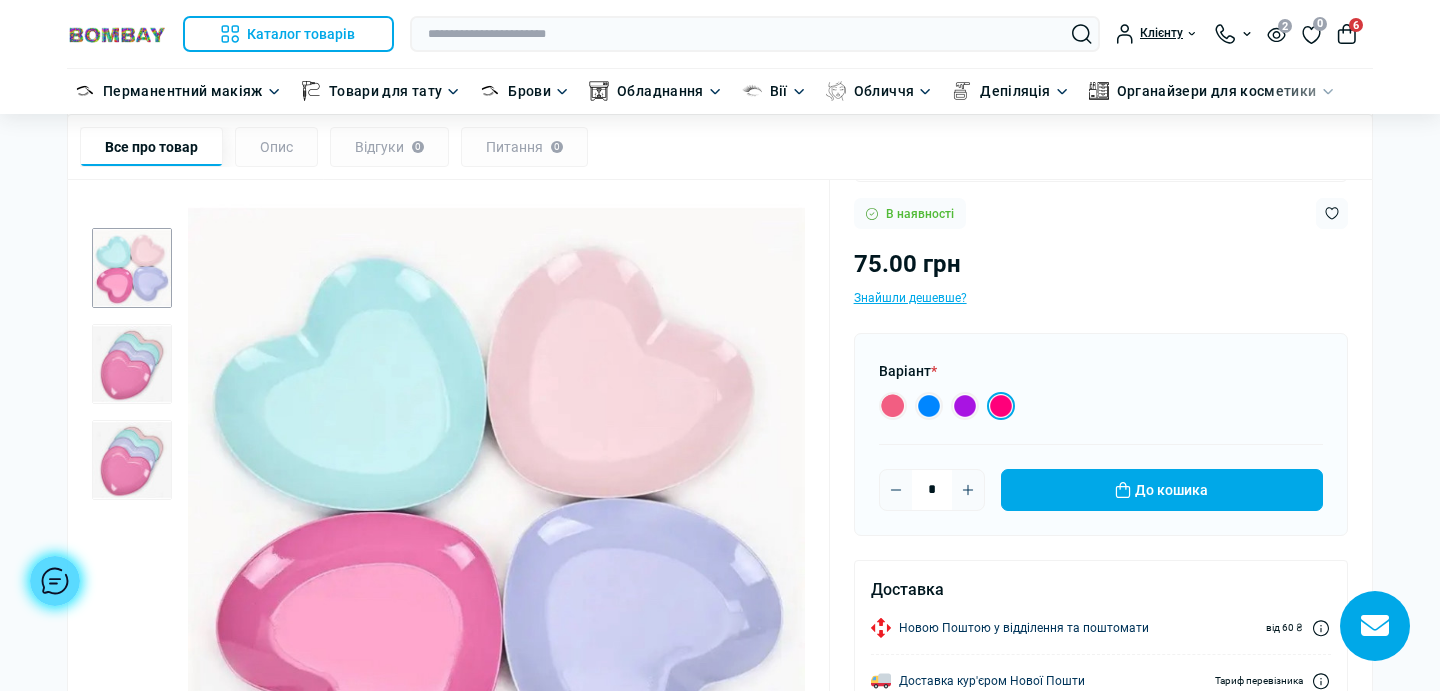 click 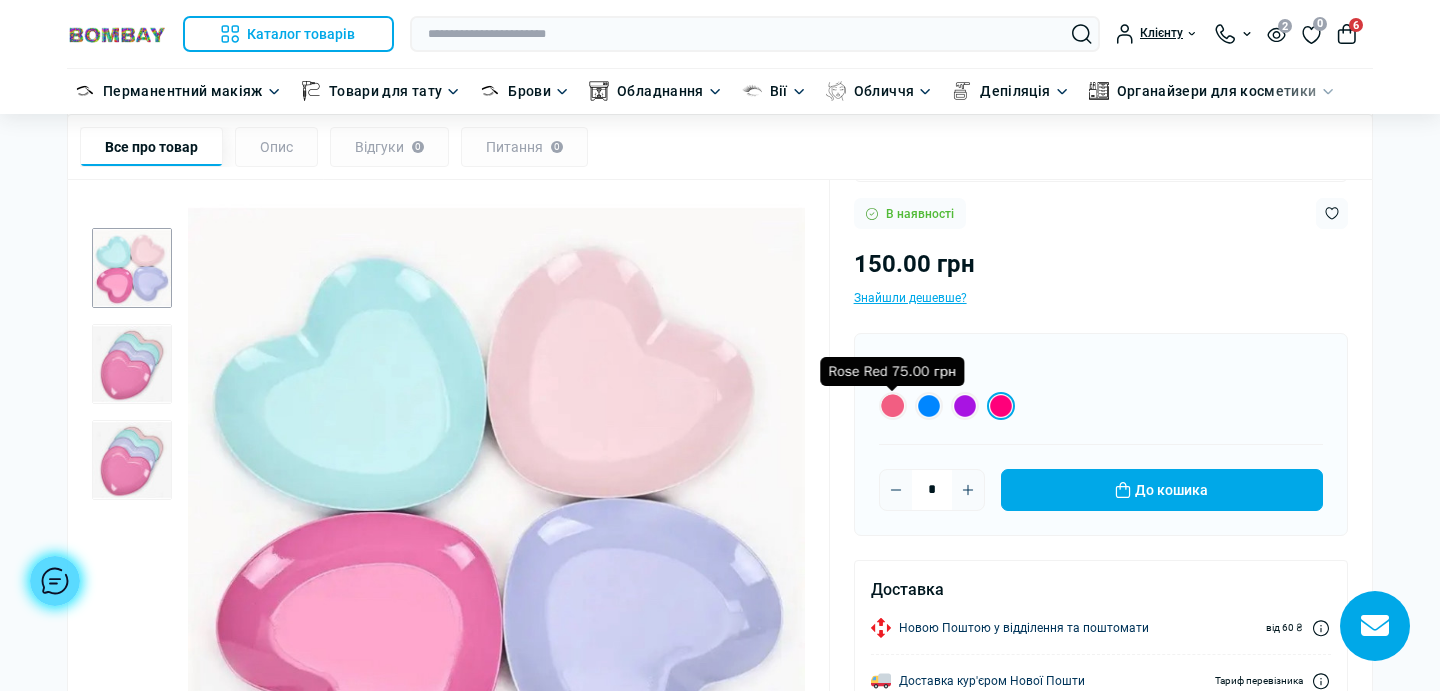 click at bounding box center [893, 406] 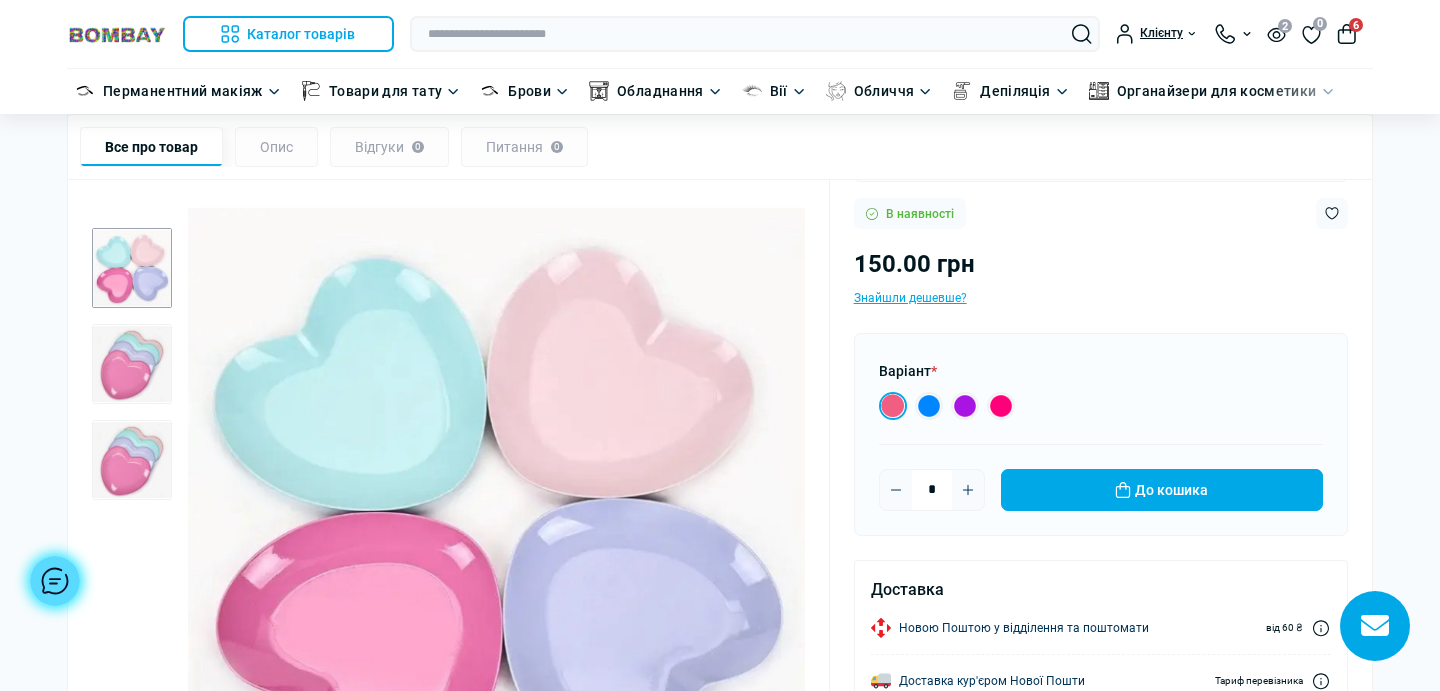 click at bounding box center [132, 364] 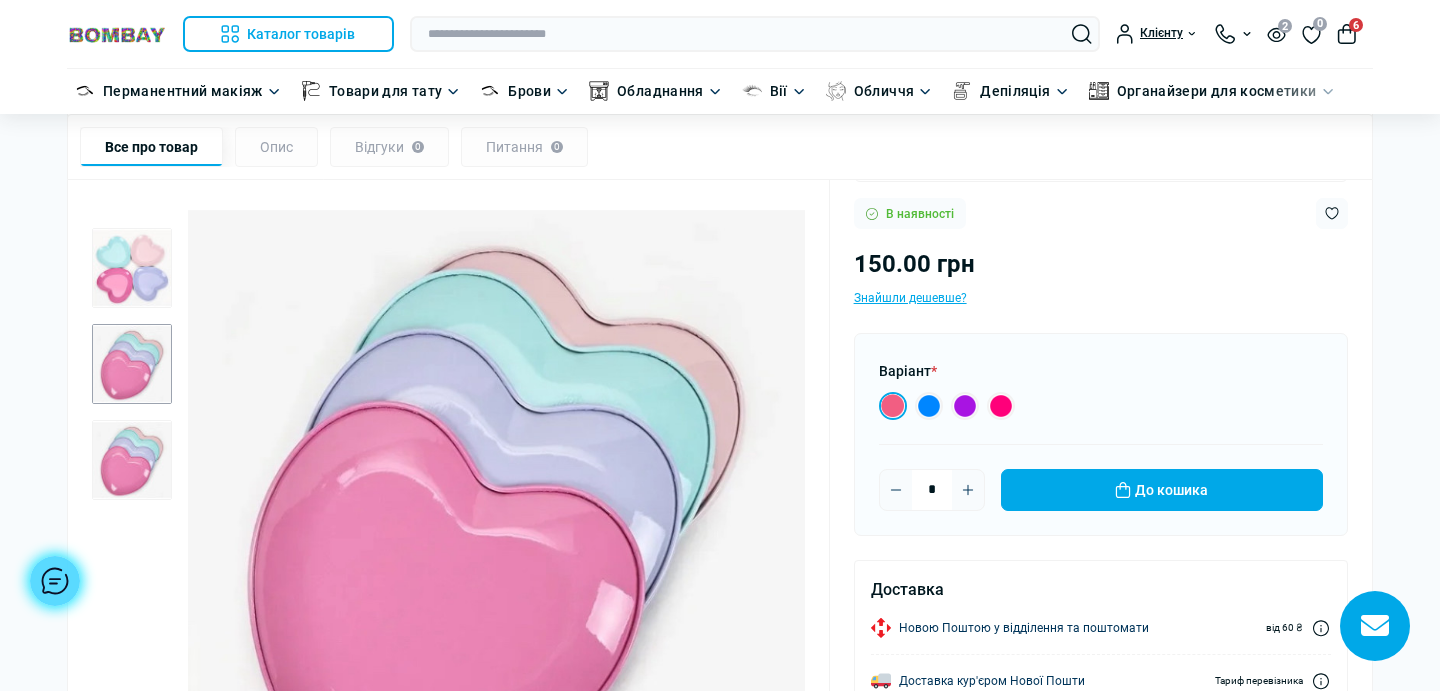 click at bounding box center (132, 268) 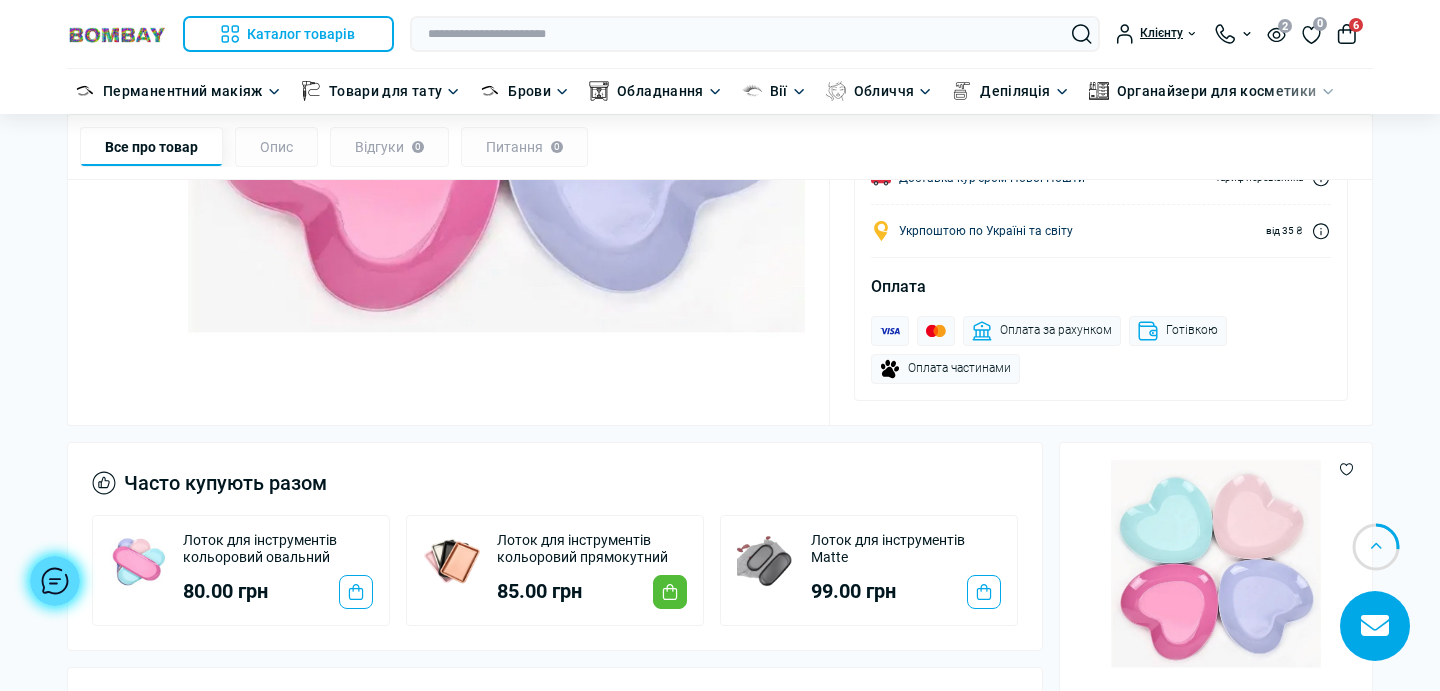 scroll, scrollTop: 769, scrollLeft: 0, axis: vertical 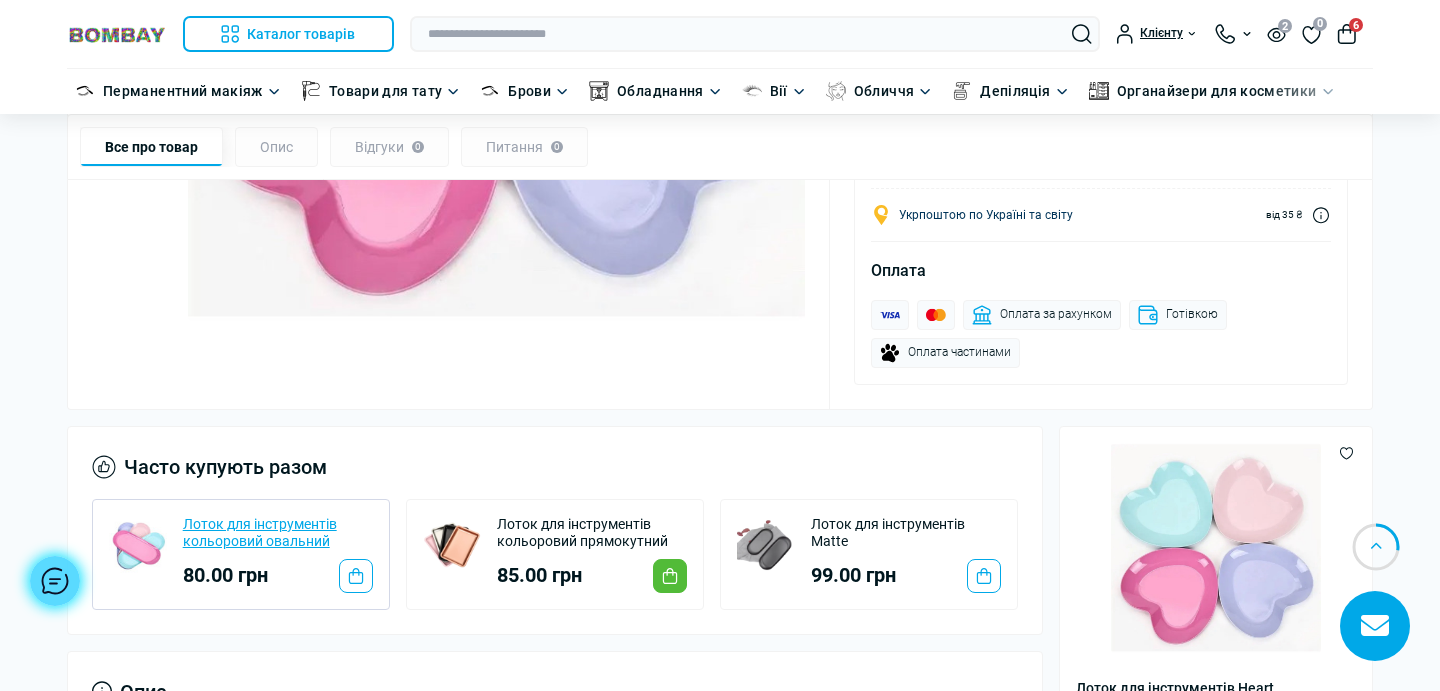 click on "Лоток для інструментів кольоровий овальний" at bounding box center [278, 533] 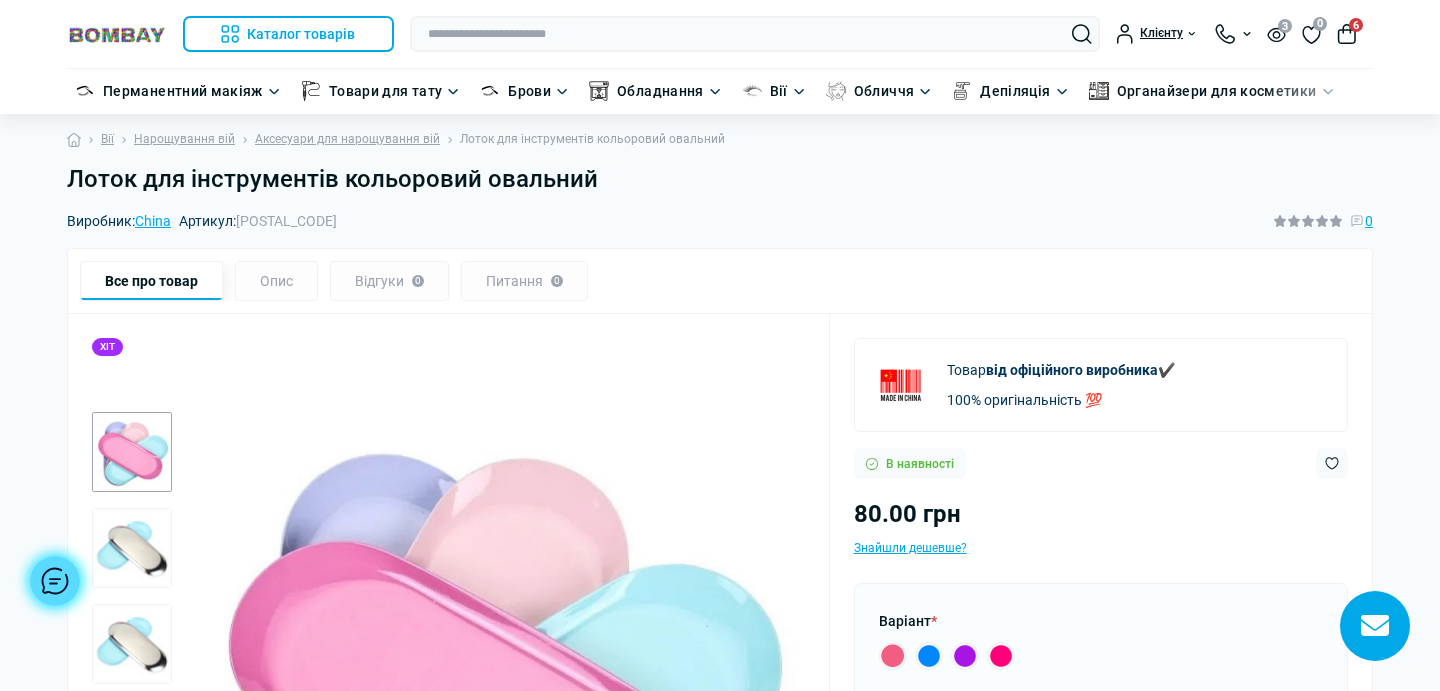 scroll, scrollTop: 0, scrollLeft: 0, axis: both 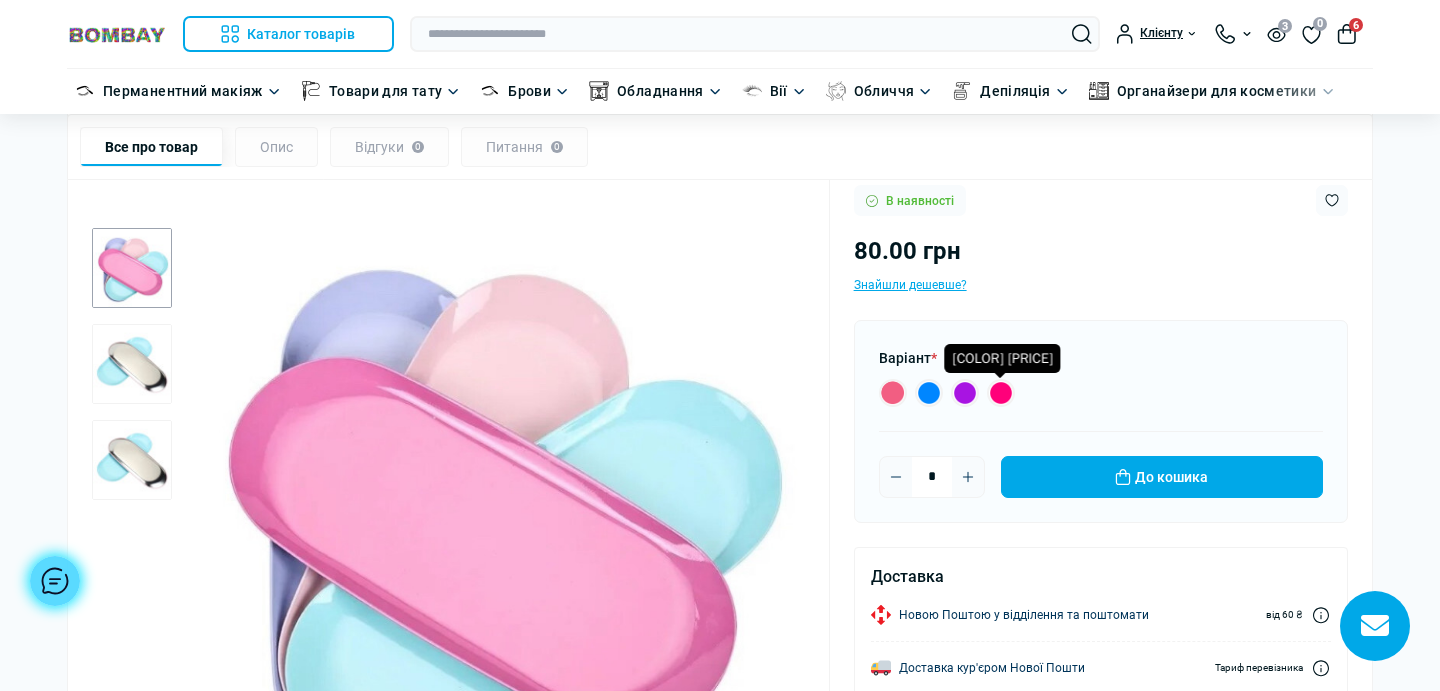click at bounding box center [1001, 393] 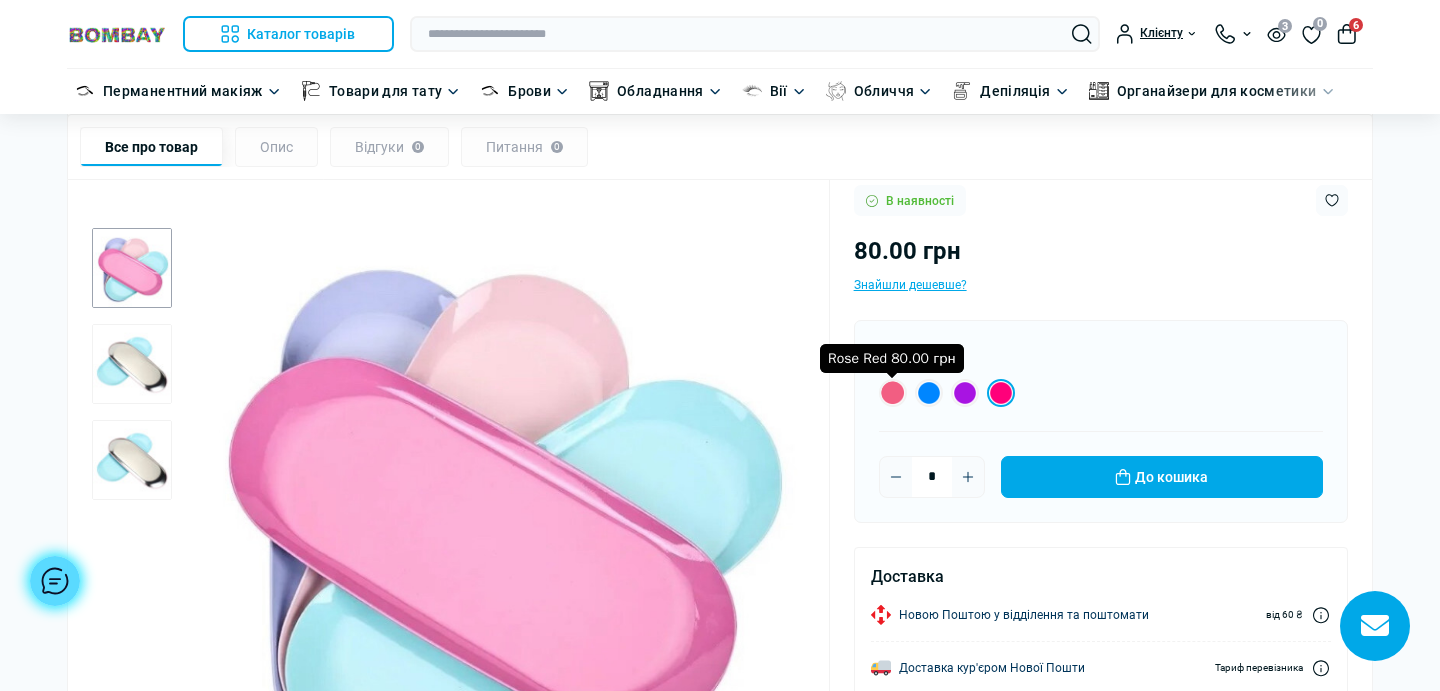 click at bounding box center [893, 393] 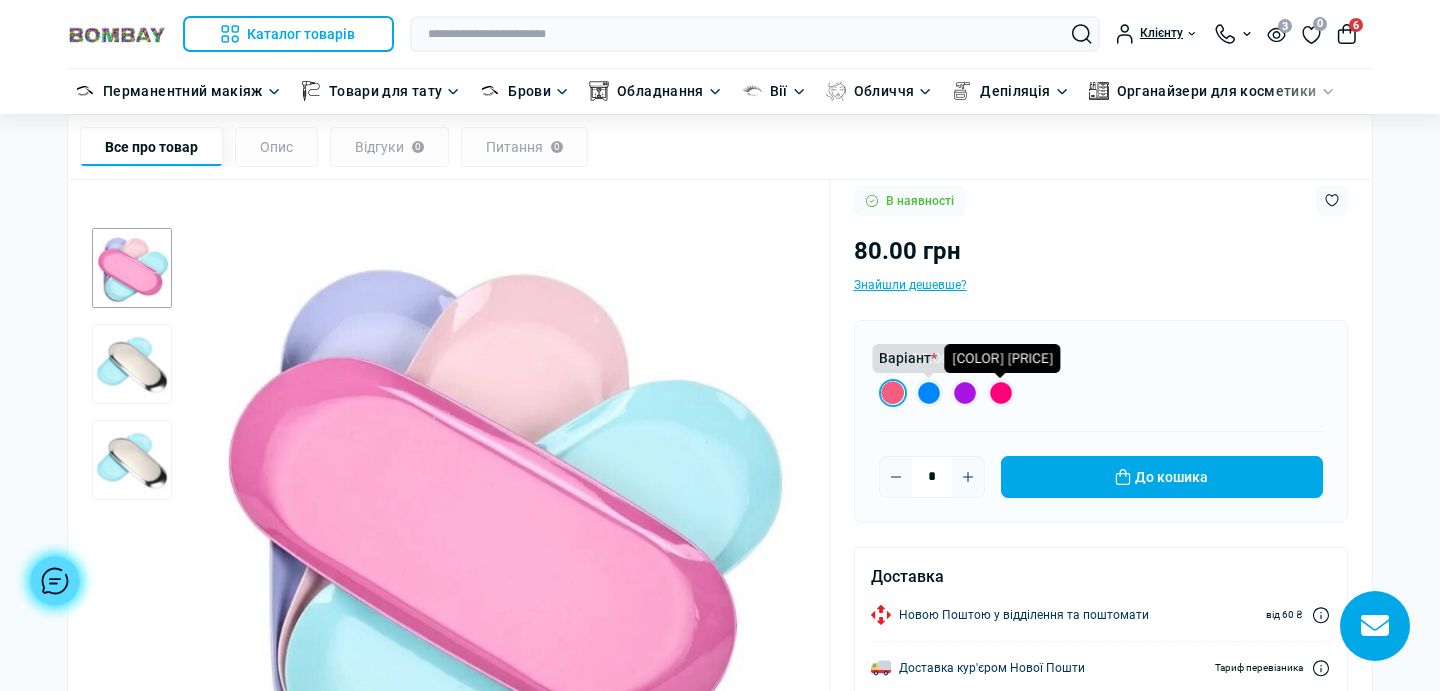 click at bounding box center (1001, 393) 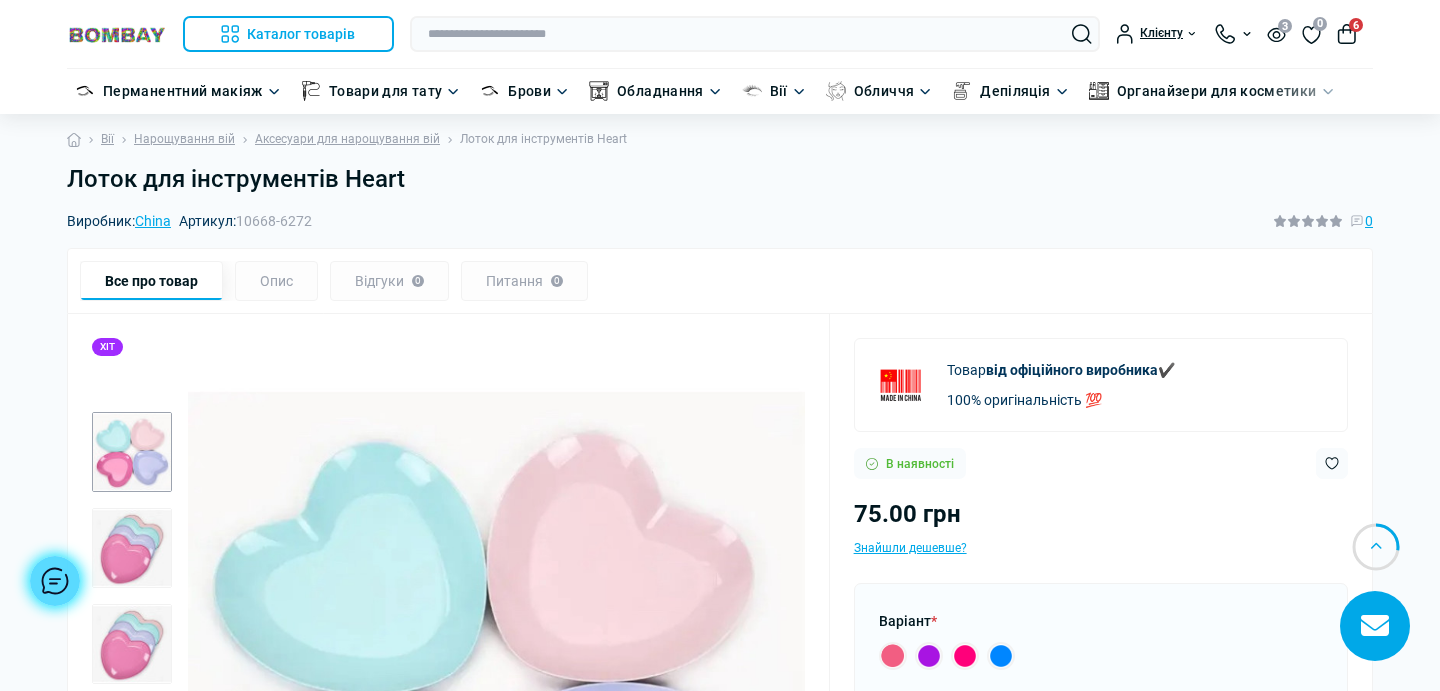 scroll, scrollTop: 769, scrollLeft: 0, axis: vertical 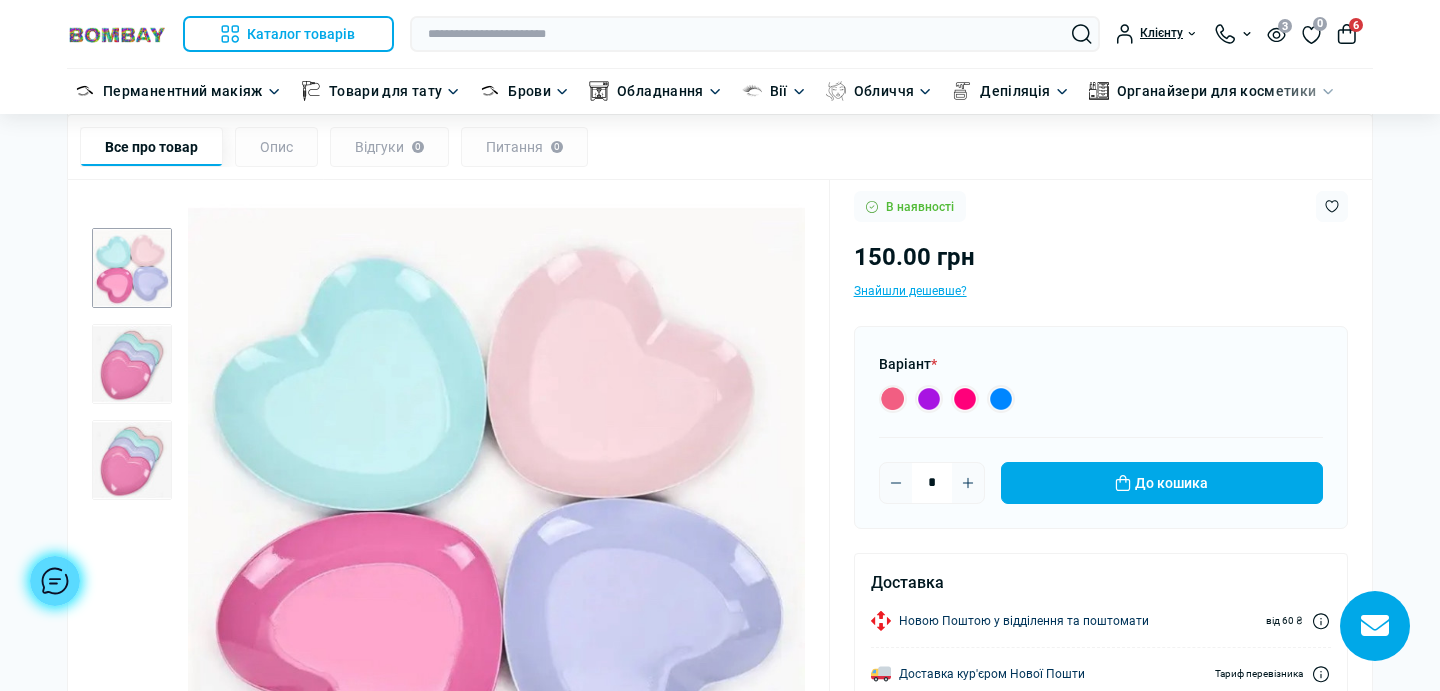 click at bounding box center (132, 364) 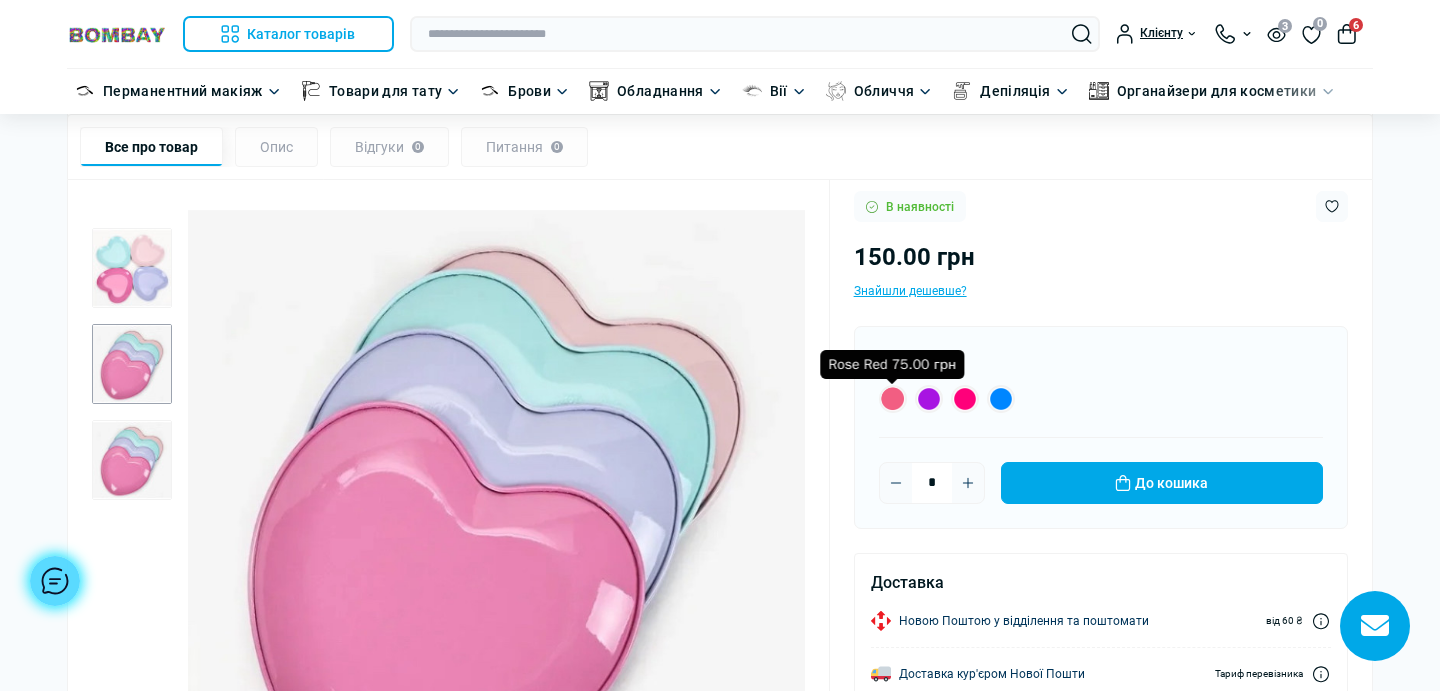 click at bounding box center [893, 399] 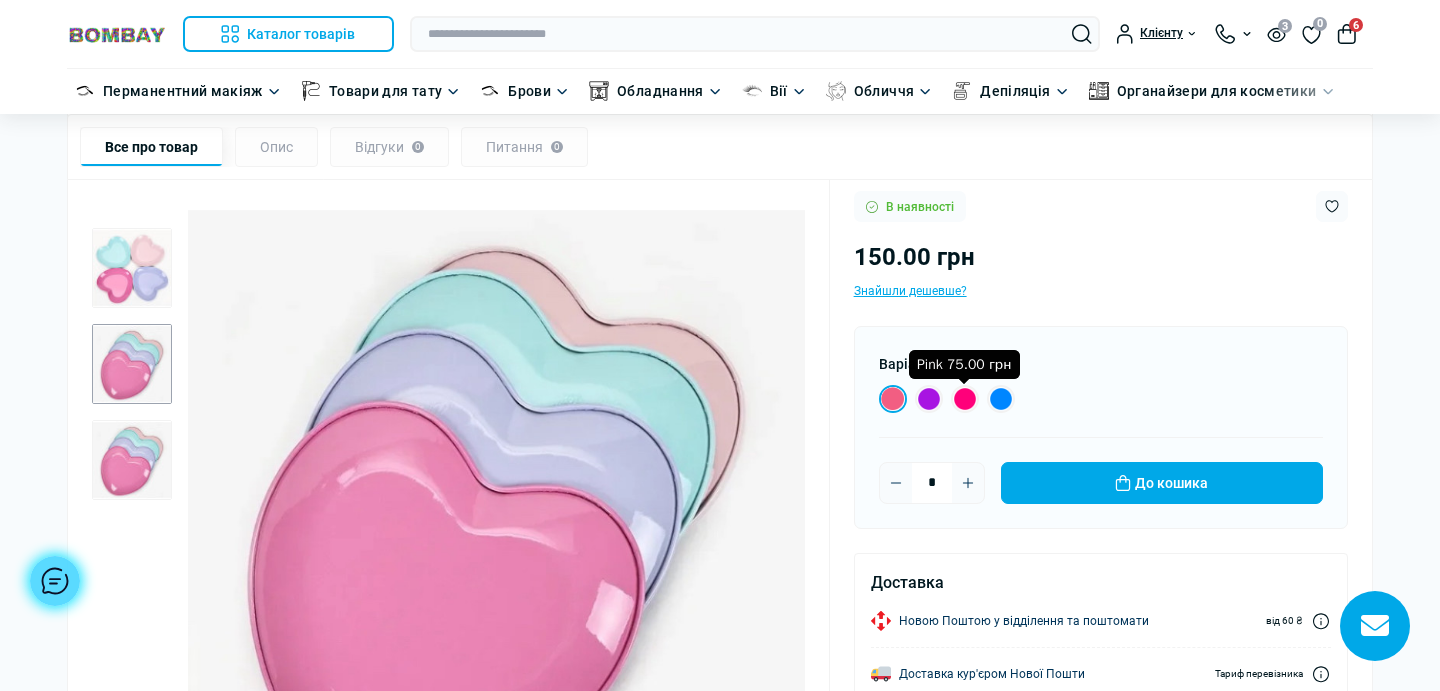 click at bounding box center (965, 399) 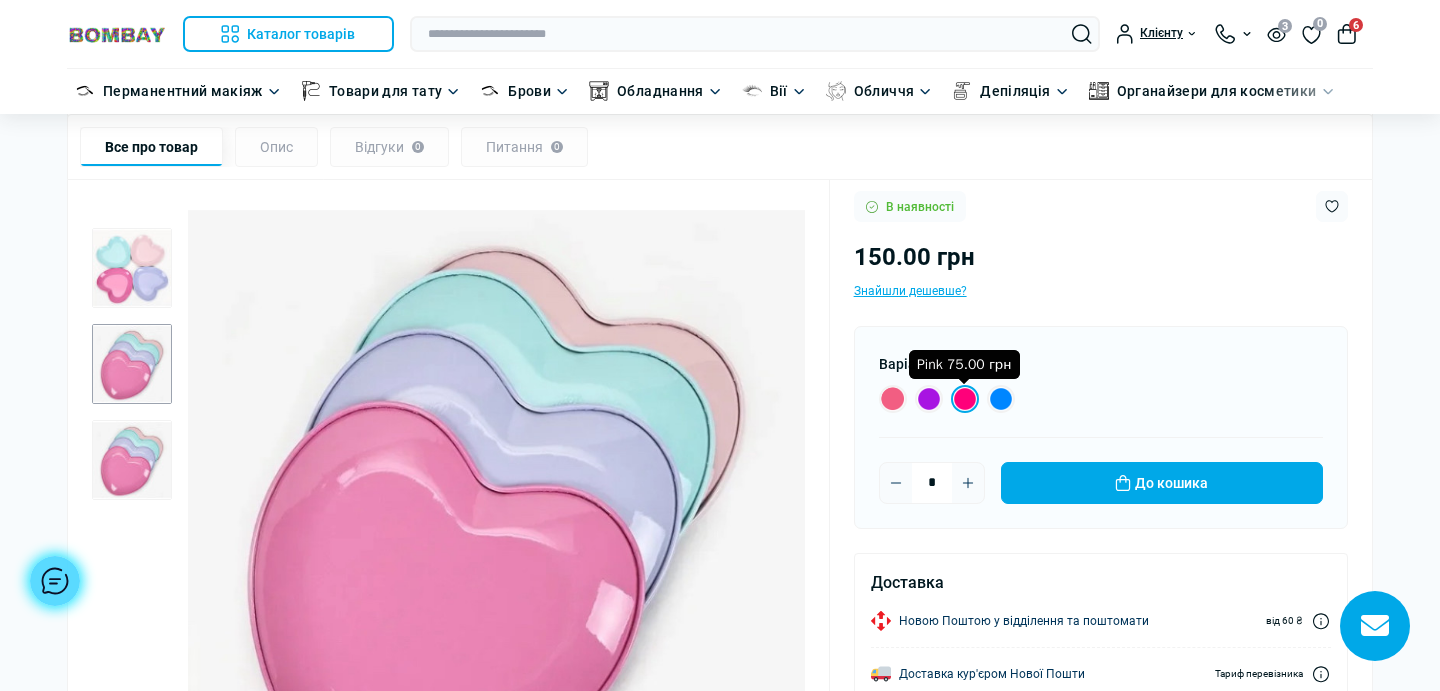 click at bounding box center [965, 399] 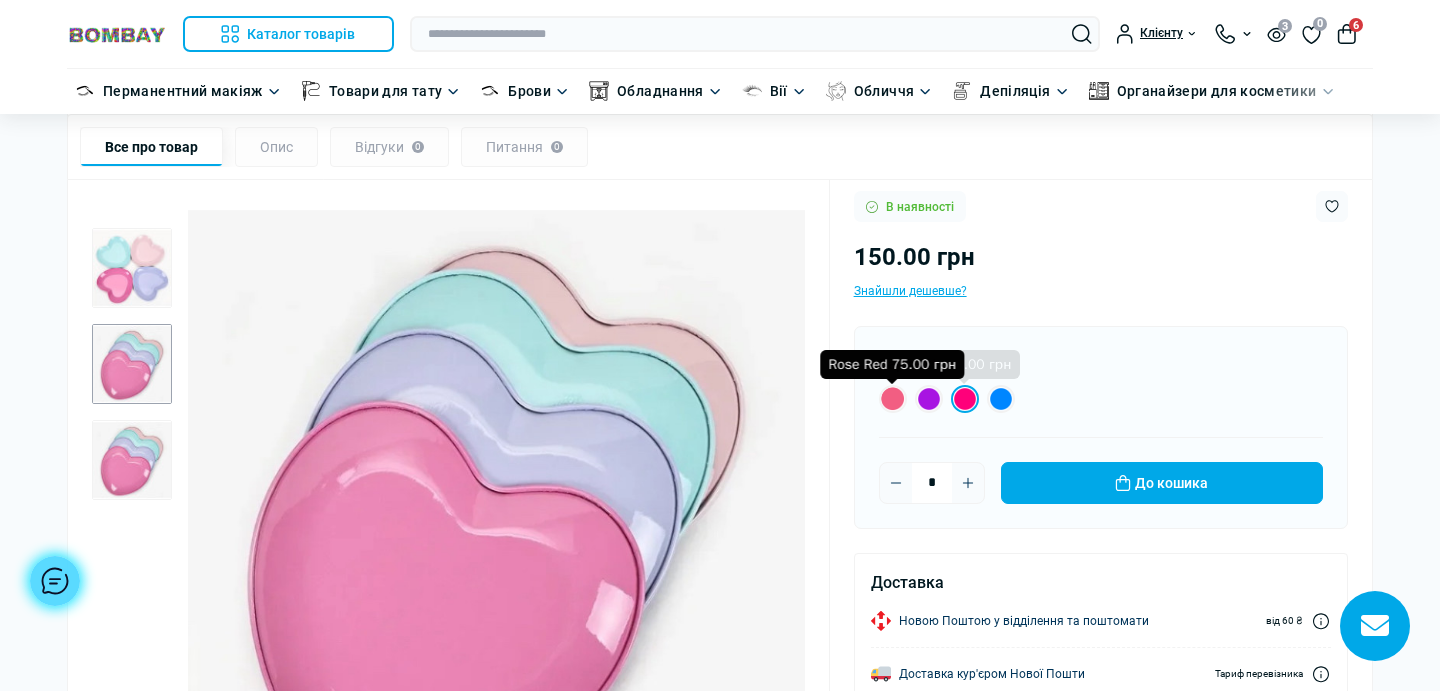 click at bounding box center (893, 399) 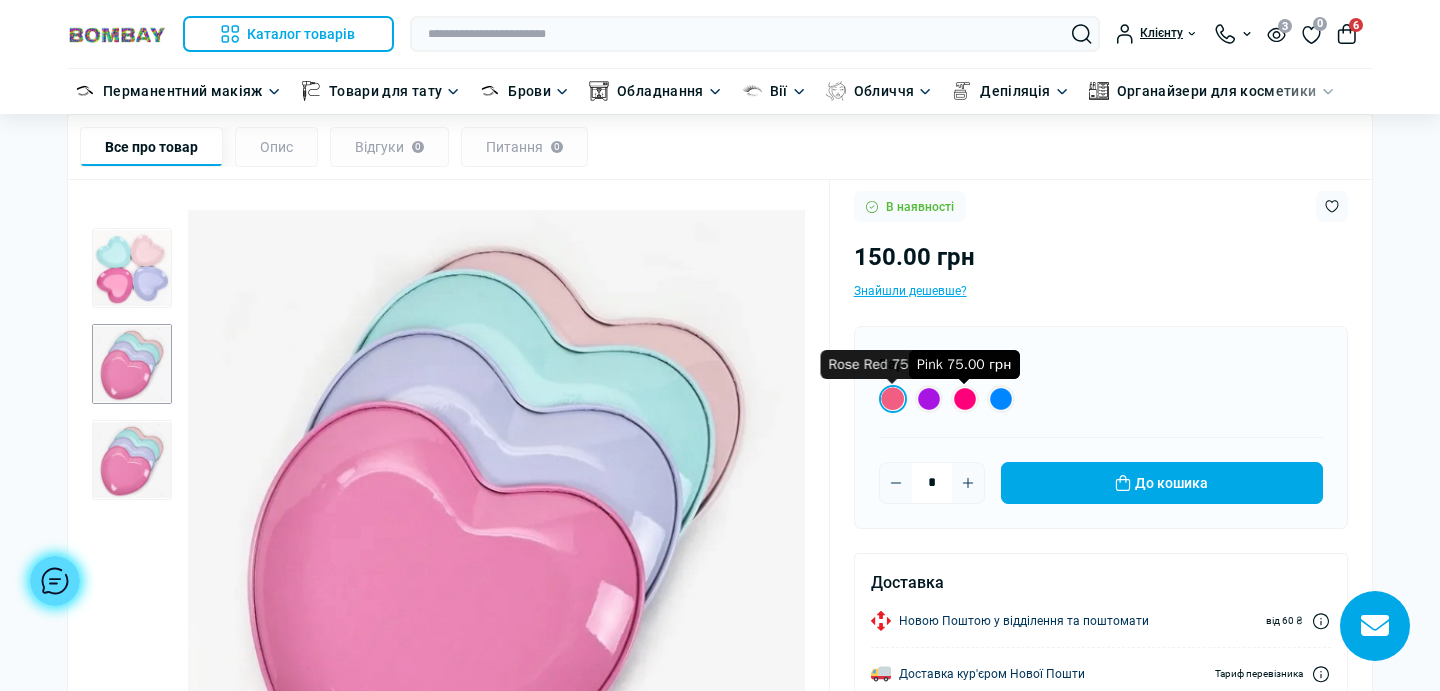 click at bounding box center (965, 399) 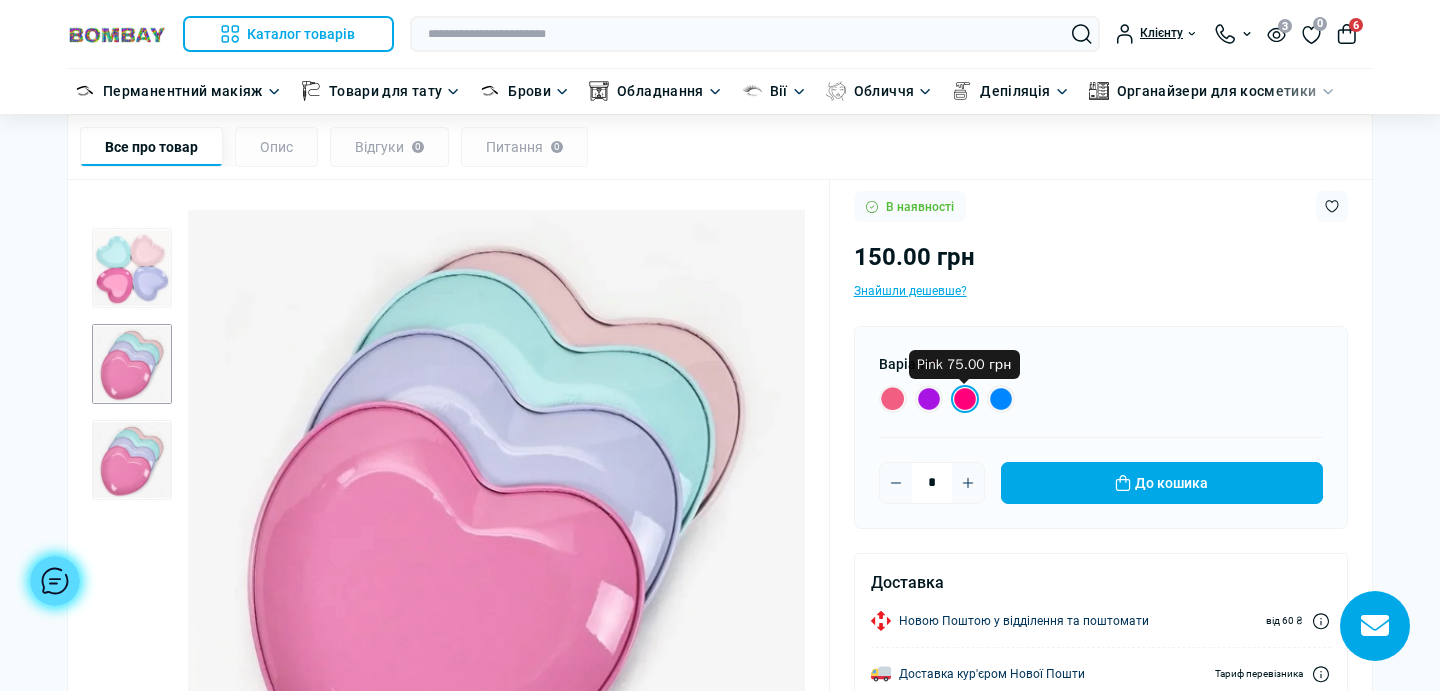 click on "6" at bounding box center [1347, 34] 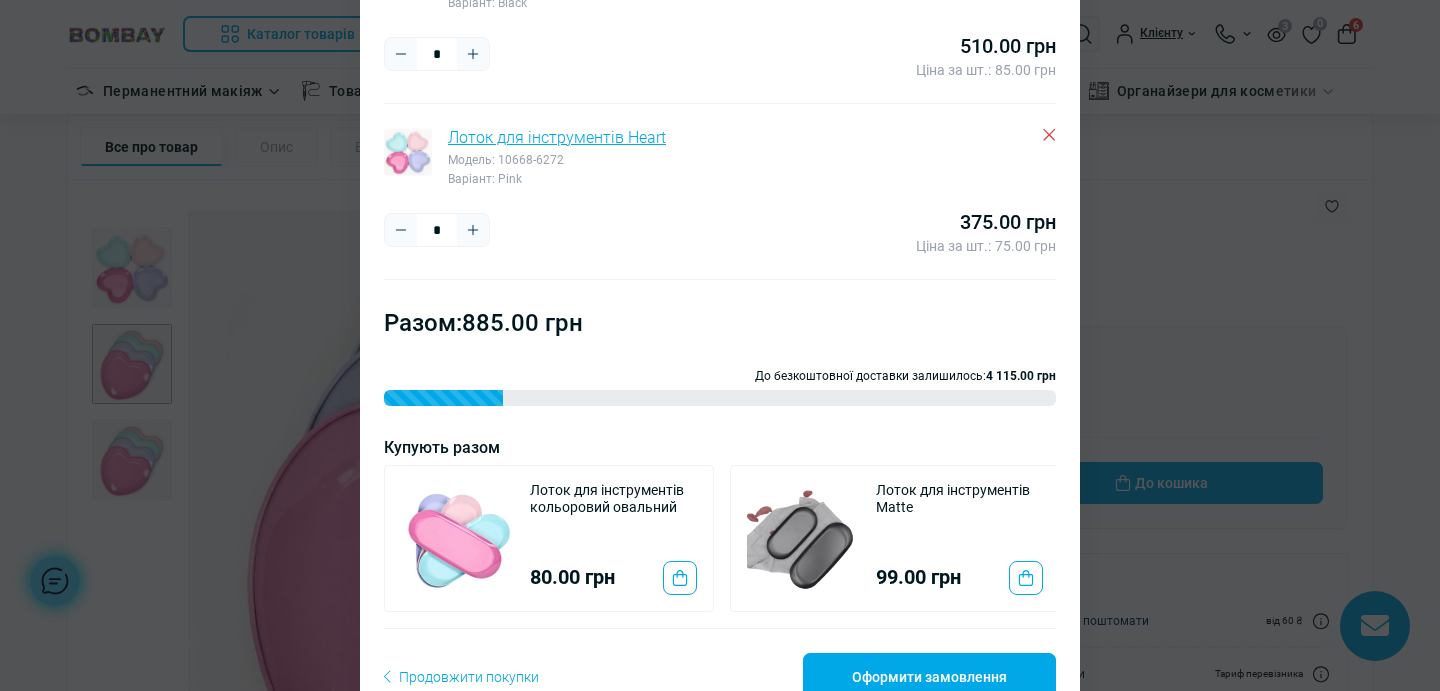 scroll, scrollTop: 251, scrollLeft: 0, axis: vertical 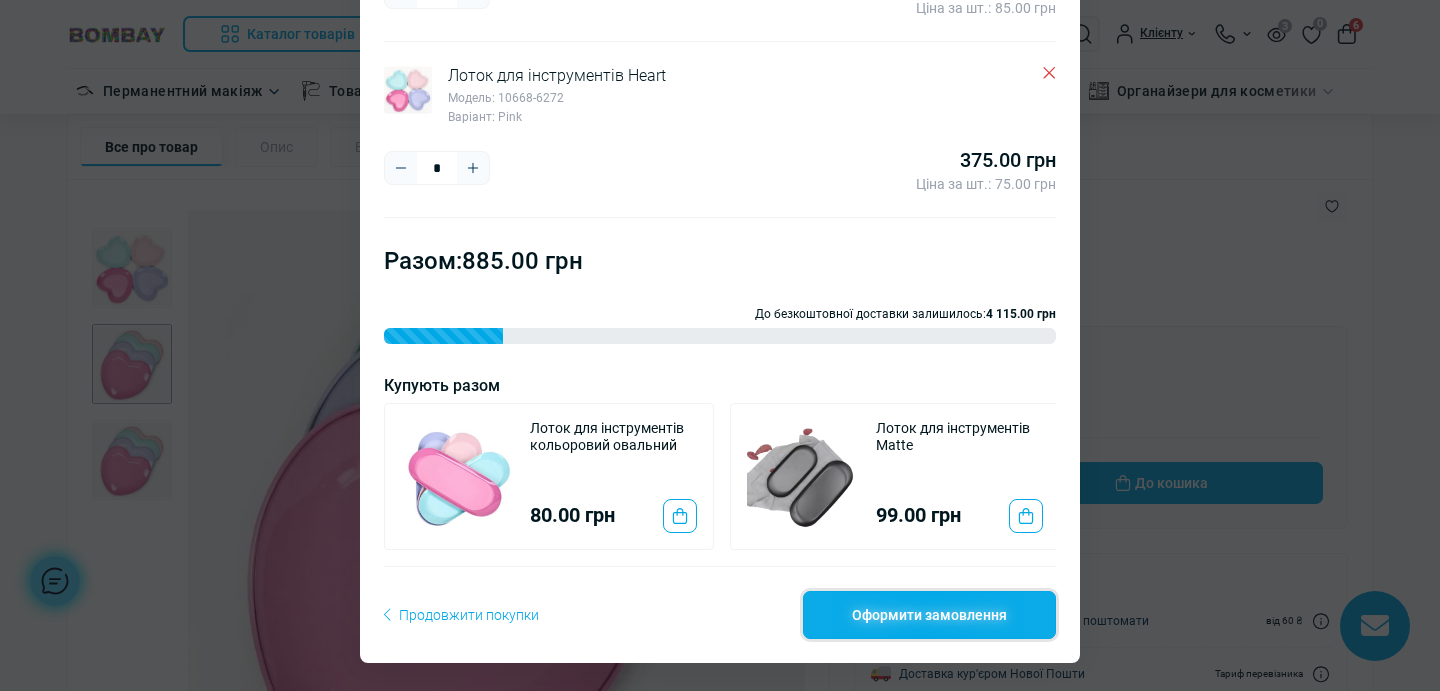 click on "Оформити замовлення" at bounding box center [929, 615] 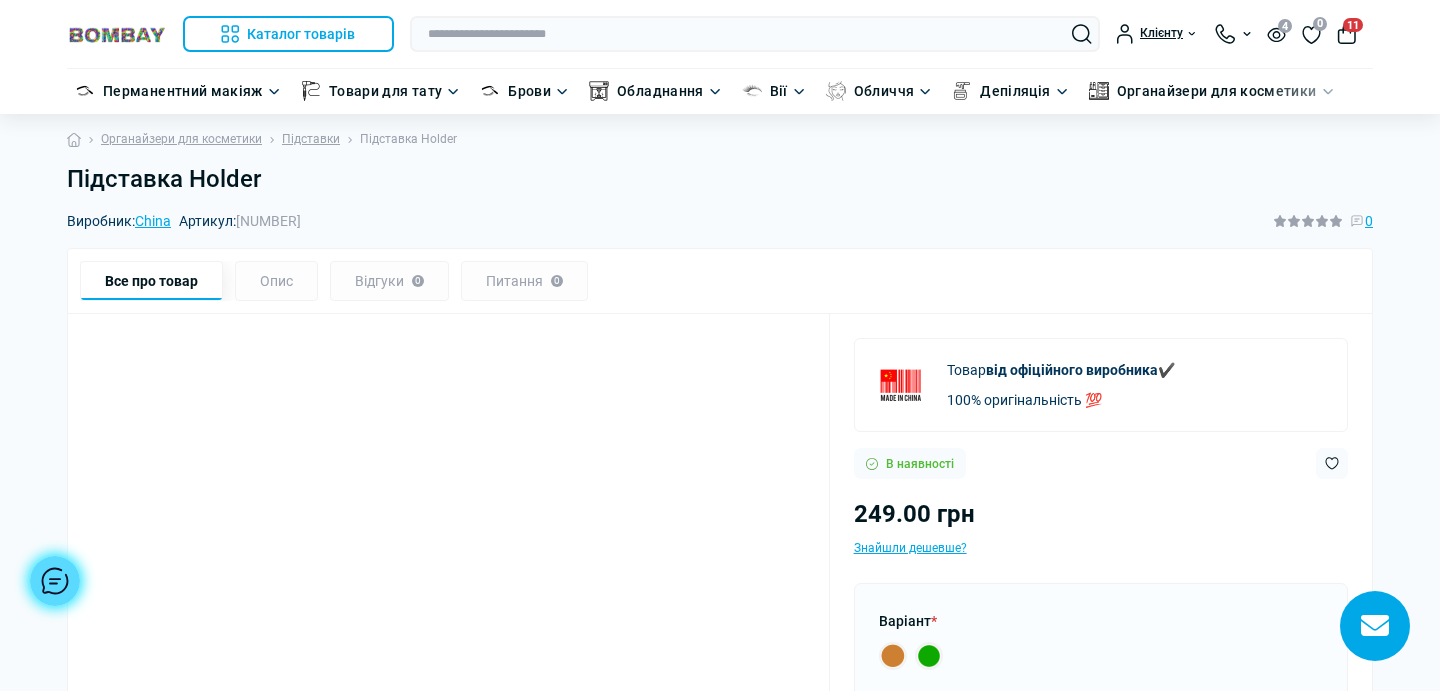 scroll, scrollTop: 0, scrollLeft: 0, axis: both 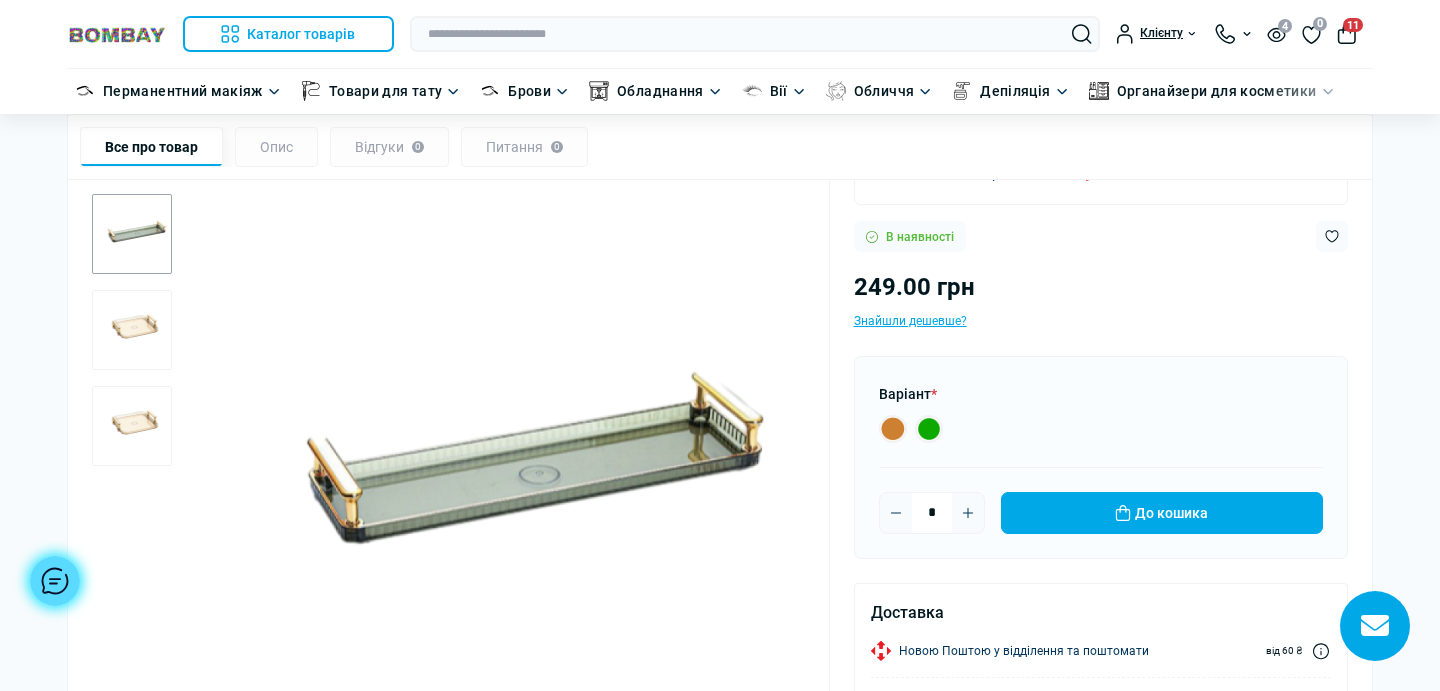 click at bounding box center (132, 330) 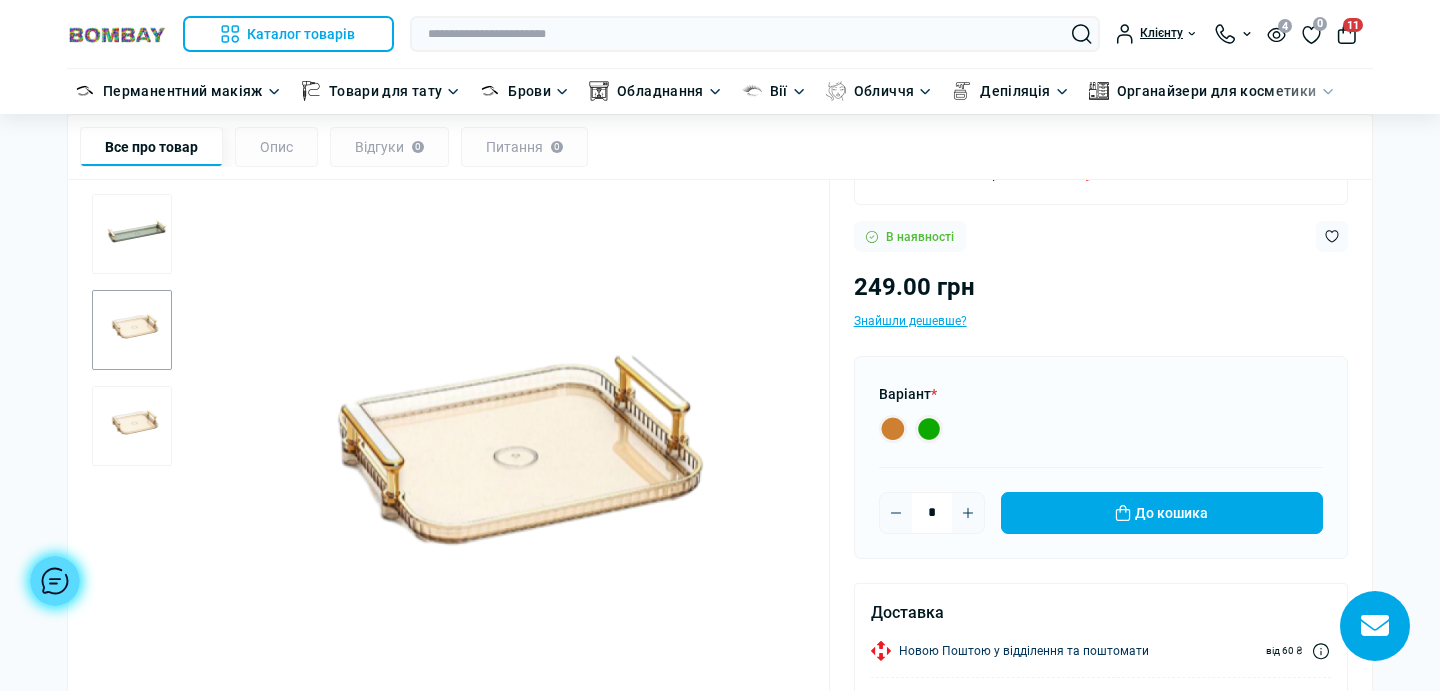 click at bounding box center (132, 426) 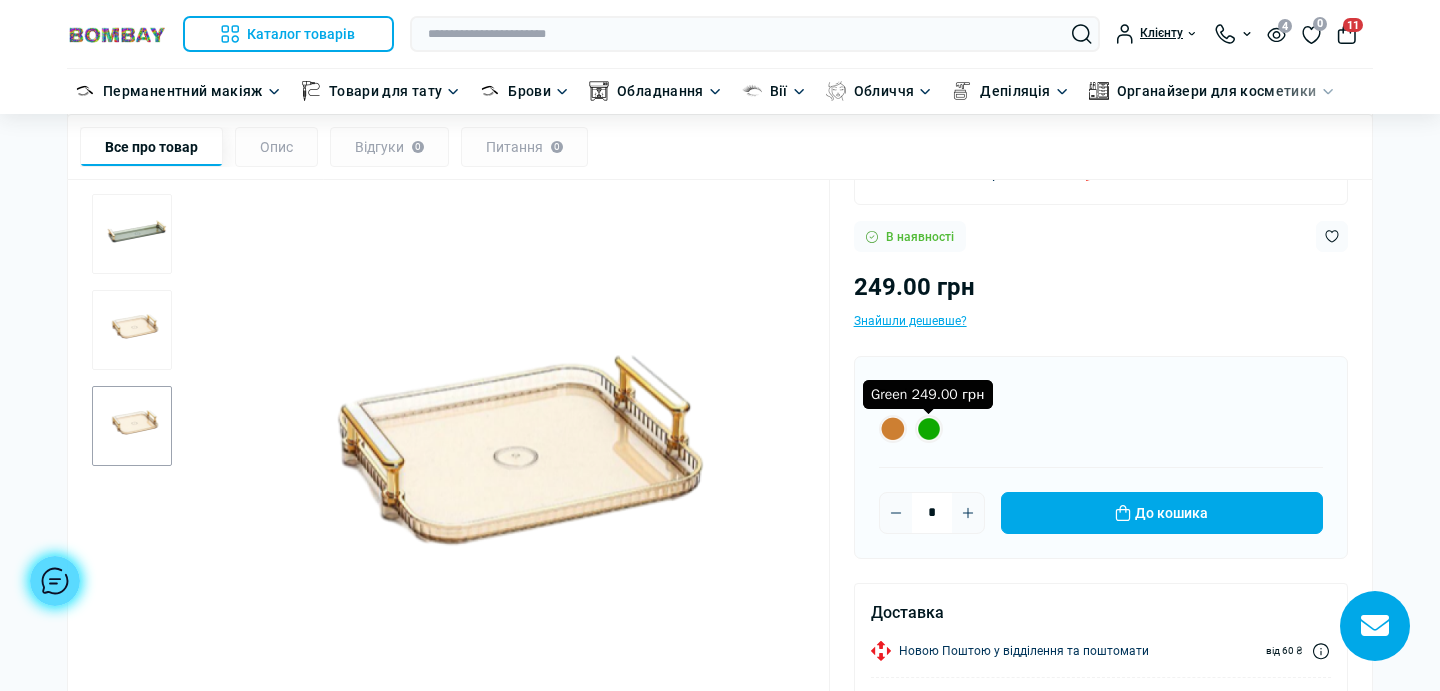 click at bounding box center [929, 429] 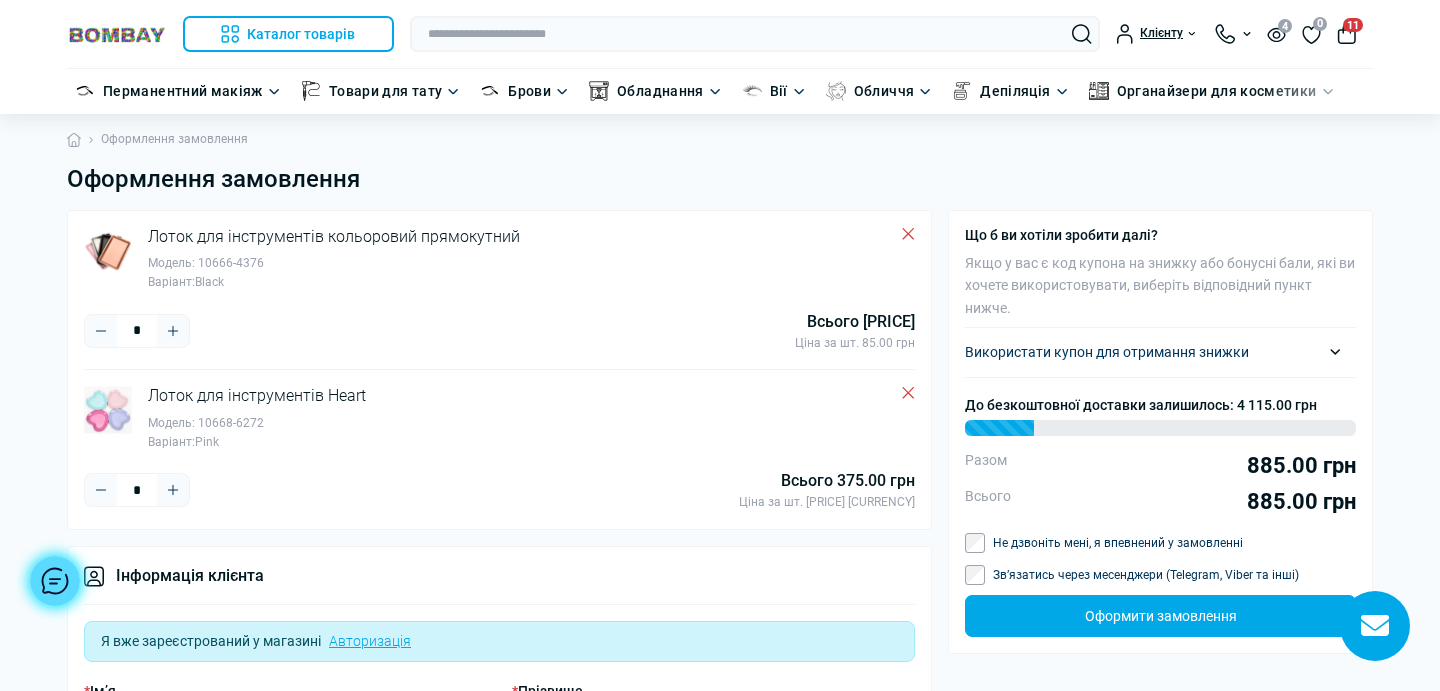 scroll, scrollTop: 0, scrollLeft: 0, axis: both 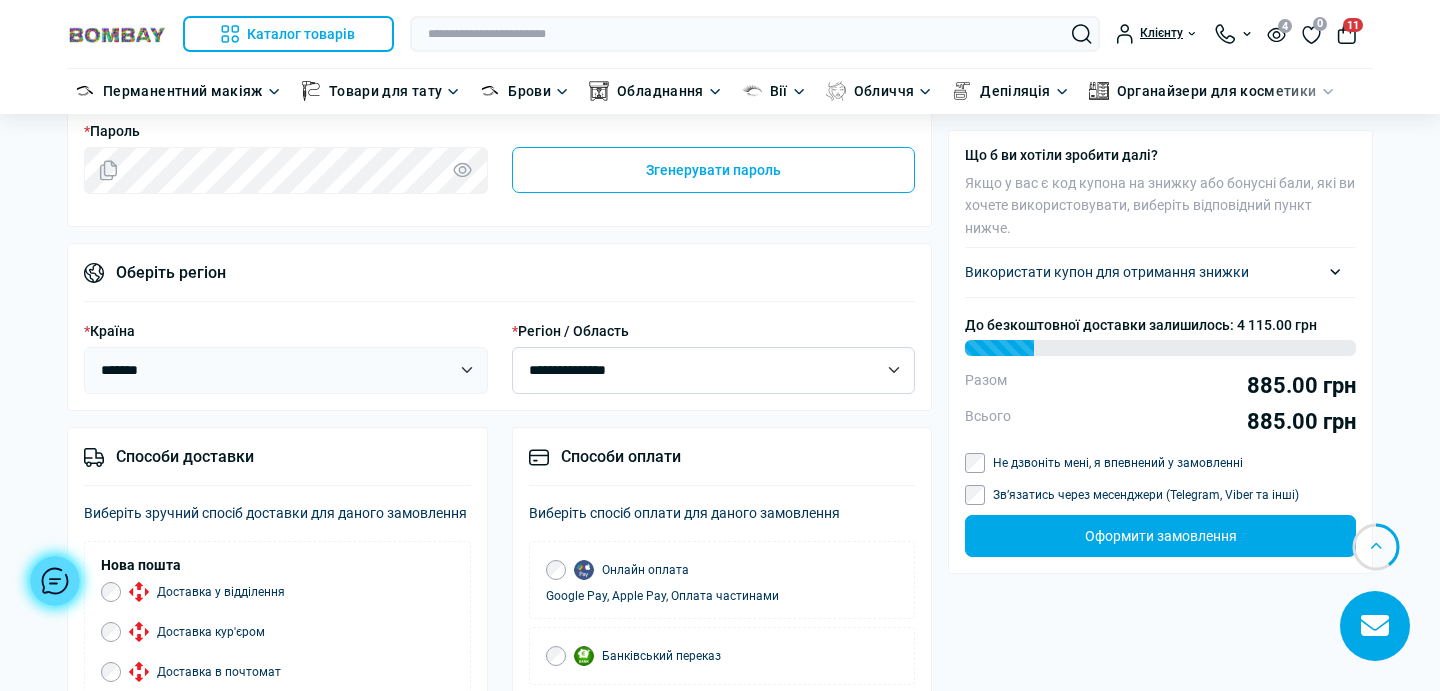 click on "**********" at bounding box center [714, 370] 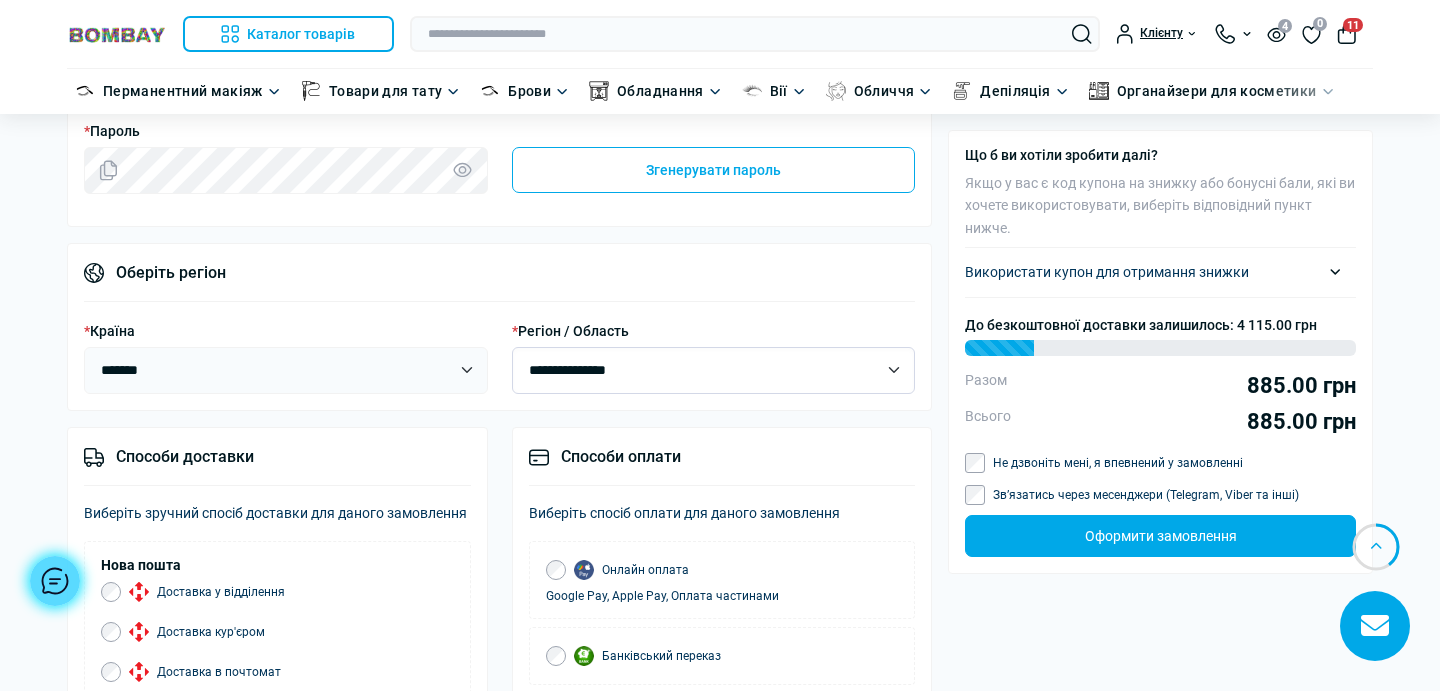 select on "****" 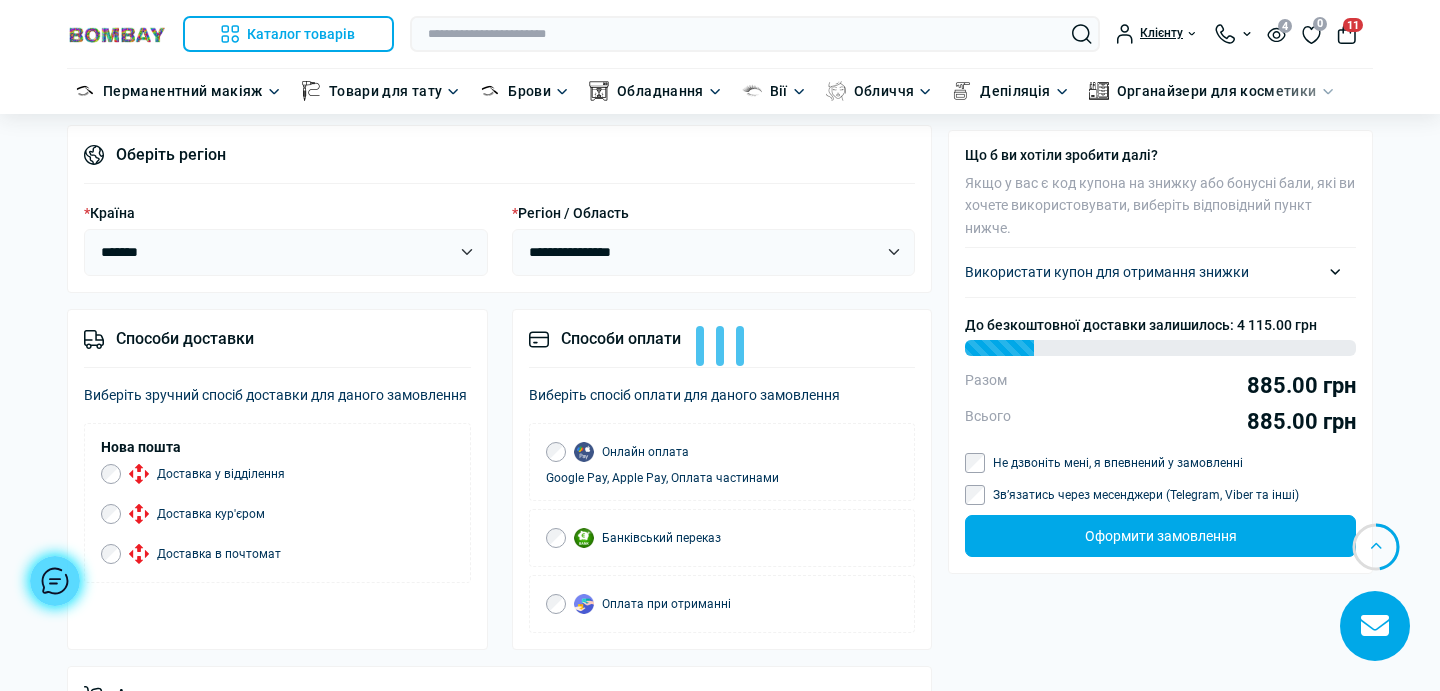 scroll, scrollTop: 875, scrollLeft: 0, axis: vertical 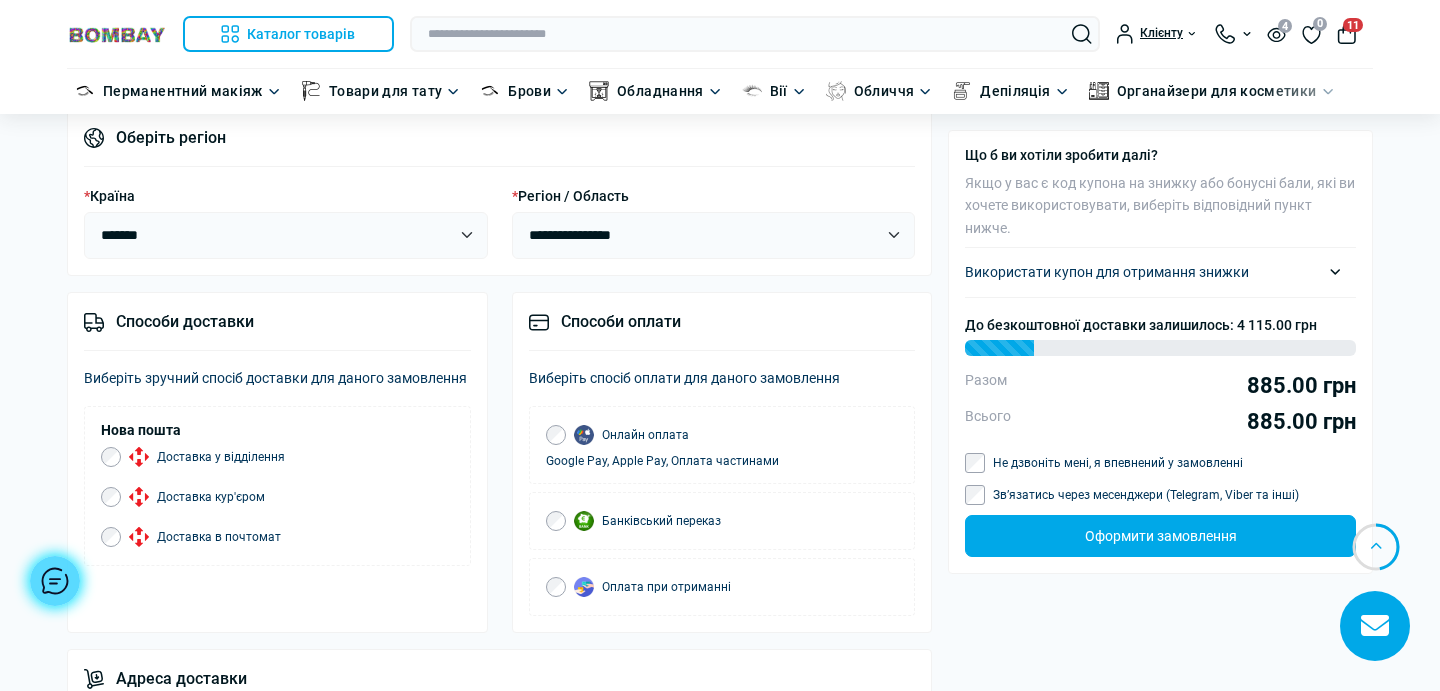 click on "Доставка в почтомат" at bounding box center [200, 537] 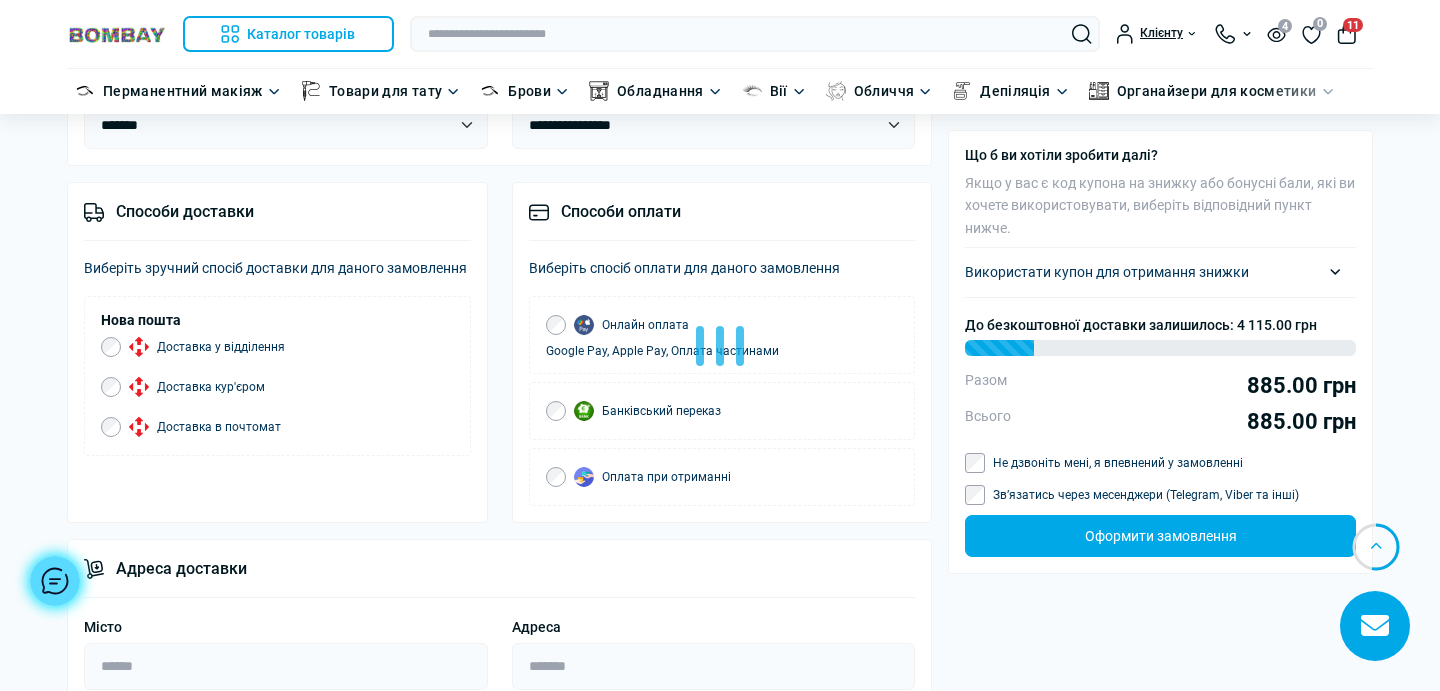scroll, scrollTop: 986, scrollLeft: 0, axis: vertical 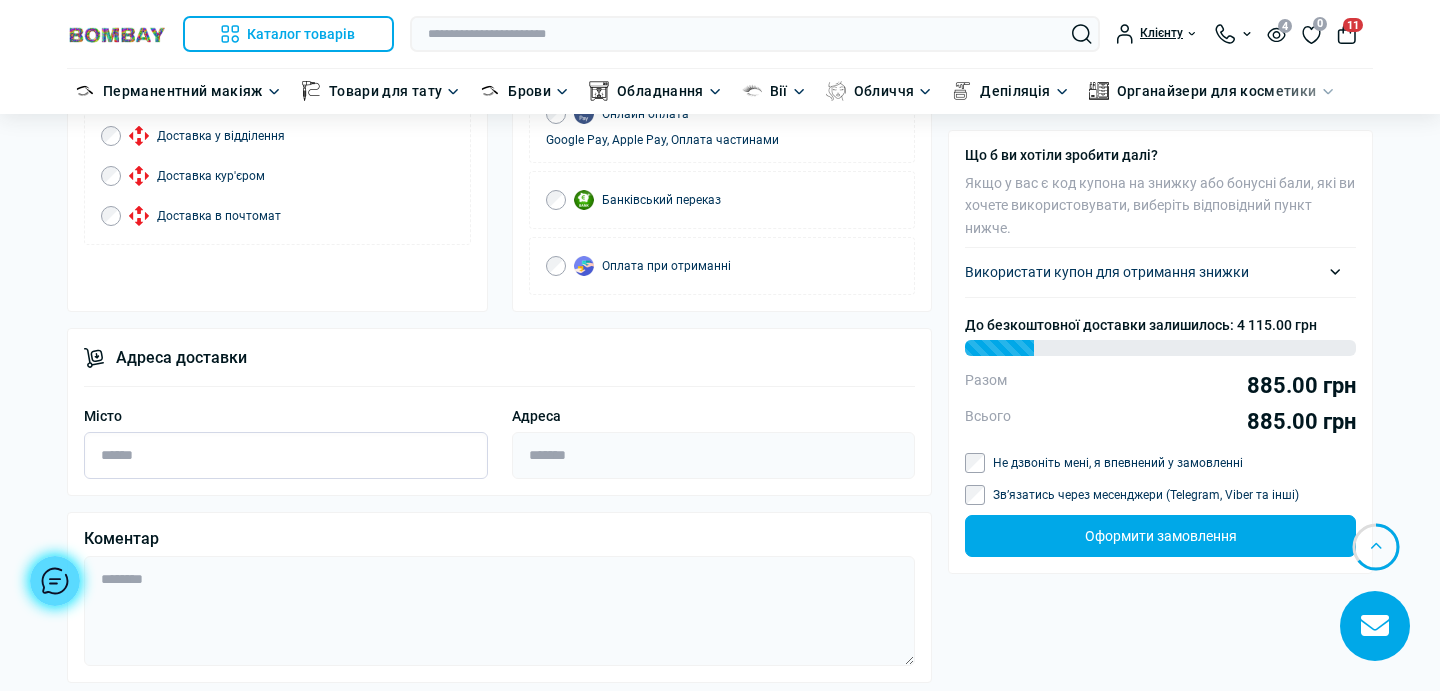 click on "Місто" at bounding box center [286, 455] 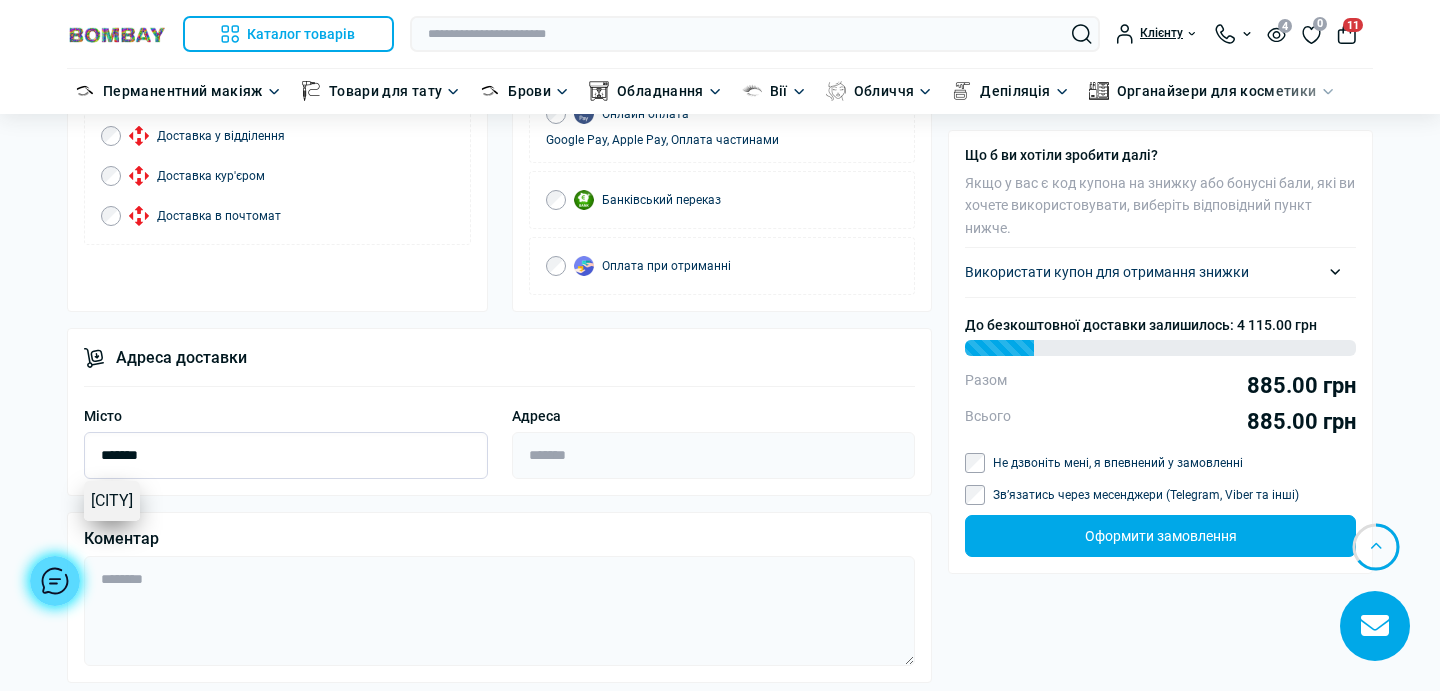 type on "*******" 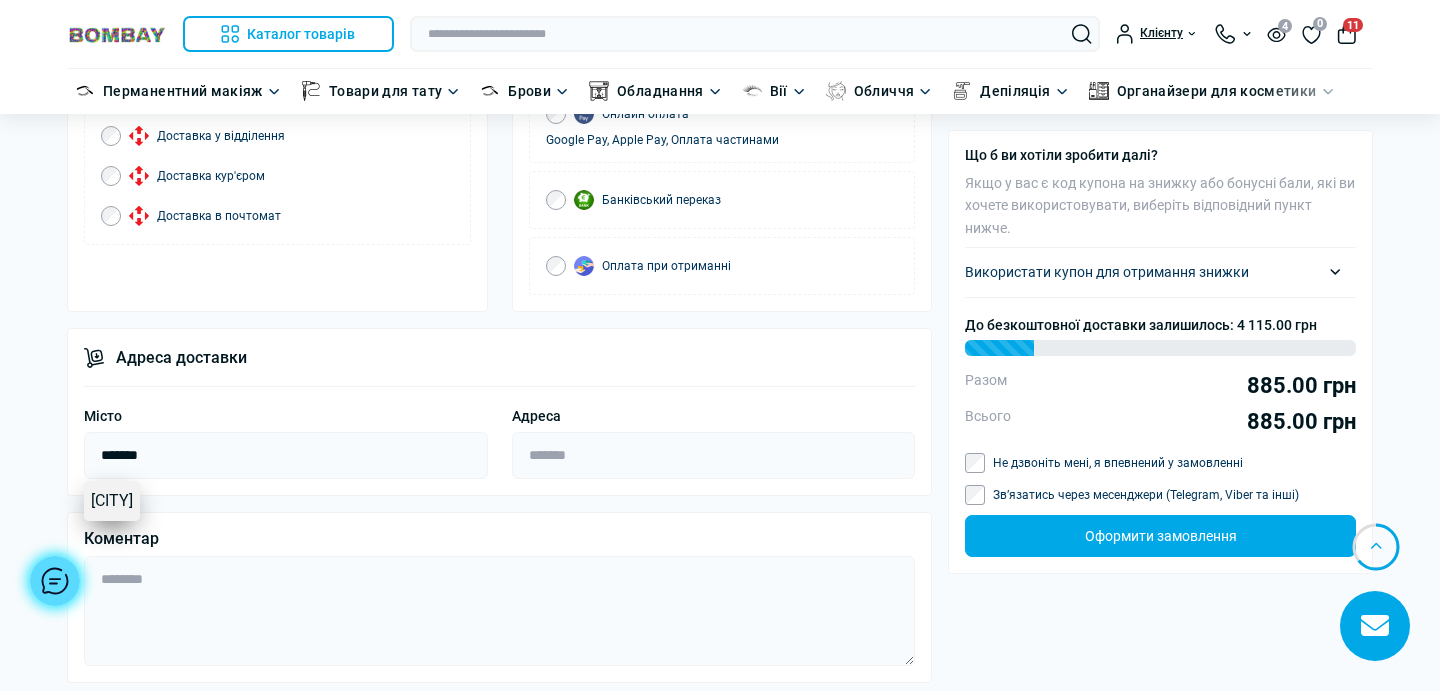 click on "Бровари" at bounding box center [112, 501] 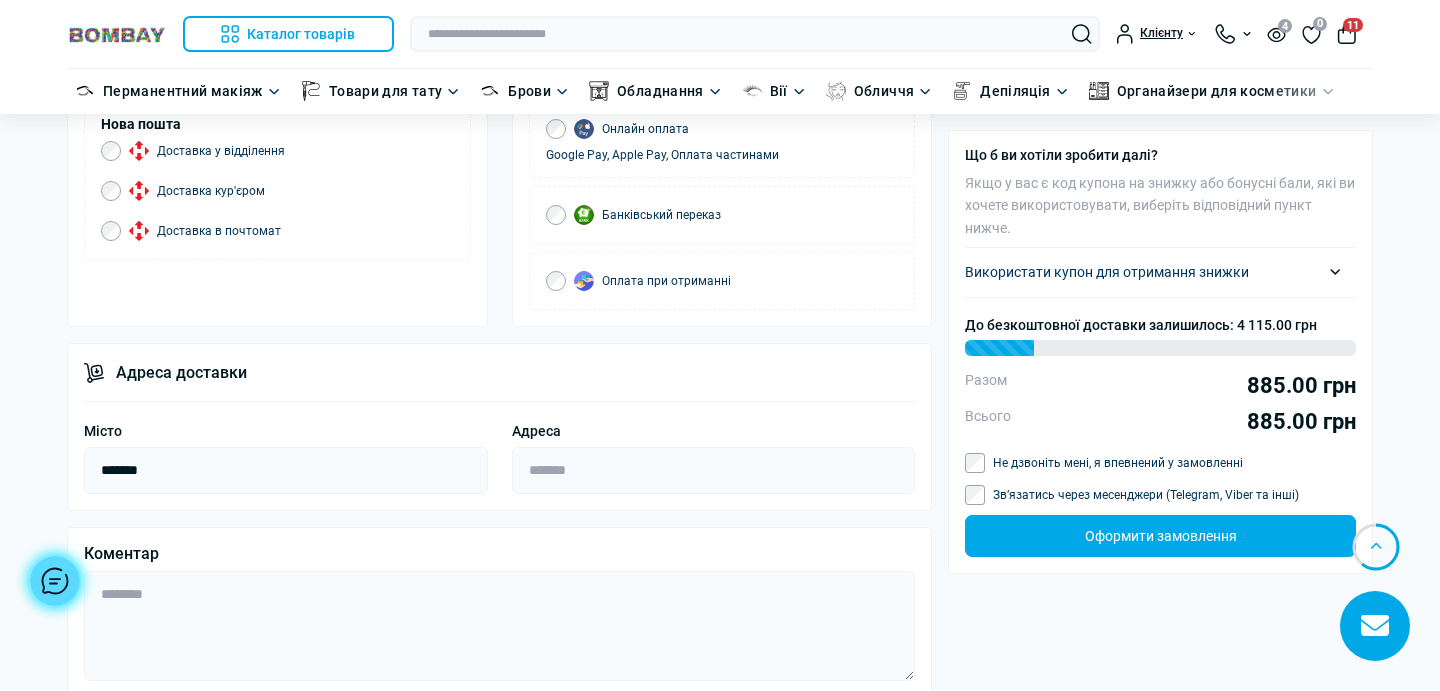 scroll, scrollTop: 1282, scrollLeft: 0, axis: vertical 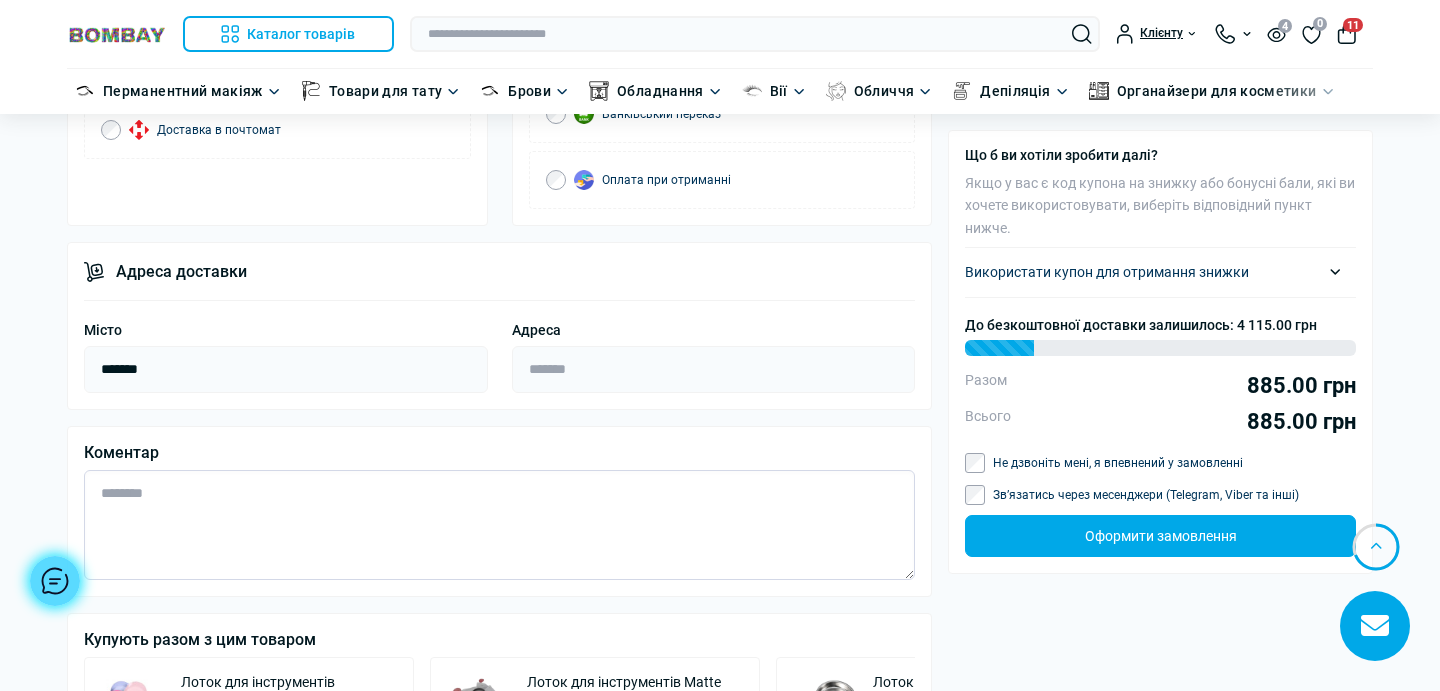 click at bounding box center [499, 525] 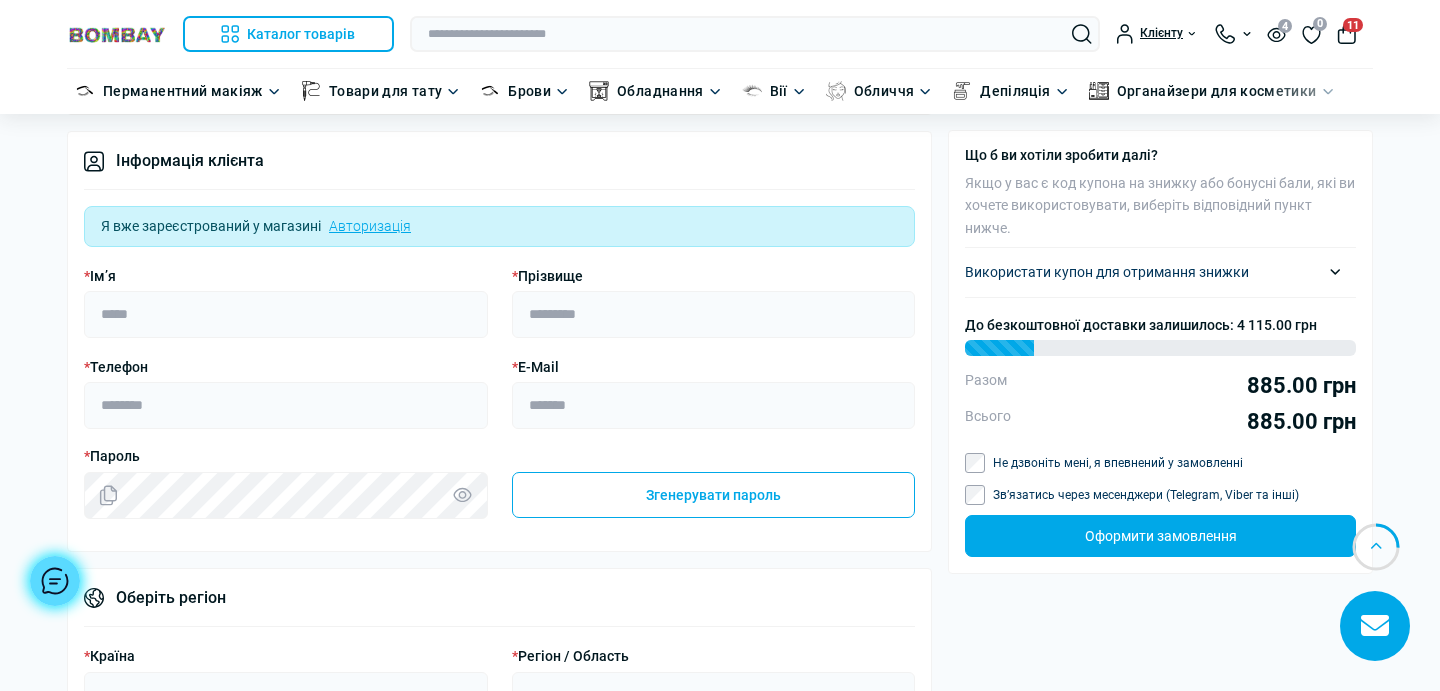 scroll, scrollTop: 407, scrollLeft: 0, axis: vertical 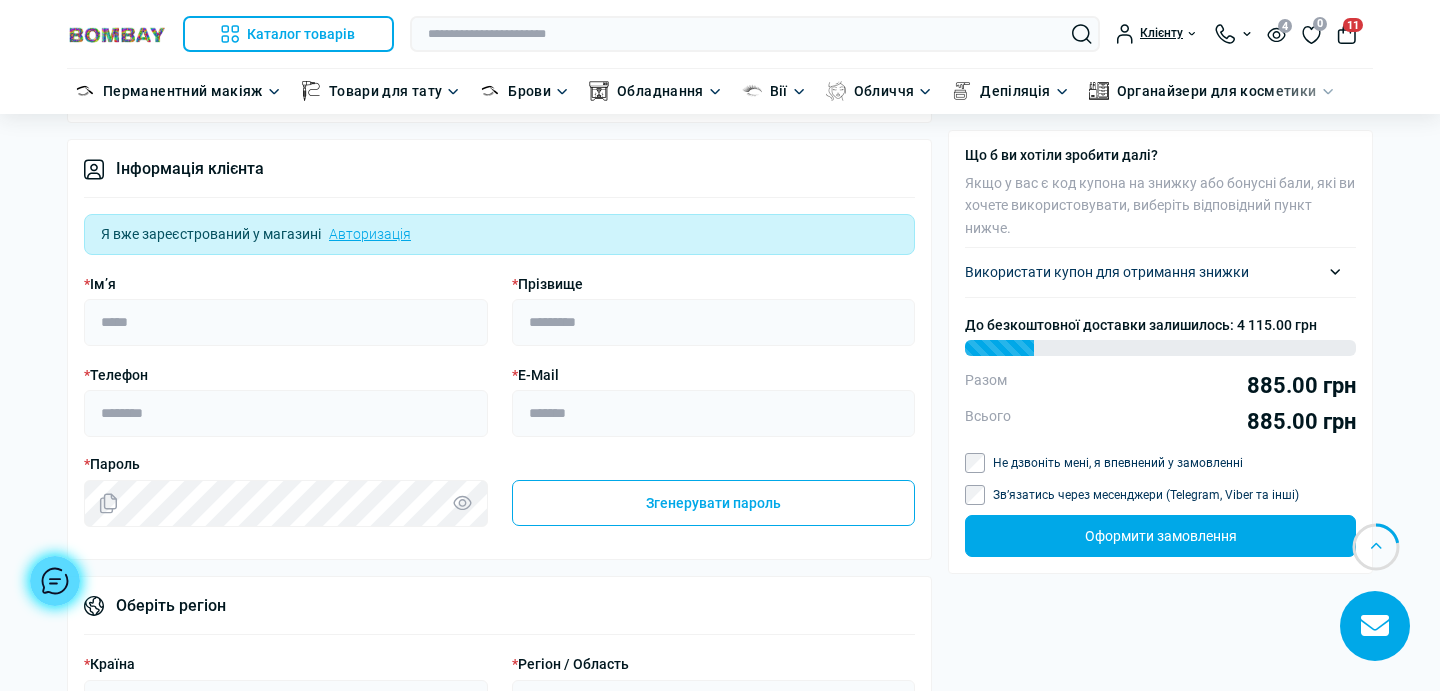 type on "**********" 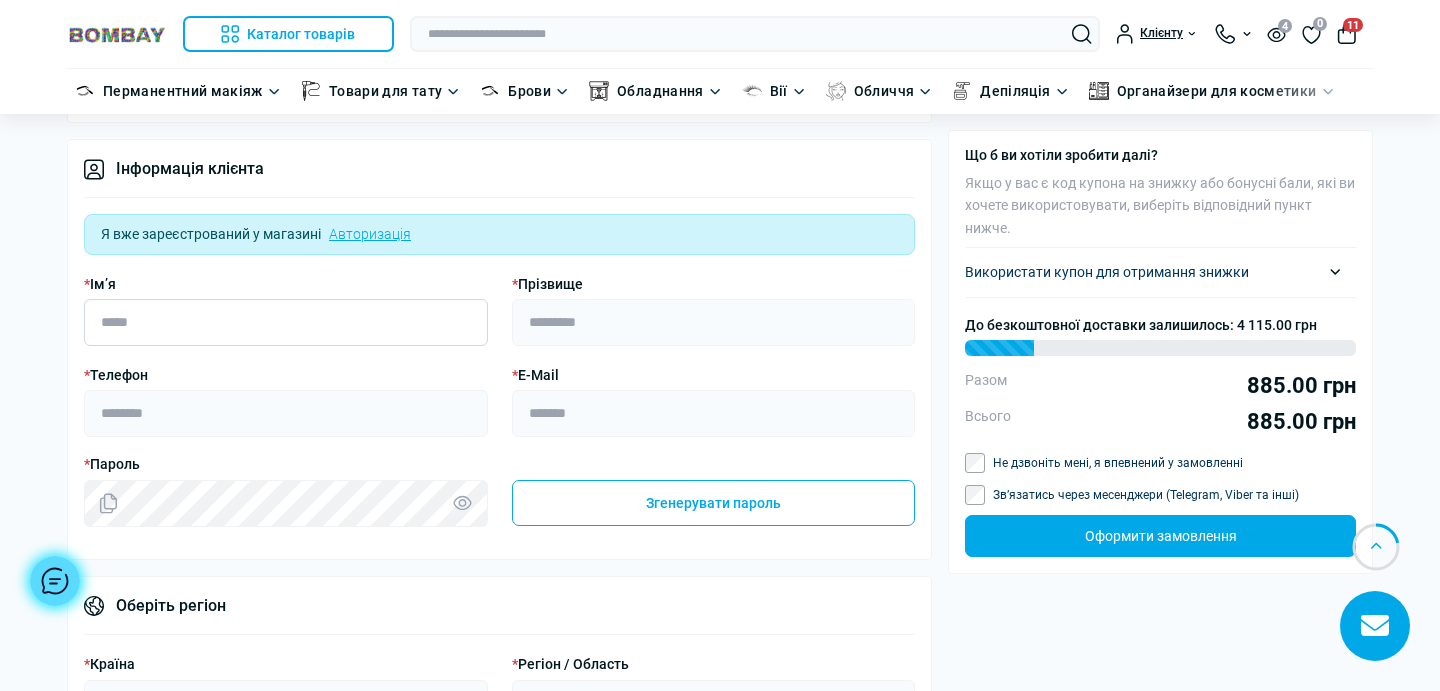 click on "*                                     Ім’я" at bounding box center [286, 322] 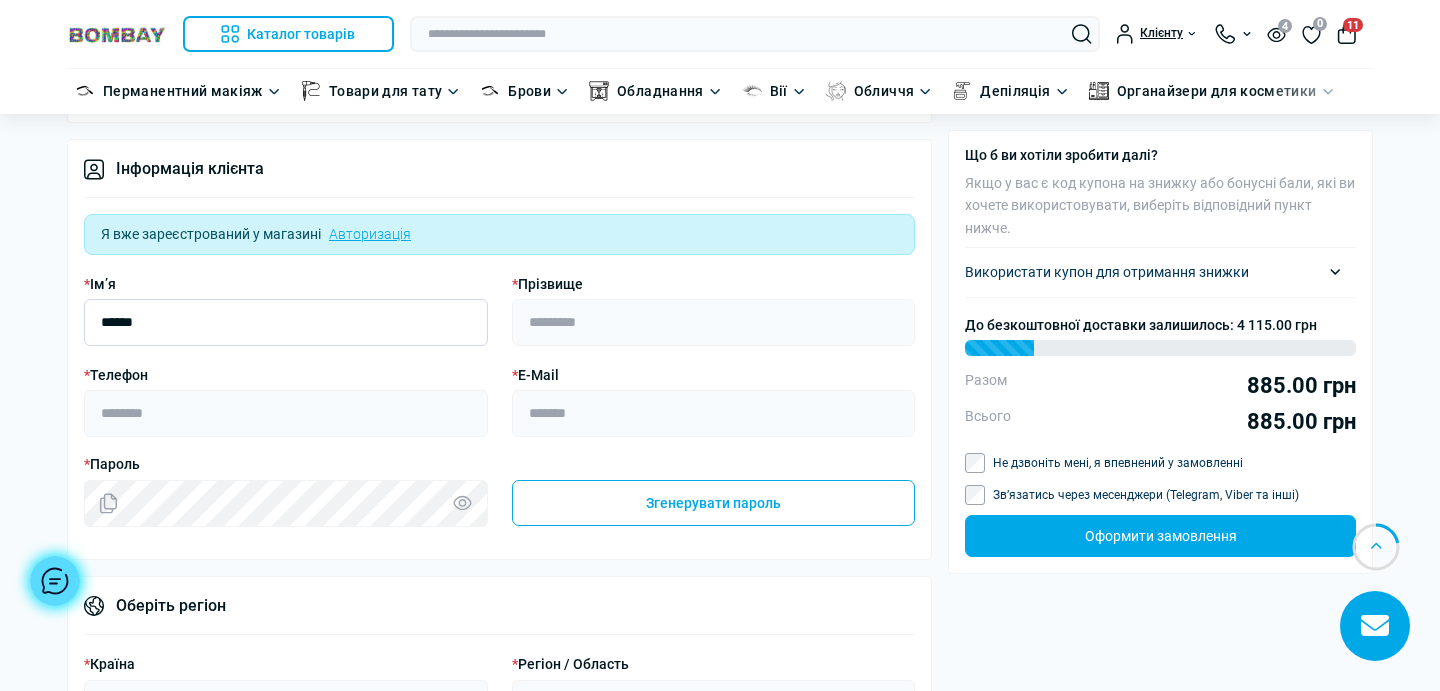 type on "******" 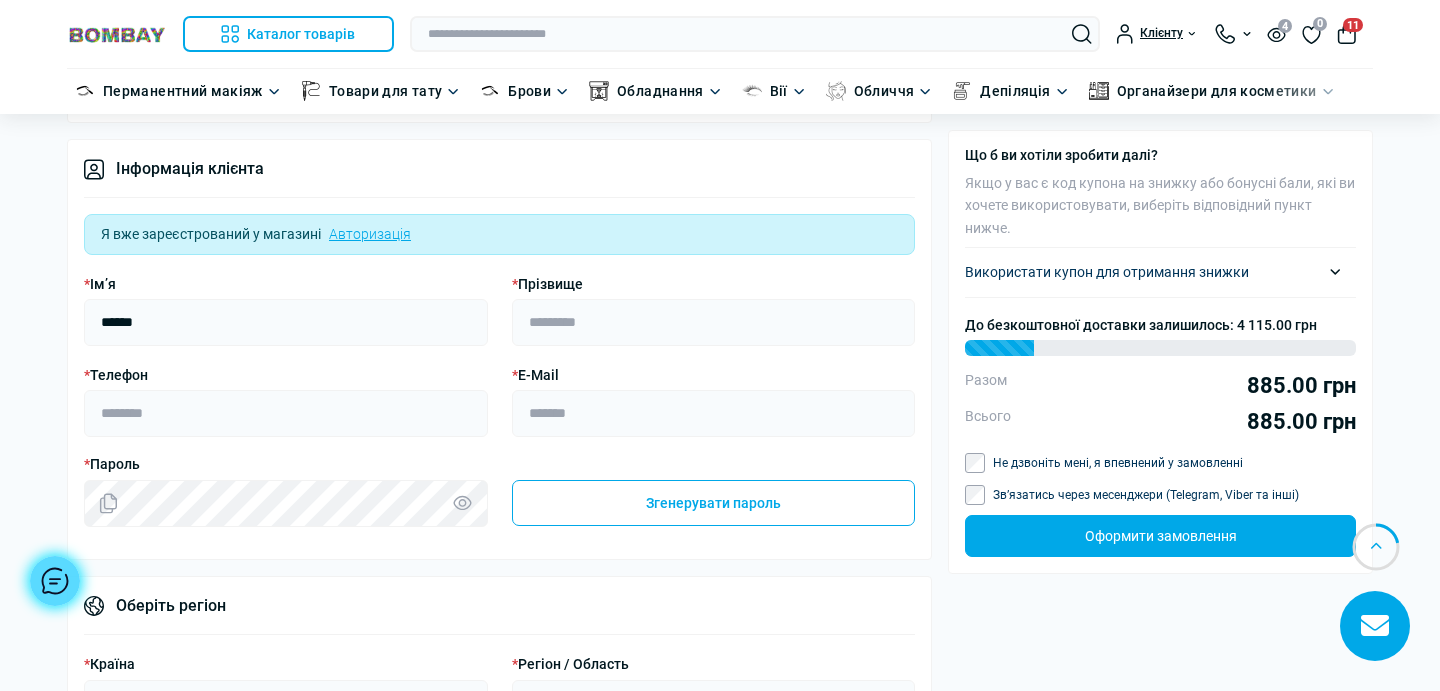type on "******" 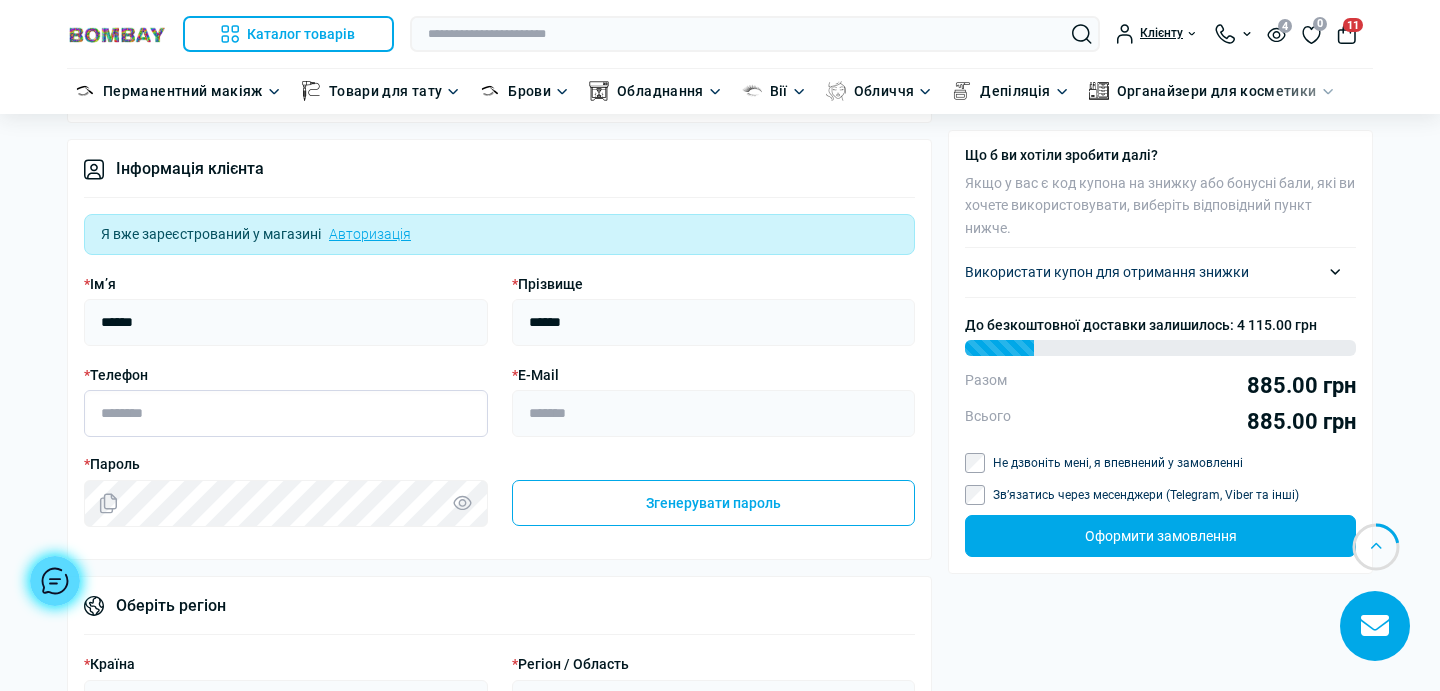type on "**********" 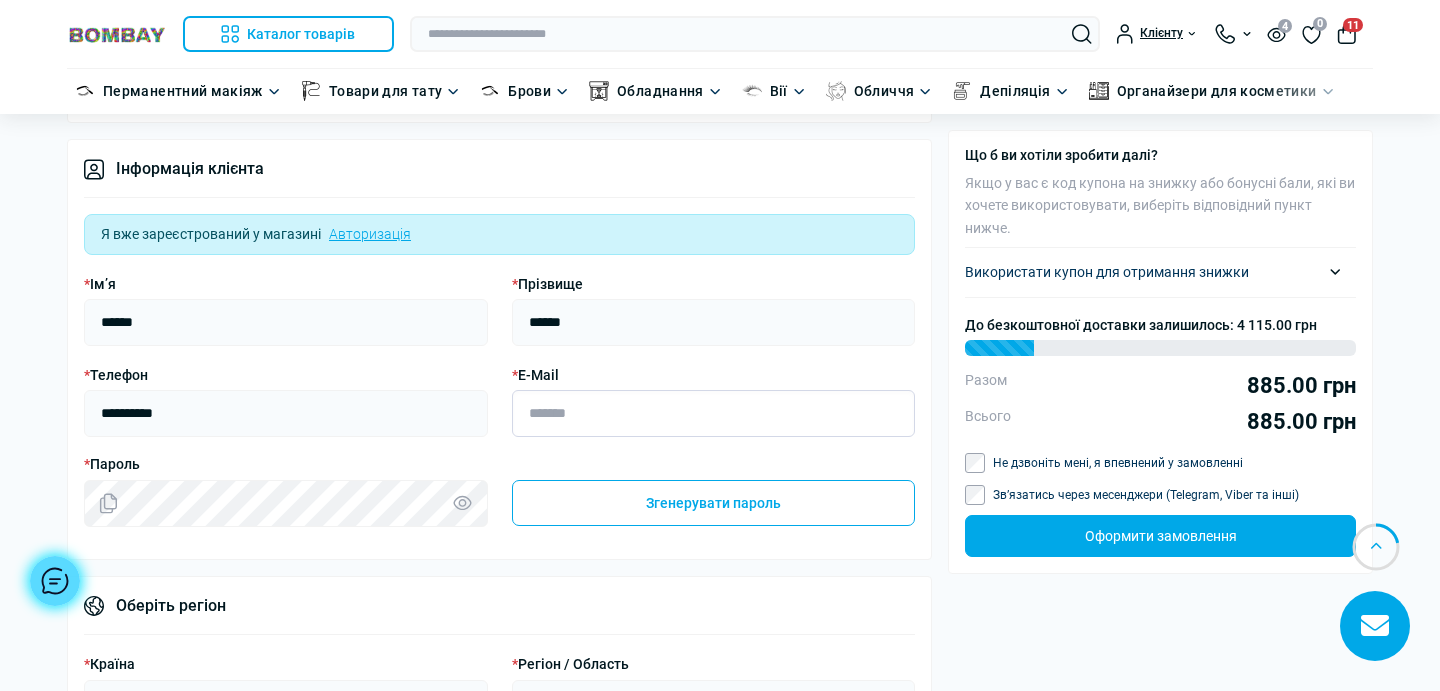 type on "**********" 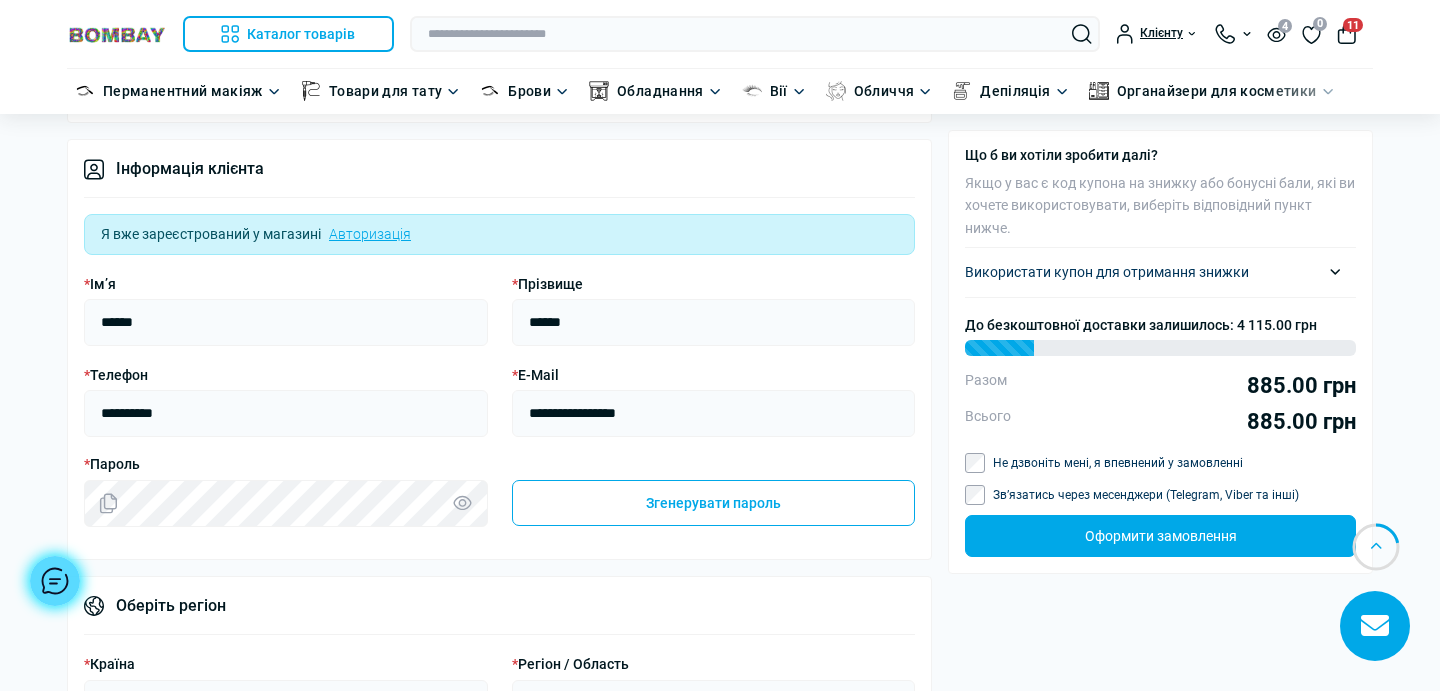 type on "********" 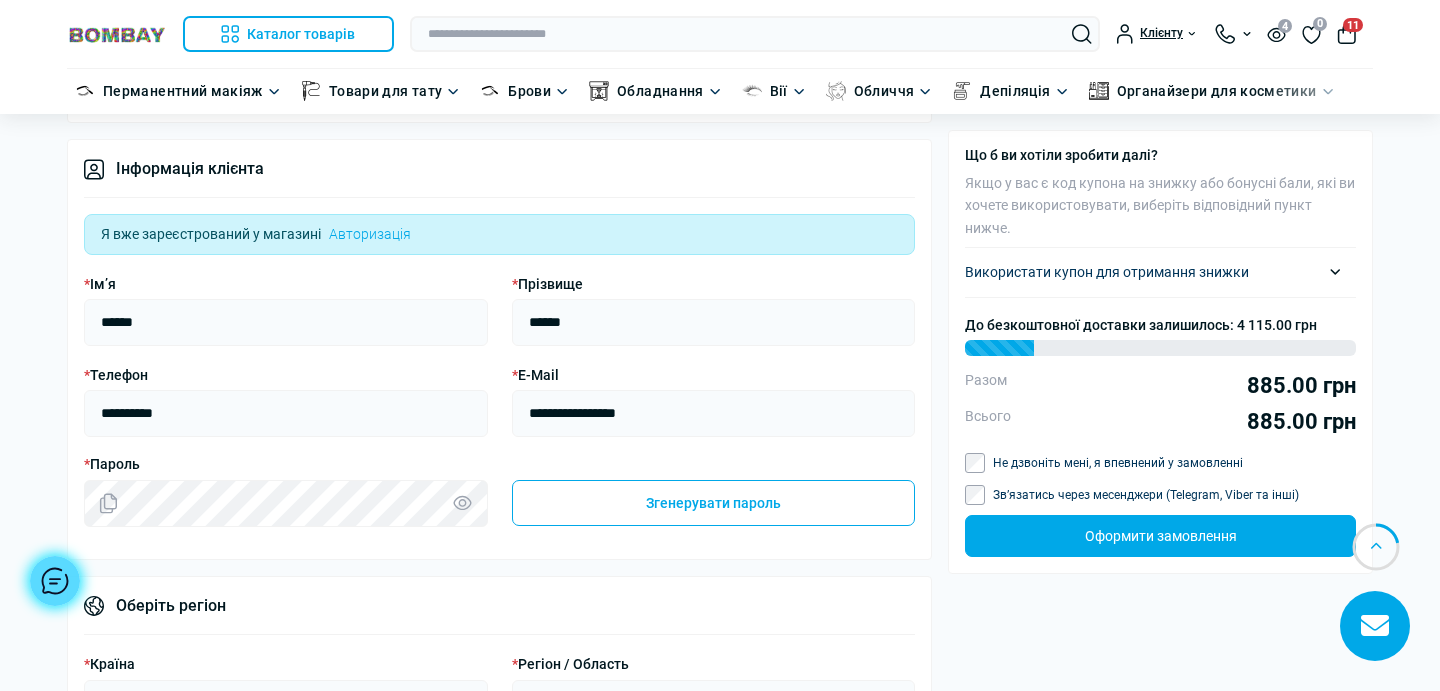 click on "Авторизація" at bounding box center [370, 234] 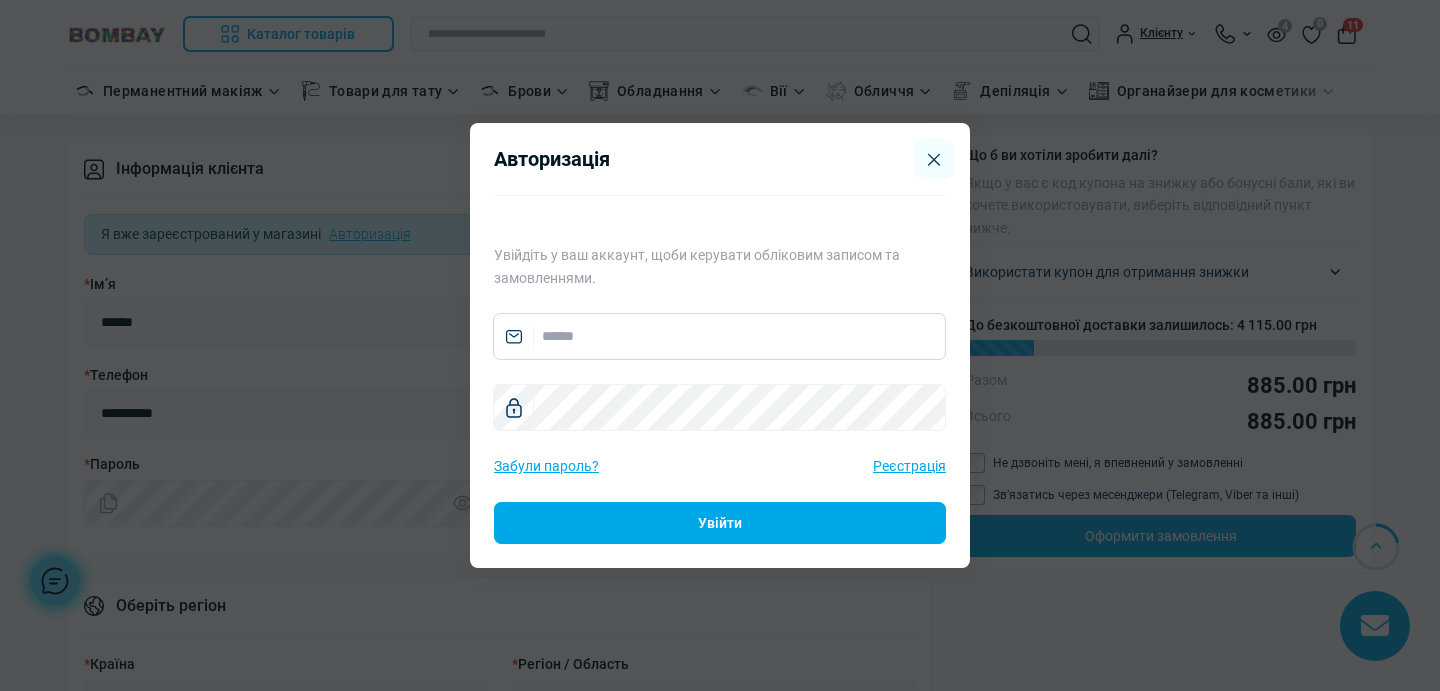 click at bounding box center (719, 336) 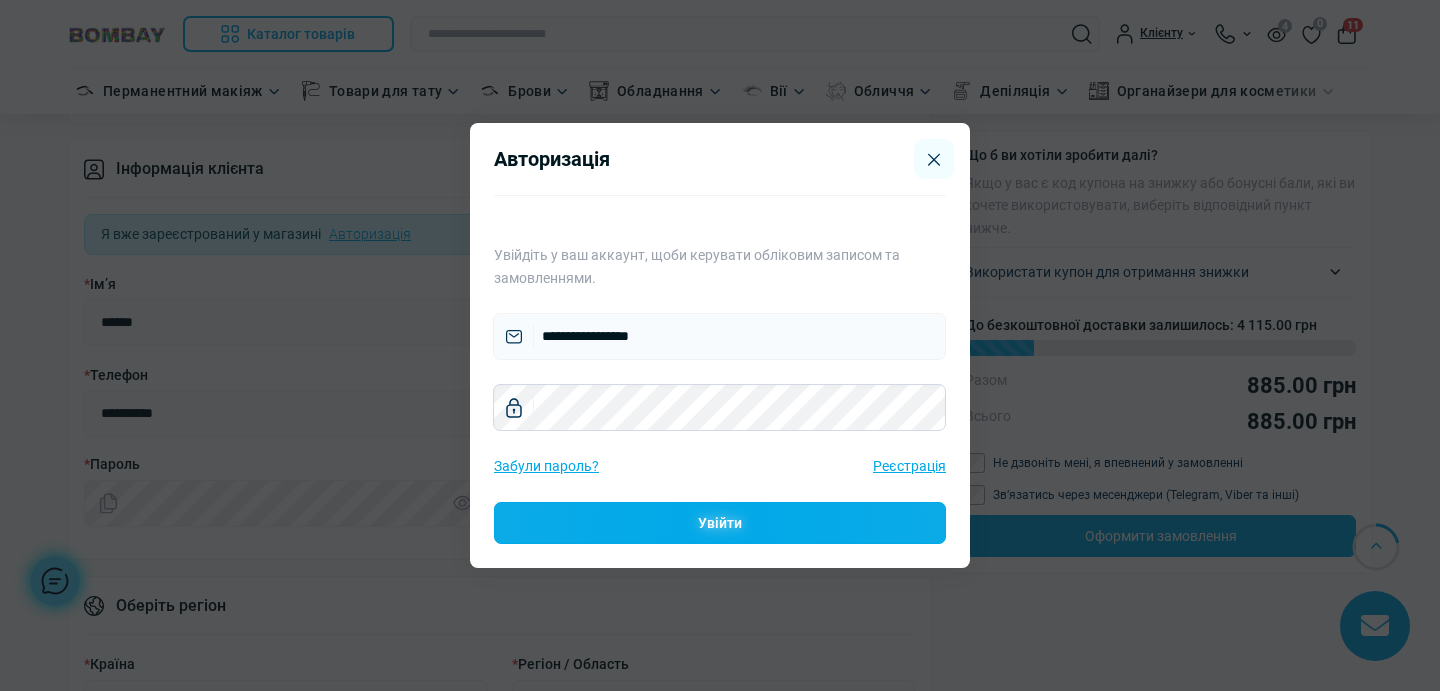 click on "Увійти" at bounding box center (720, 523) 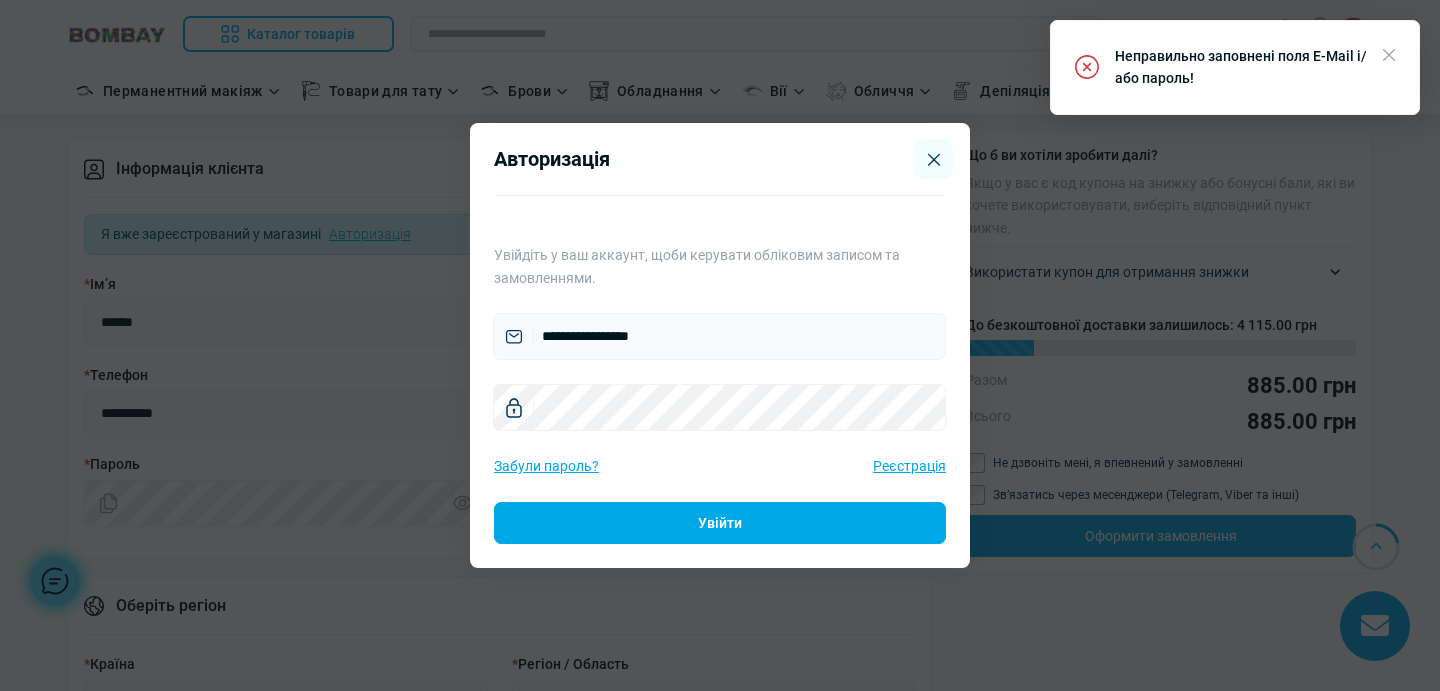 click 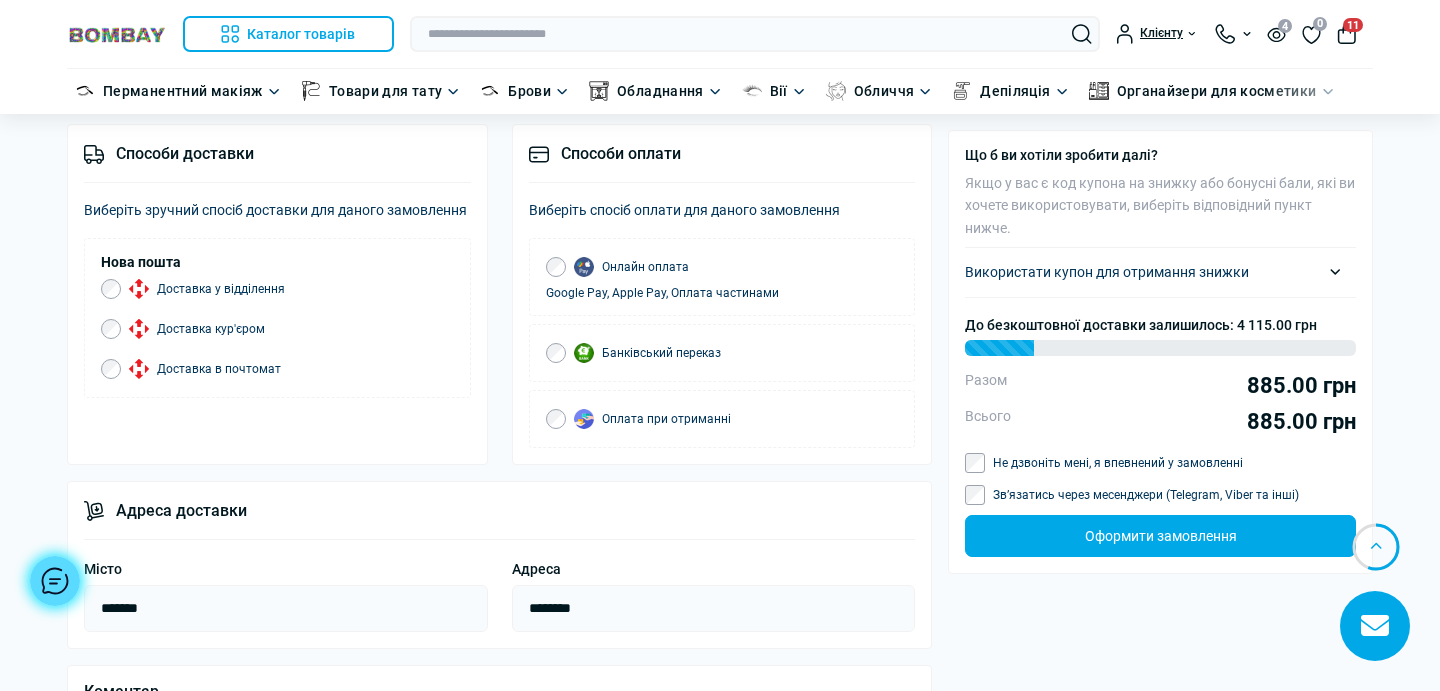 scroll, scrollTop: 1047, scrollLeft: 0, axis: vertical 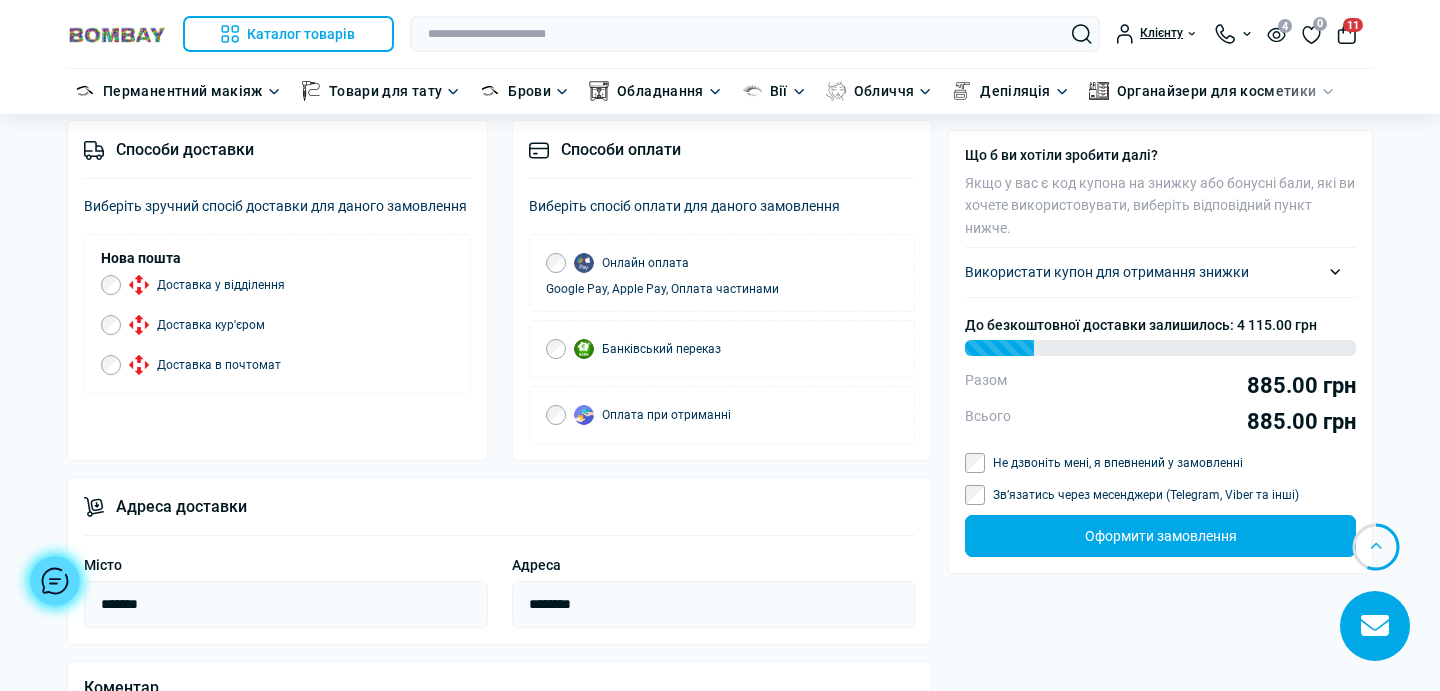 click on "Доставка в почтомат" at bounding box center (200, 365) 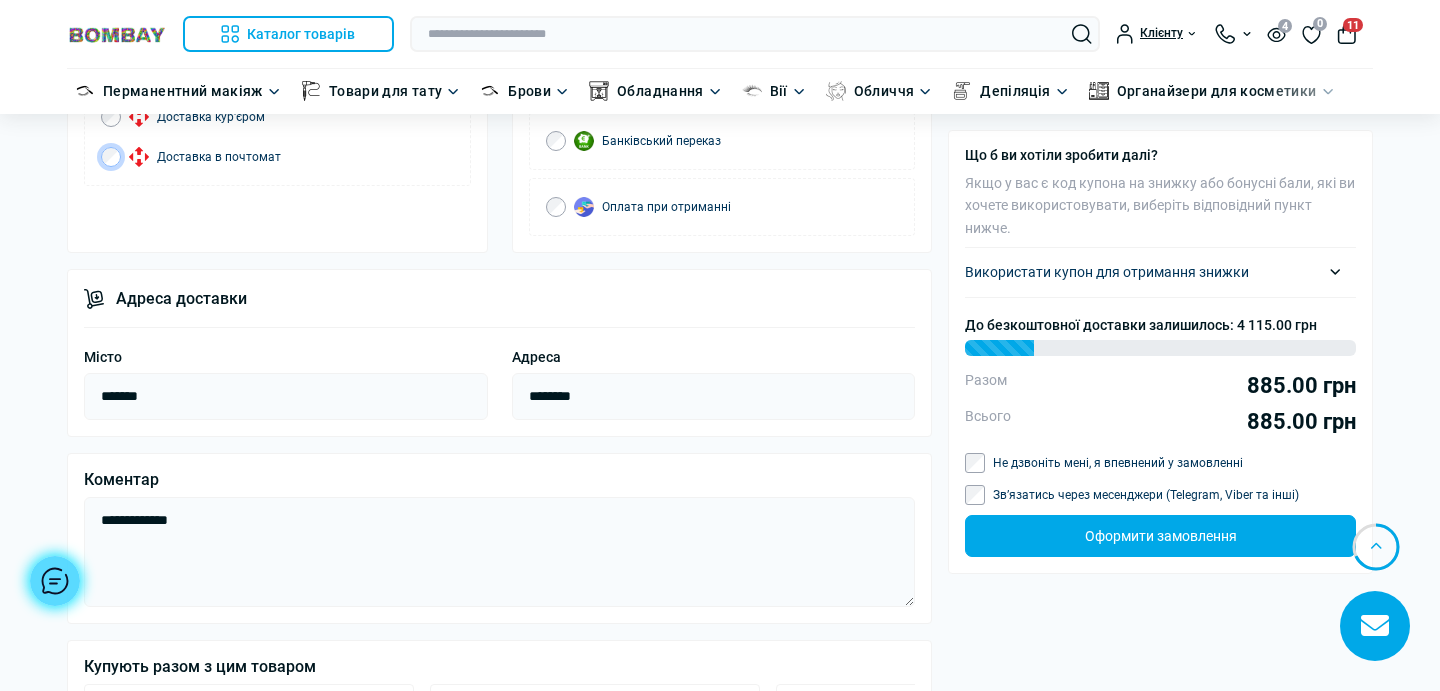 scroll, scrollTop: 1267, scrollLeft: 0, axis: vertical 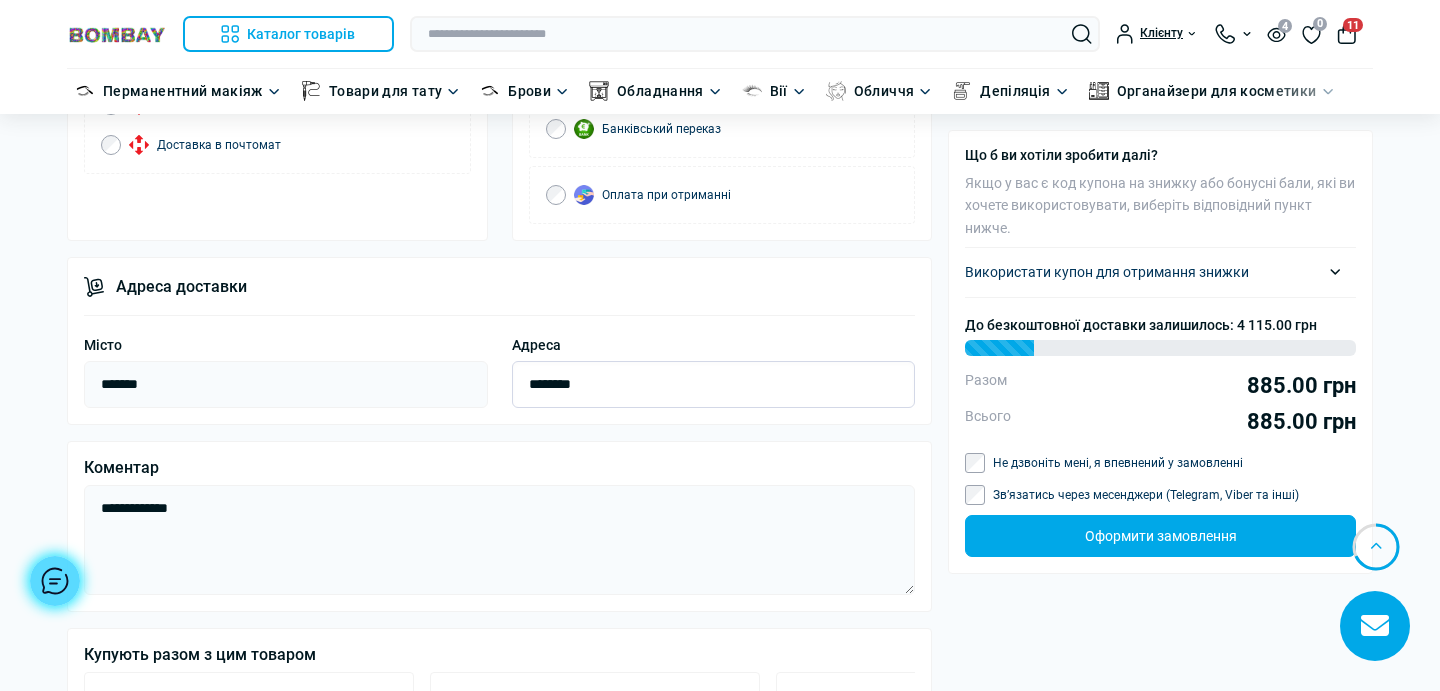 click on "********" at bounding box center (714, 384) 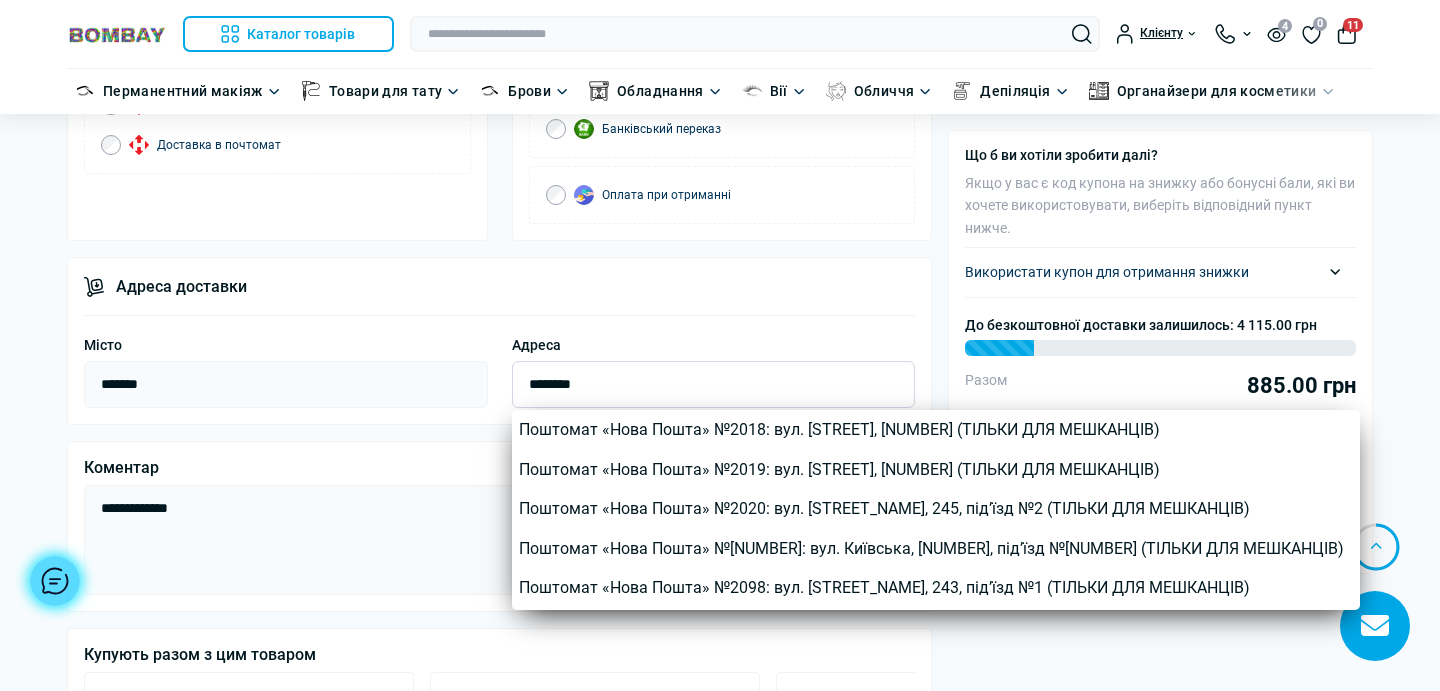 drag, startPoint x: 621, startPoint y: 393, endPoint x: 521, endPoint y: 379, distance: 100.97524 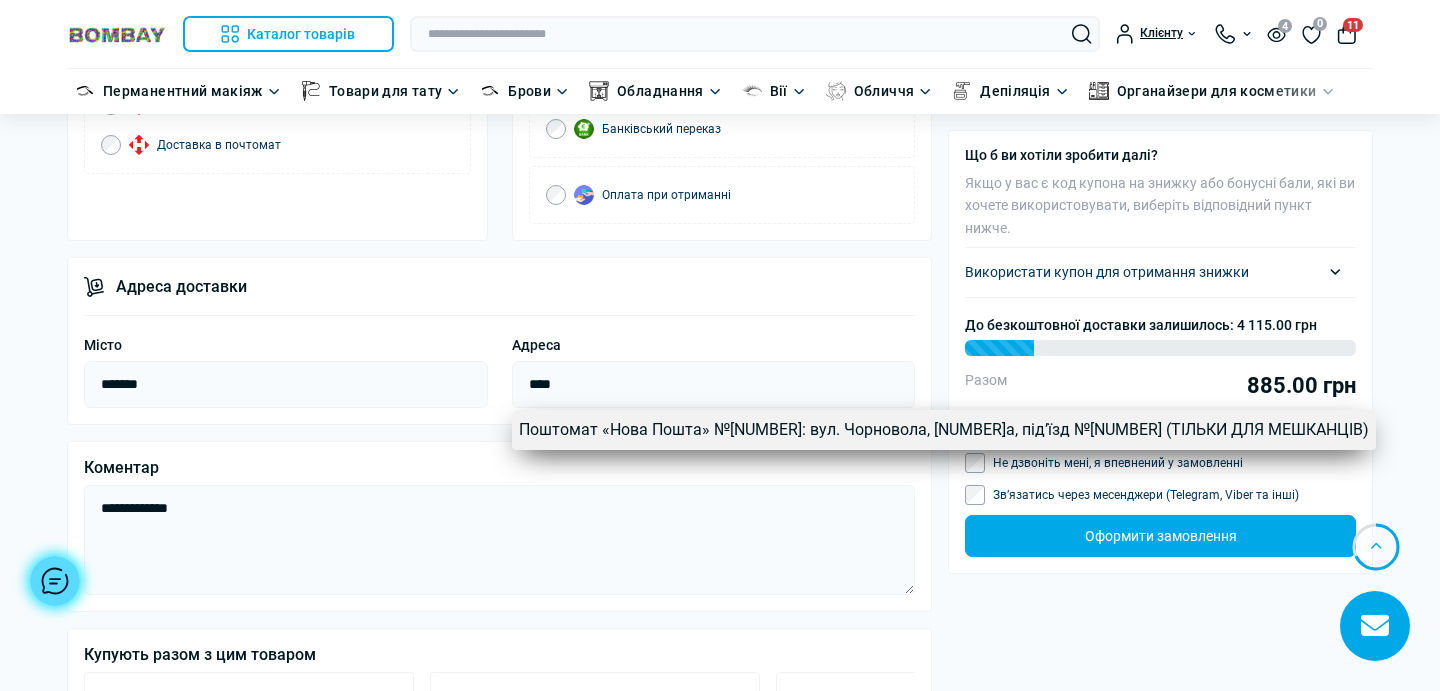 click on "Поштомат «Нова Пошта» №2115: вул. Чорновола, 6а, підʼїзд №3 (ТІЛЬКИ ДЛЯ МЕШКАНЦІВ)" at bounding box center [944, 430] 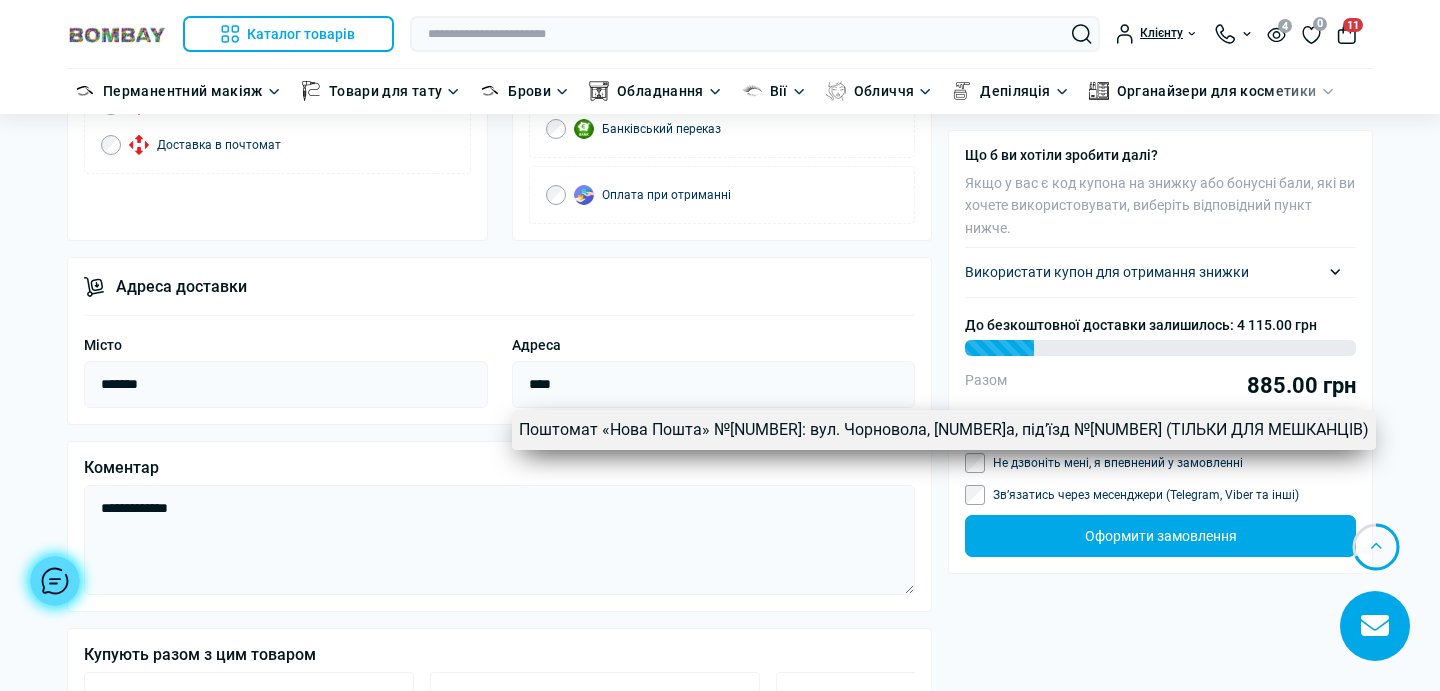 type on "**********" 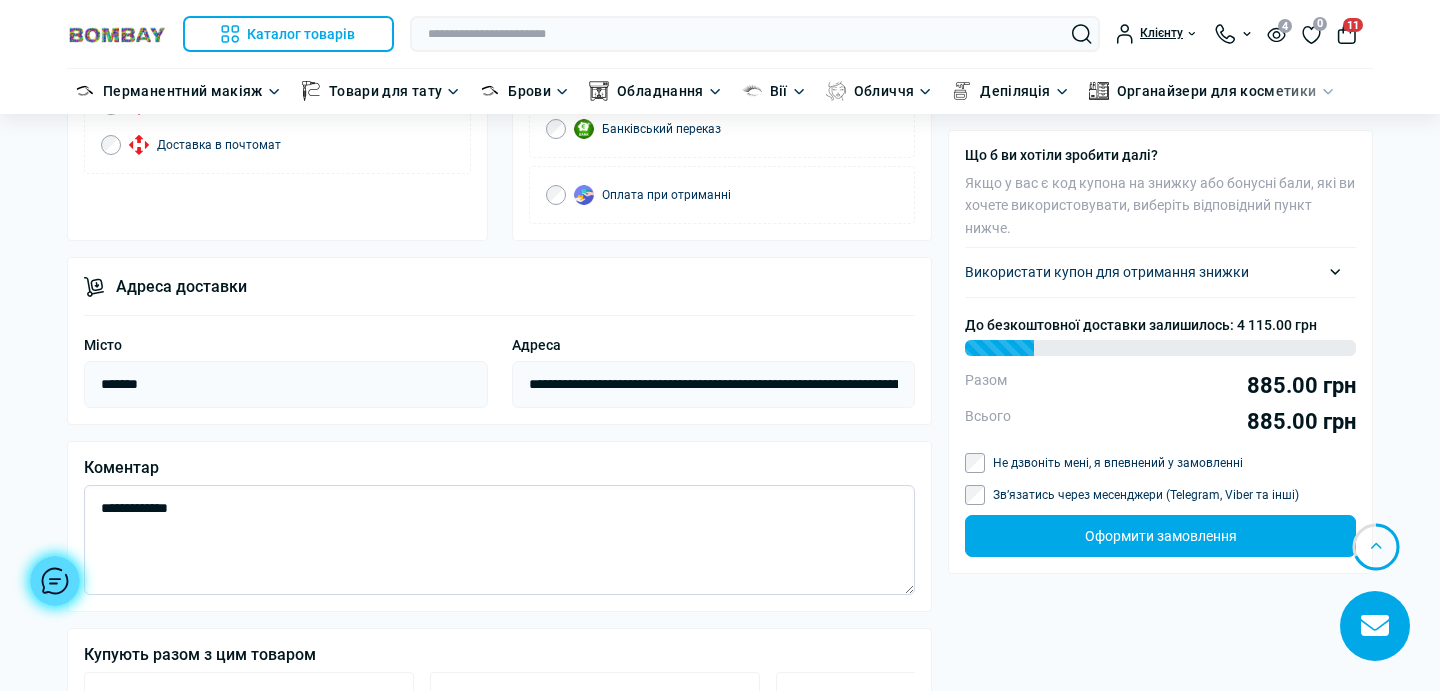 drag, startPoint x: 350, startPoint y: 487, endPoint x: 249, endPoint y: 492, distance: 101.12369 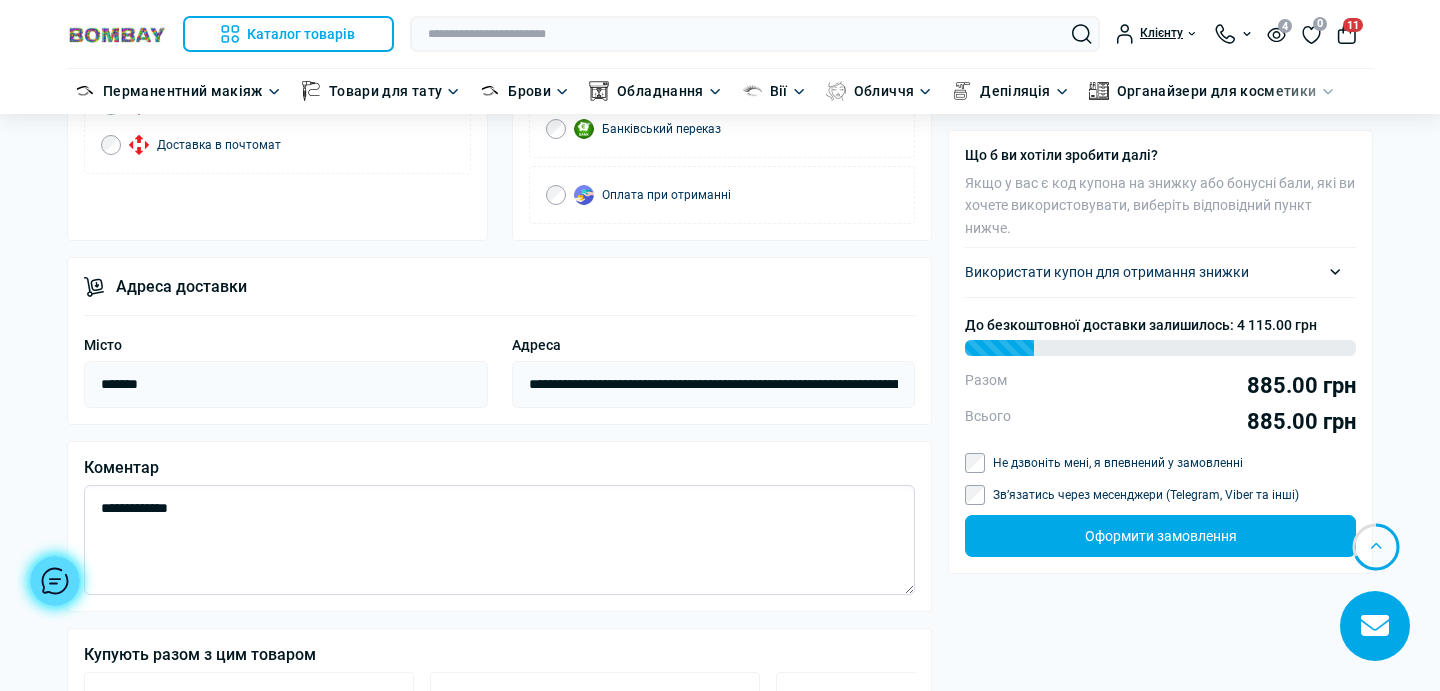 drag, startPoint x: 246, startPoint y: 496, endPoint x: 248, endPoint y: 507, distance: 11.18034 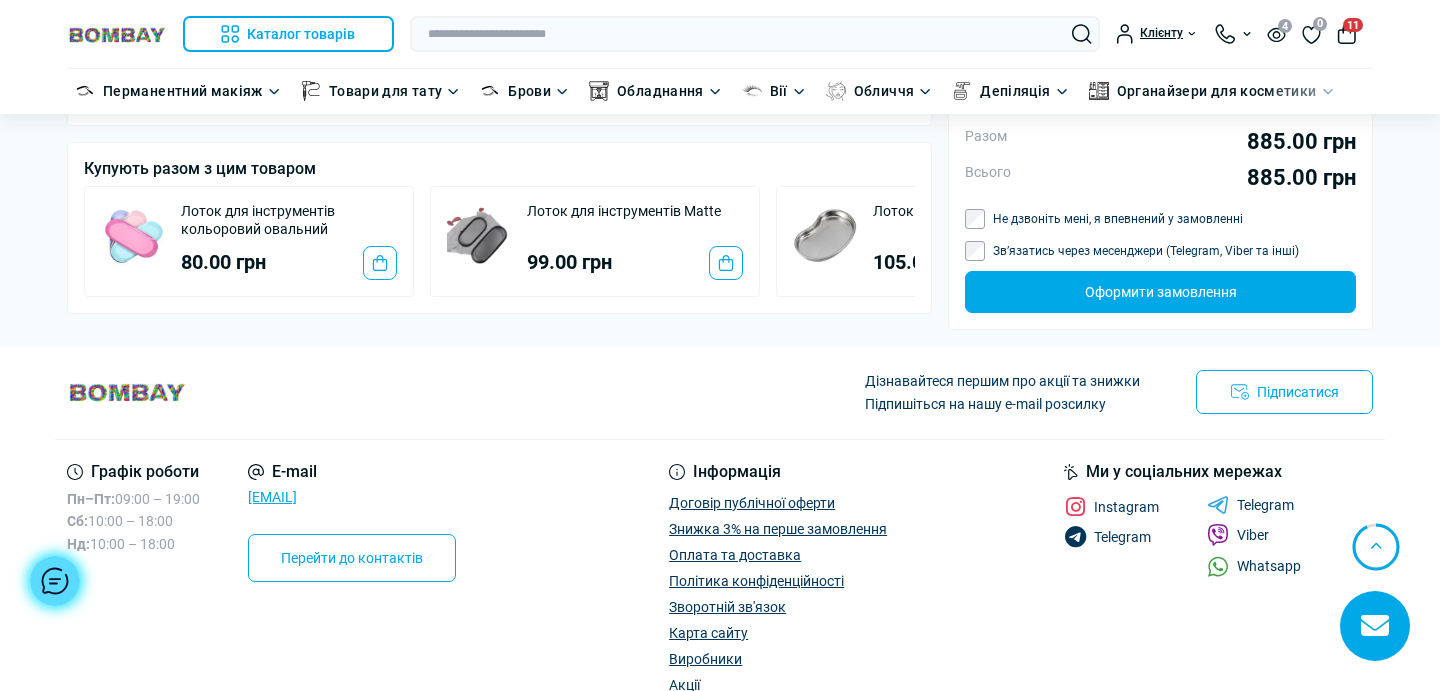 scroll, scrollTop: 1724, scrollLeft: 0, axis: vertical 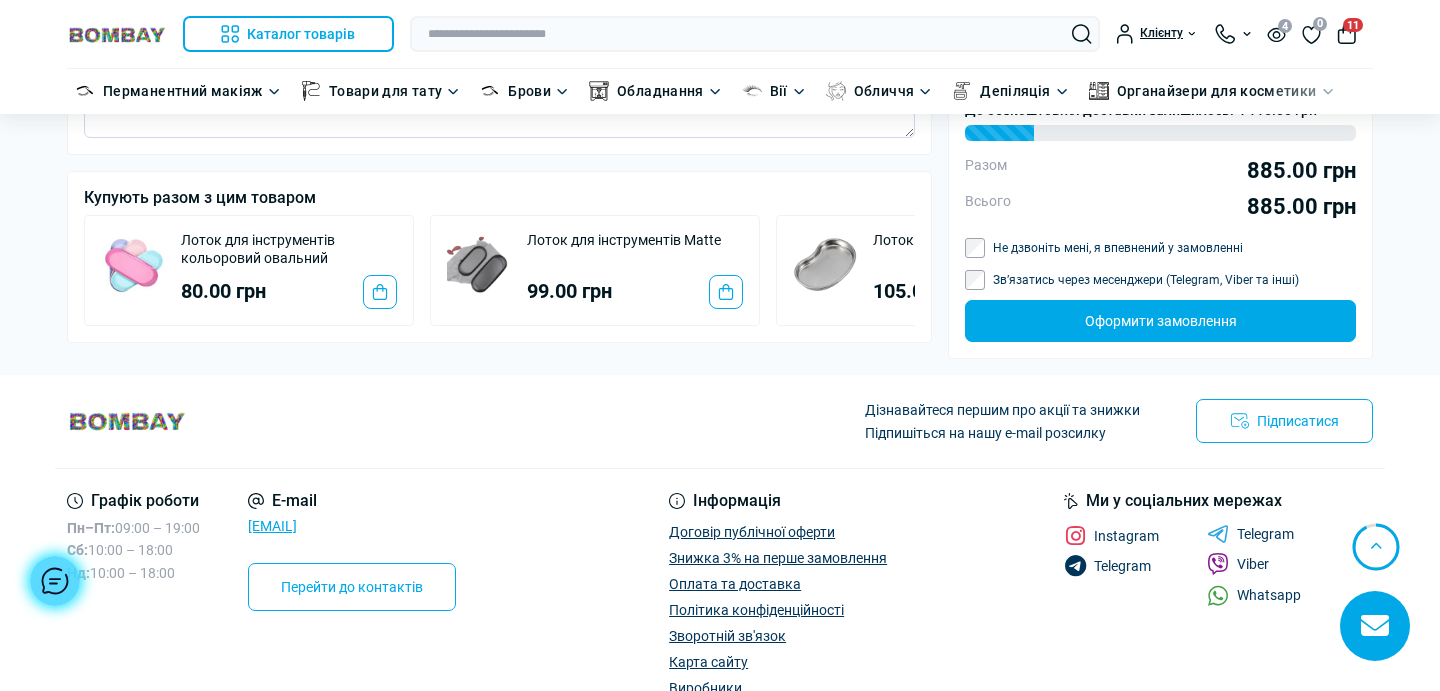 type 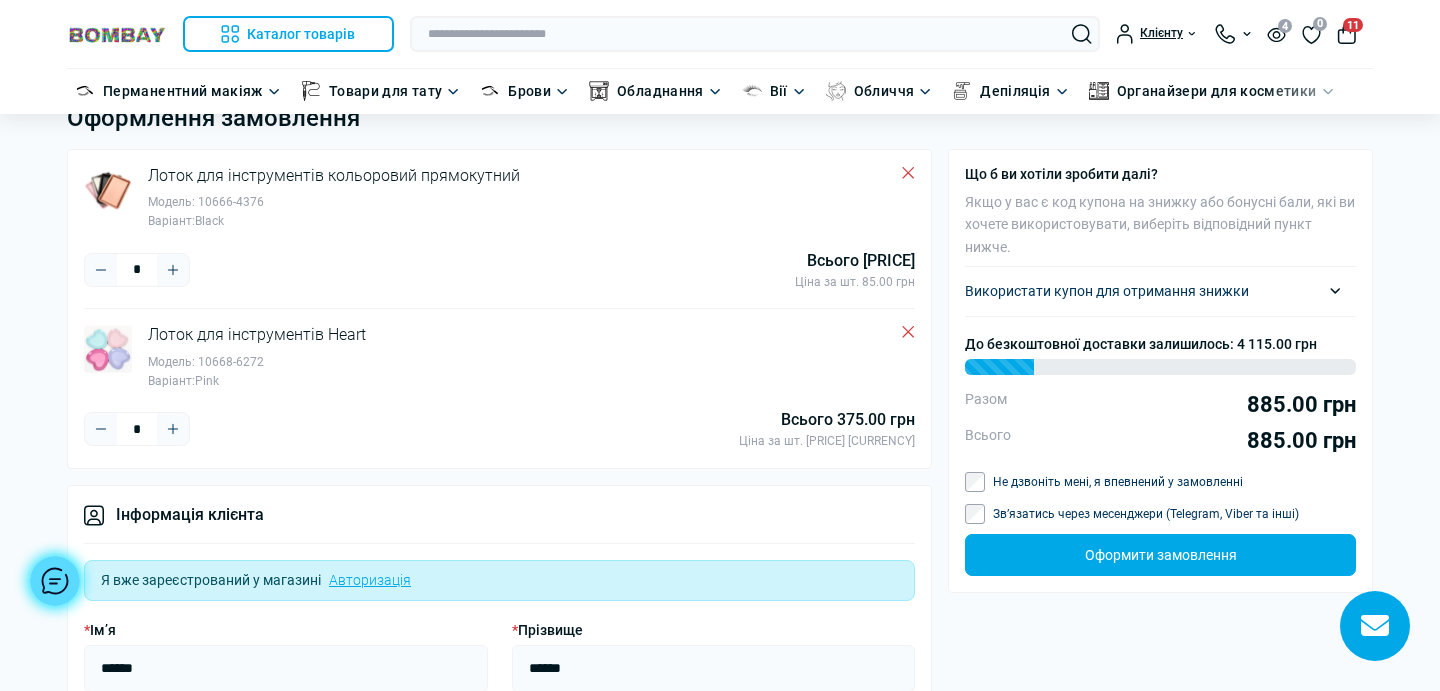 scroll, scrollTop: 0, scrollLeft: 0, axis: both 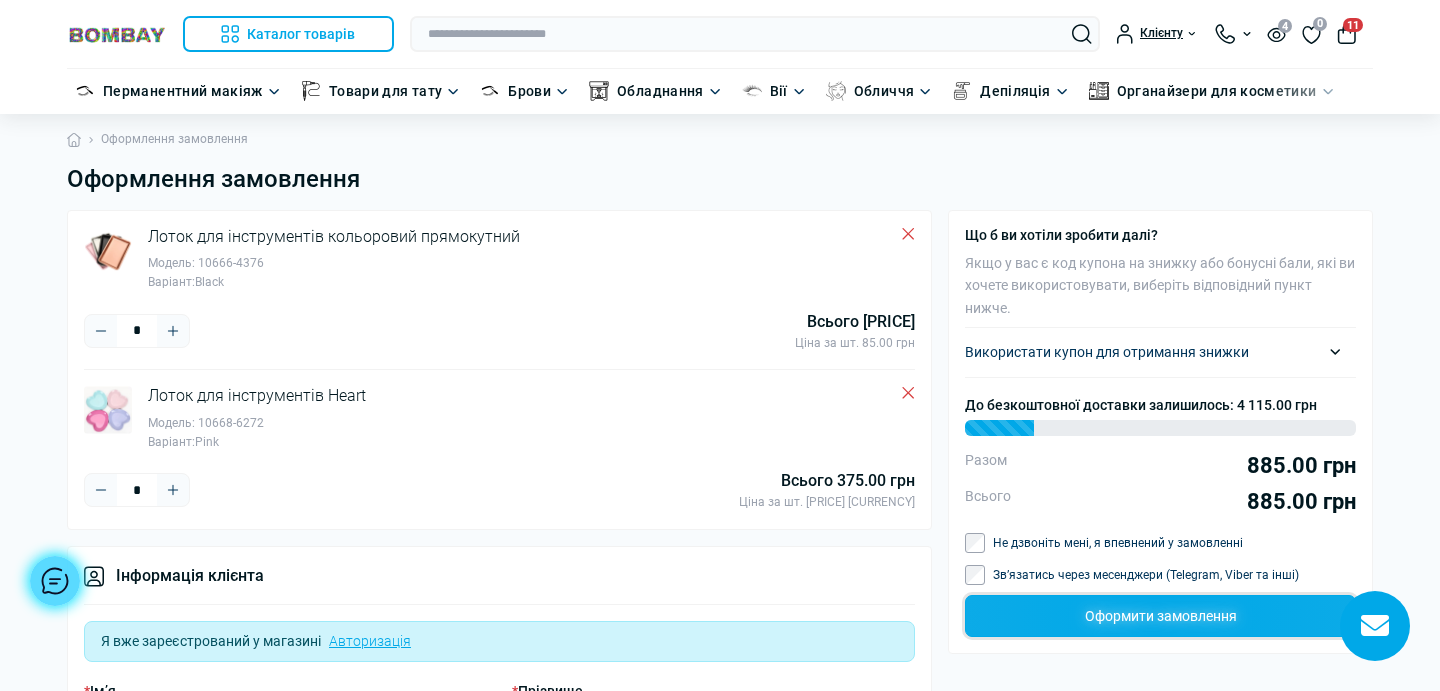 click on "Оформити замовлення" at bounding box center (1160, 616) 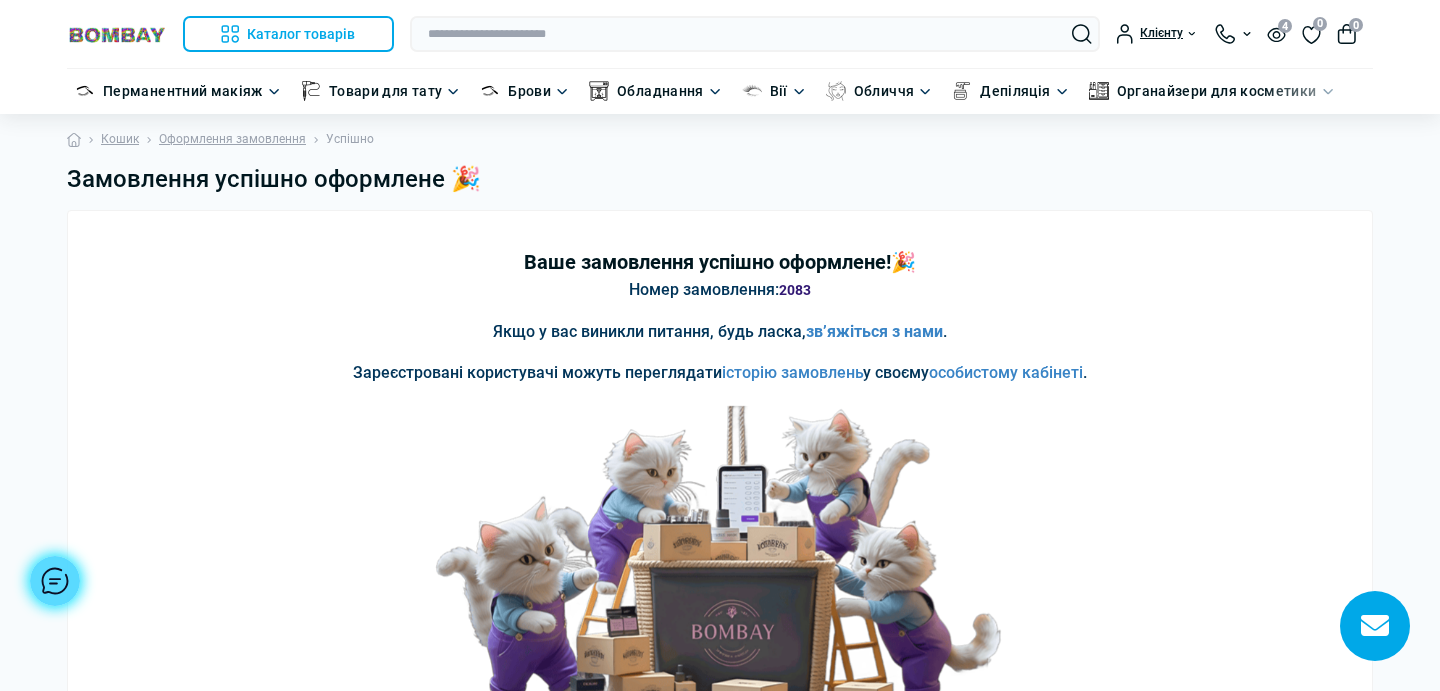 scroll, scrollTop: 0, scrollLeft: 0, axis: both 